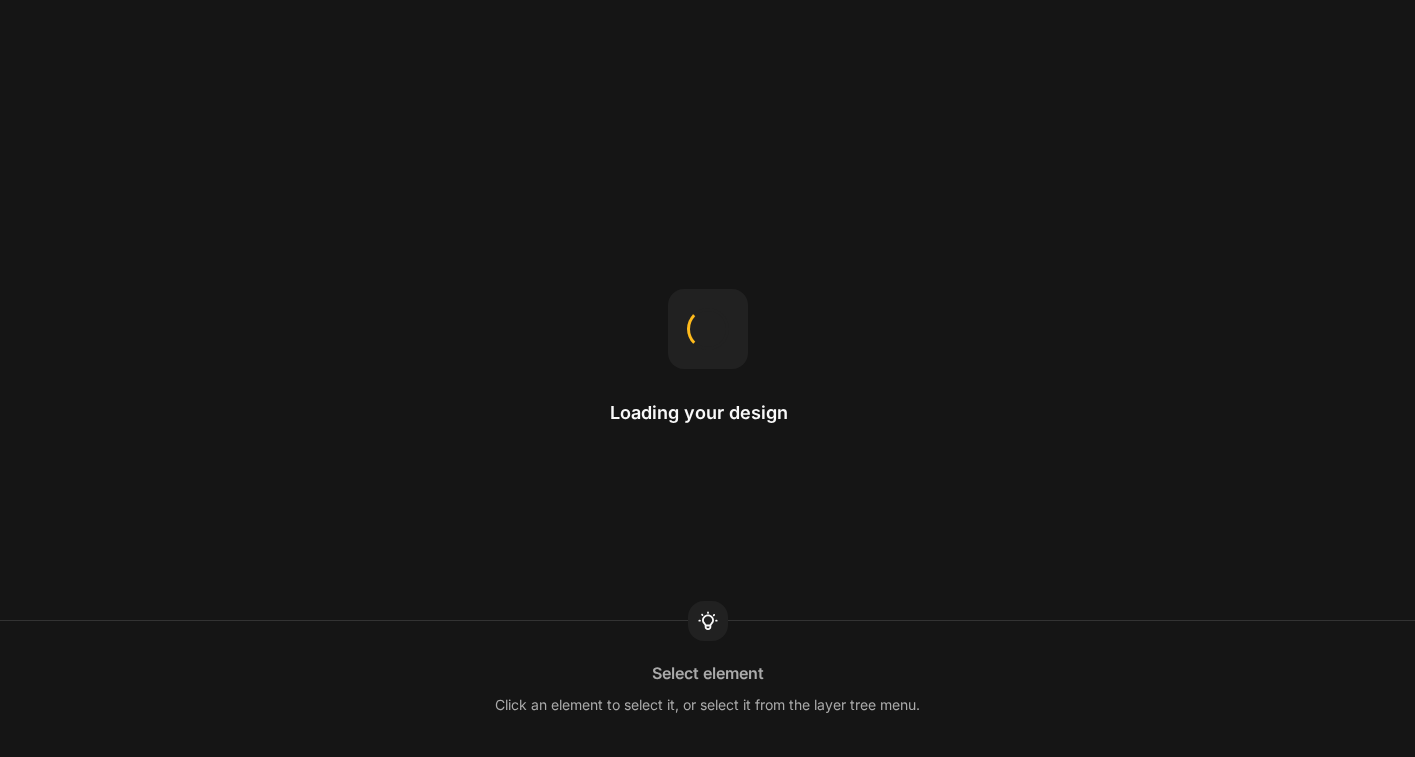 scroll, scrollTop: 0, scrollLeft: 0, axis: both 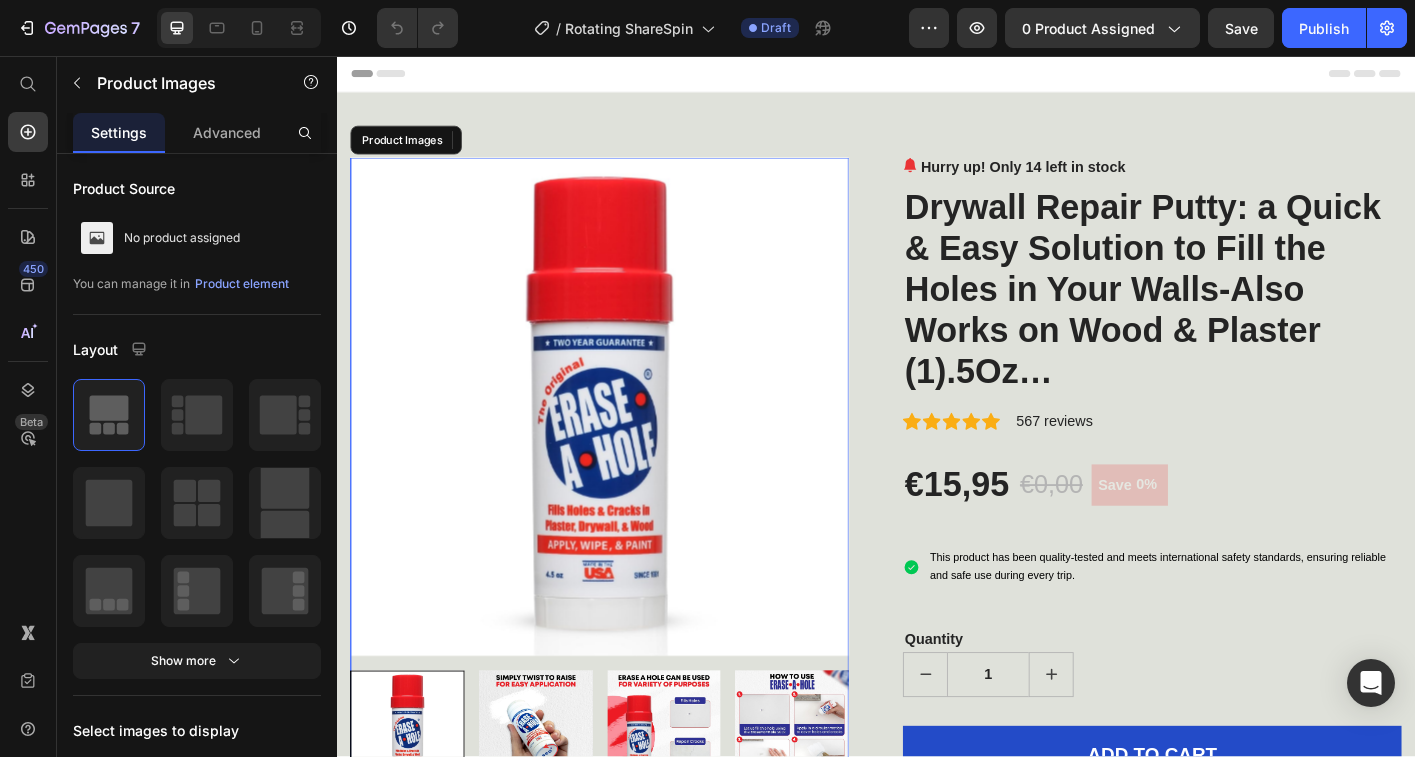 drag, startPoint x: 684, startPoint y: 304, endPoint x: 646, endPoint y: 294, distance: 39.293766 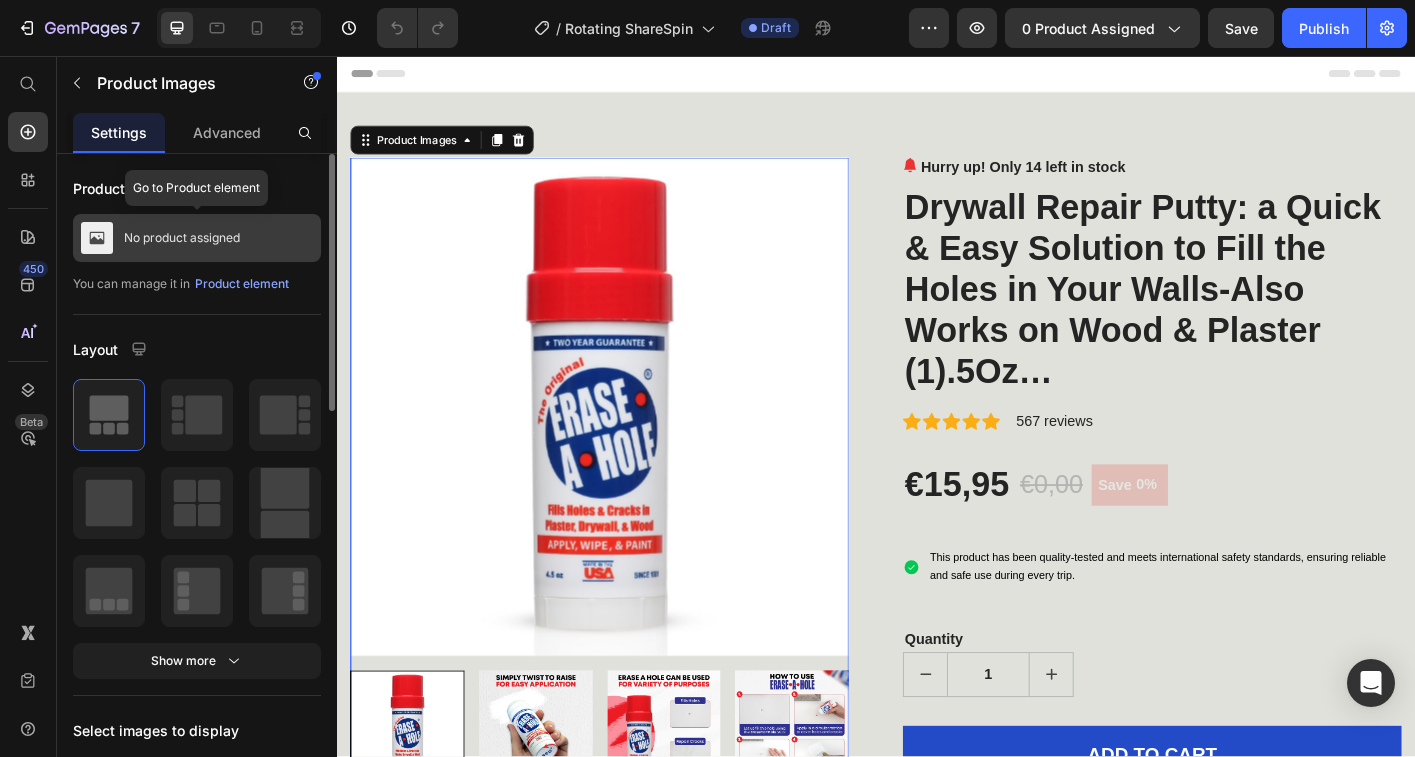 click on "No product assigned" at bounding box center [197, 238] 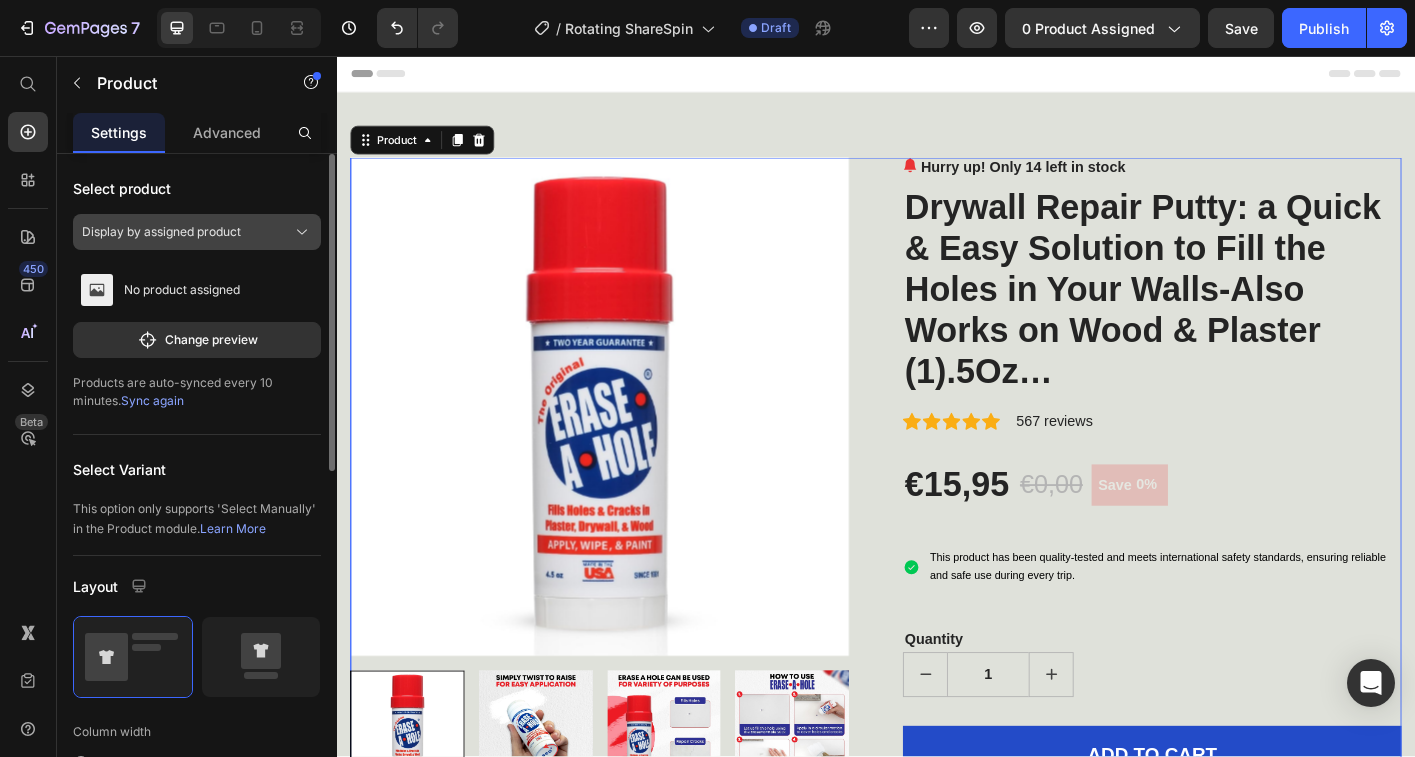 click on "Display by assigned product" at bounding box center [161, 232] 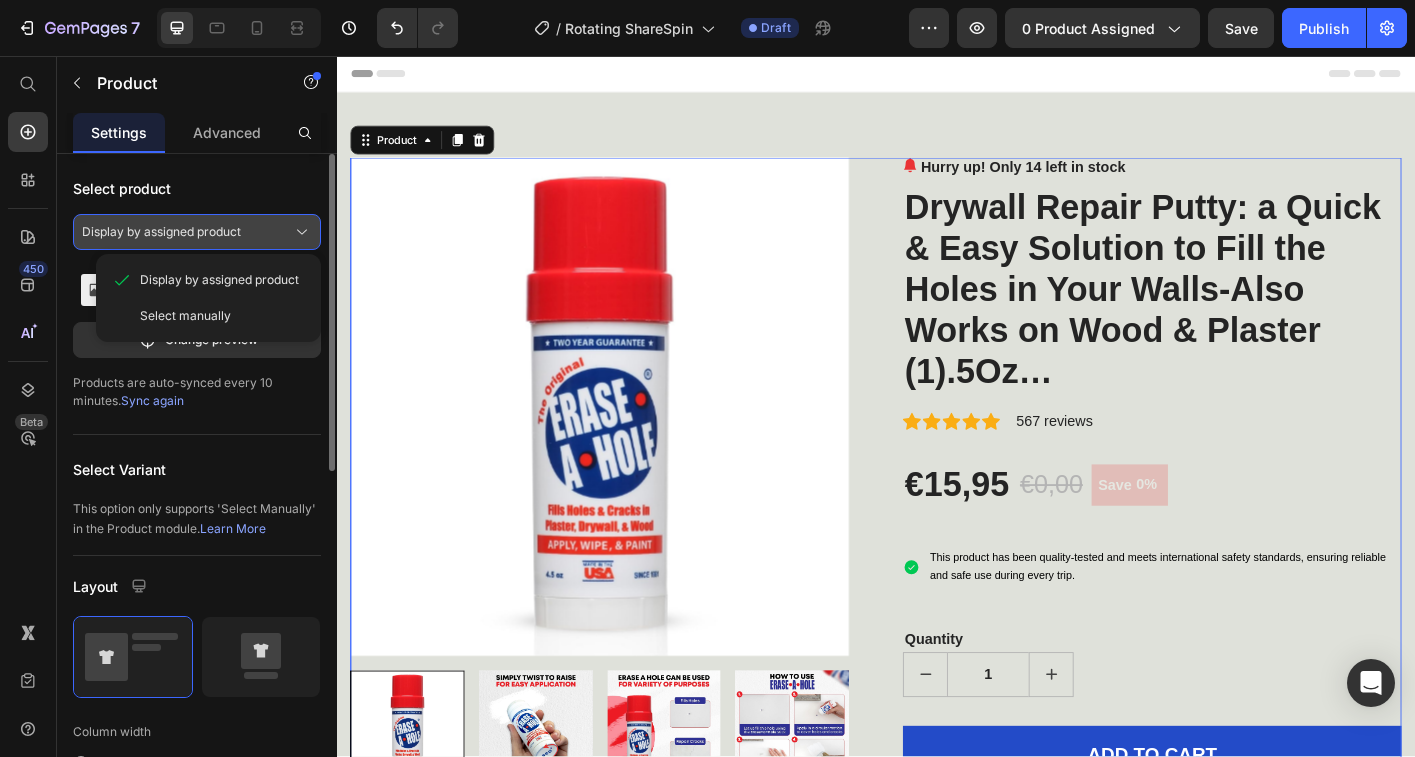 click on "Display by assigned product" at bounding box center [161, 232] 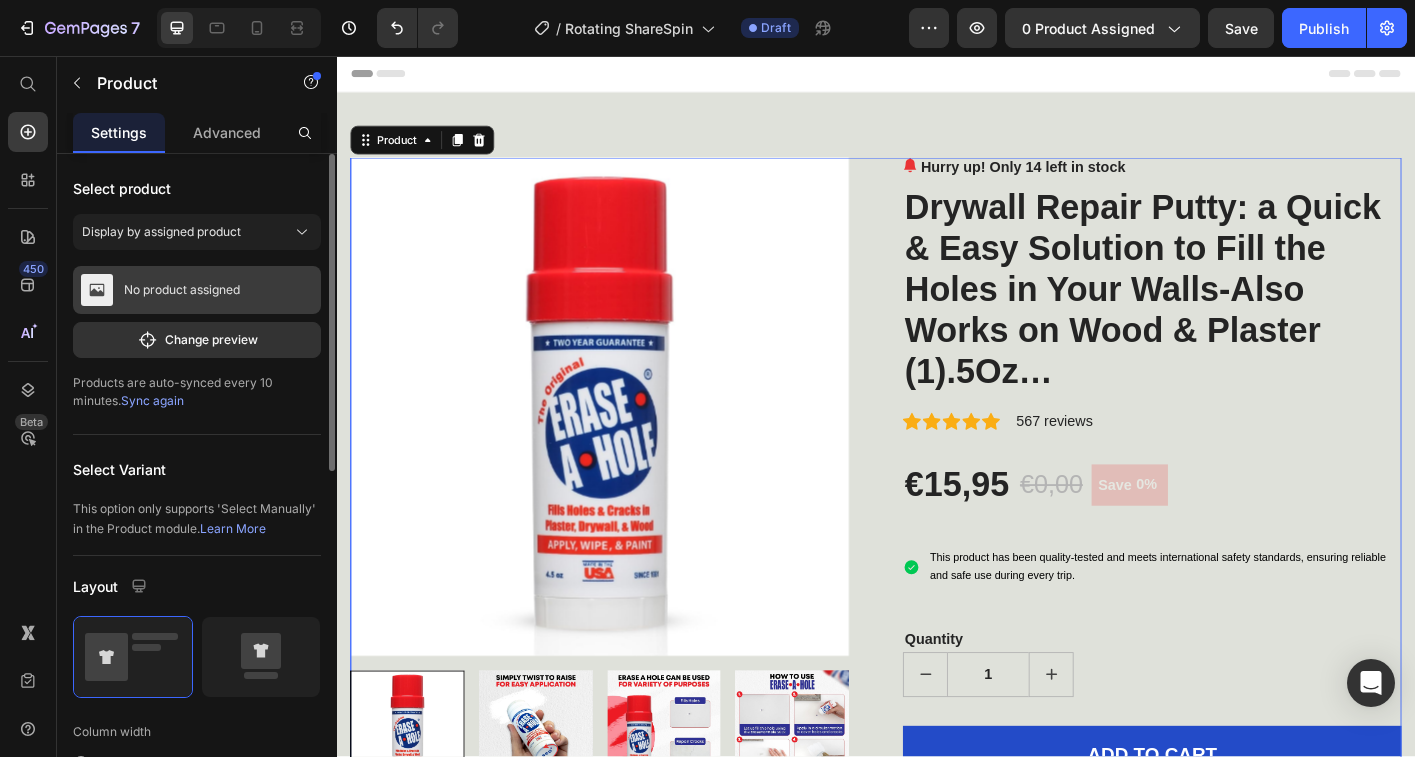 click on "No product assigned" at bounding box center [197, 290] 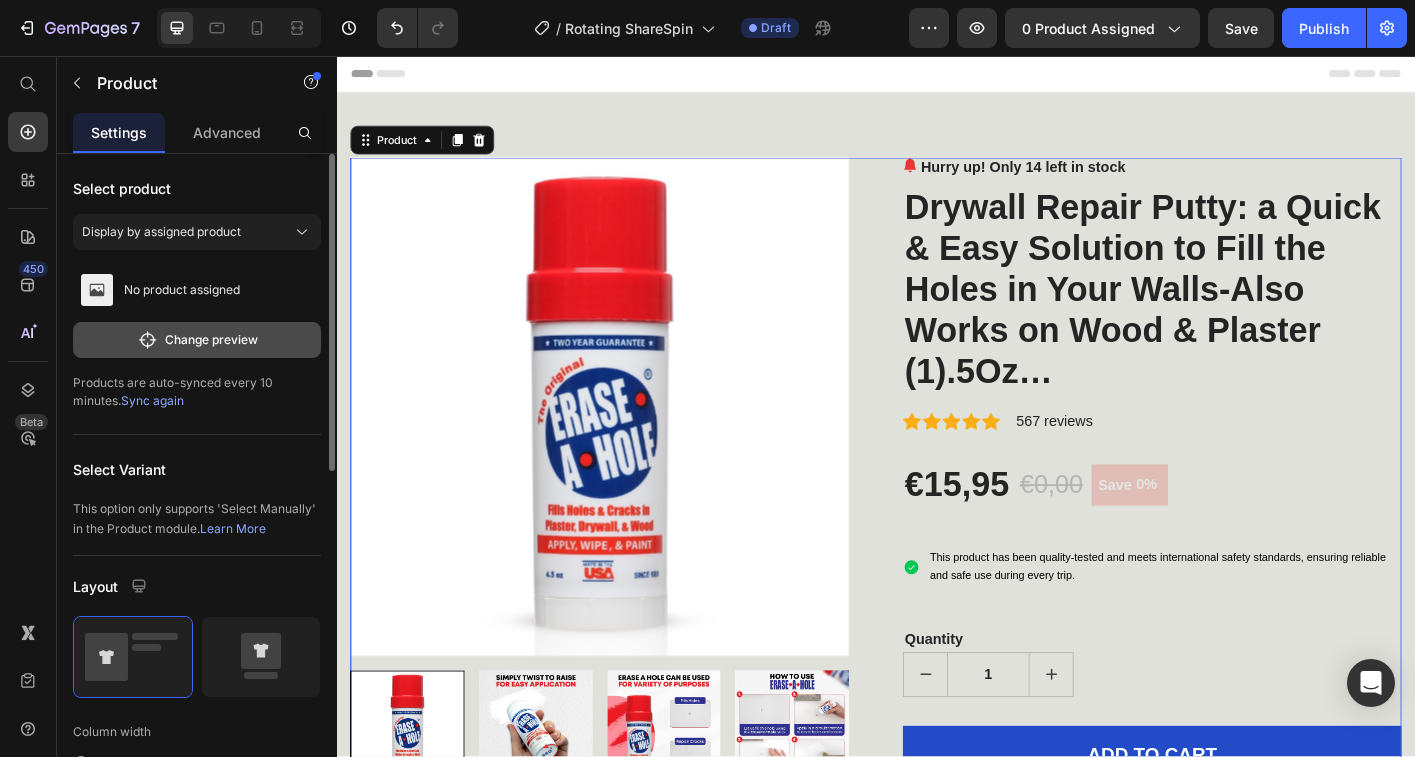 click on "Change preview" at bounding box center [197, 340] 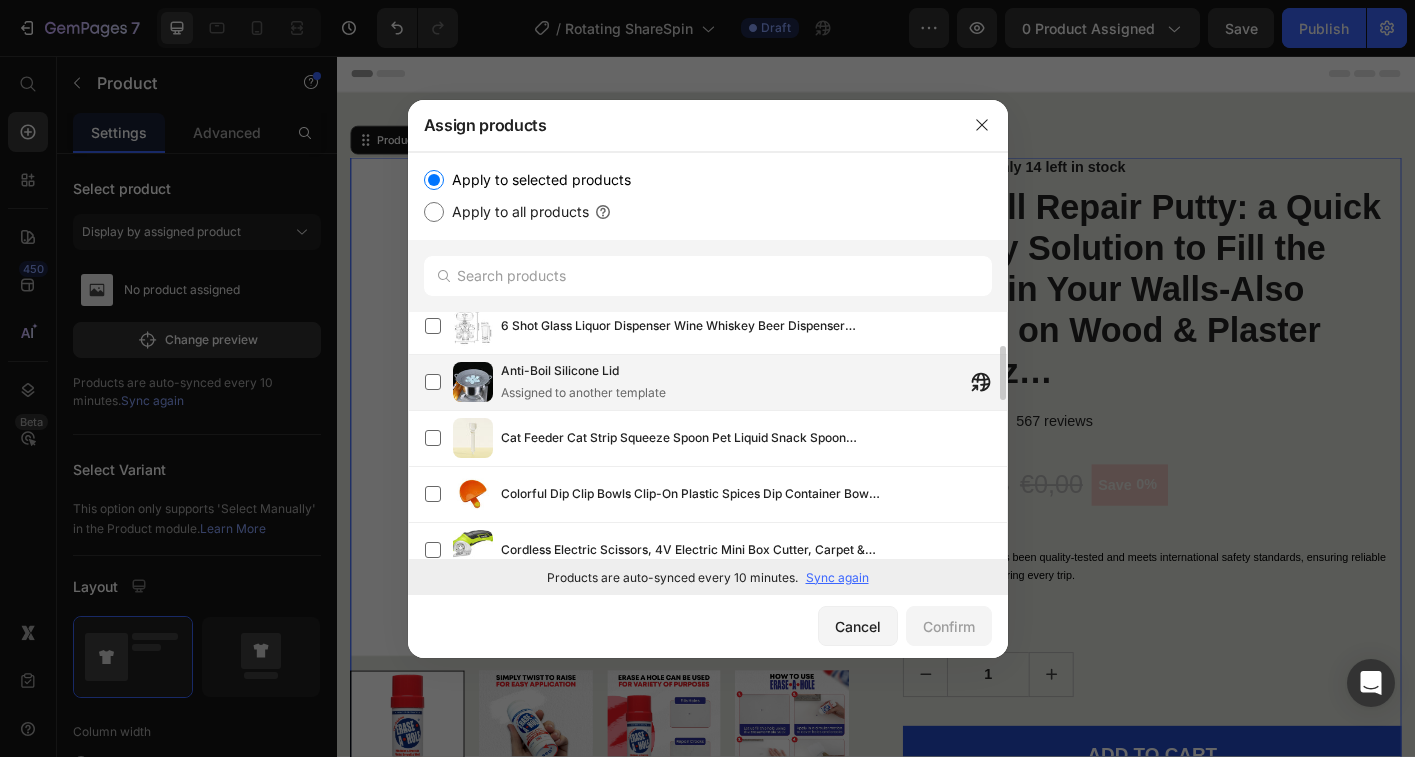 scroll, scrollTop: 2, scrollLeft: 0, axis: vertical 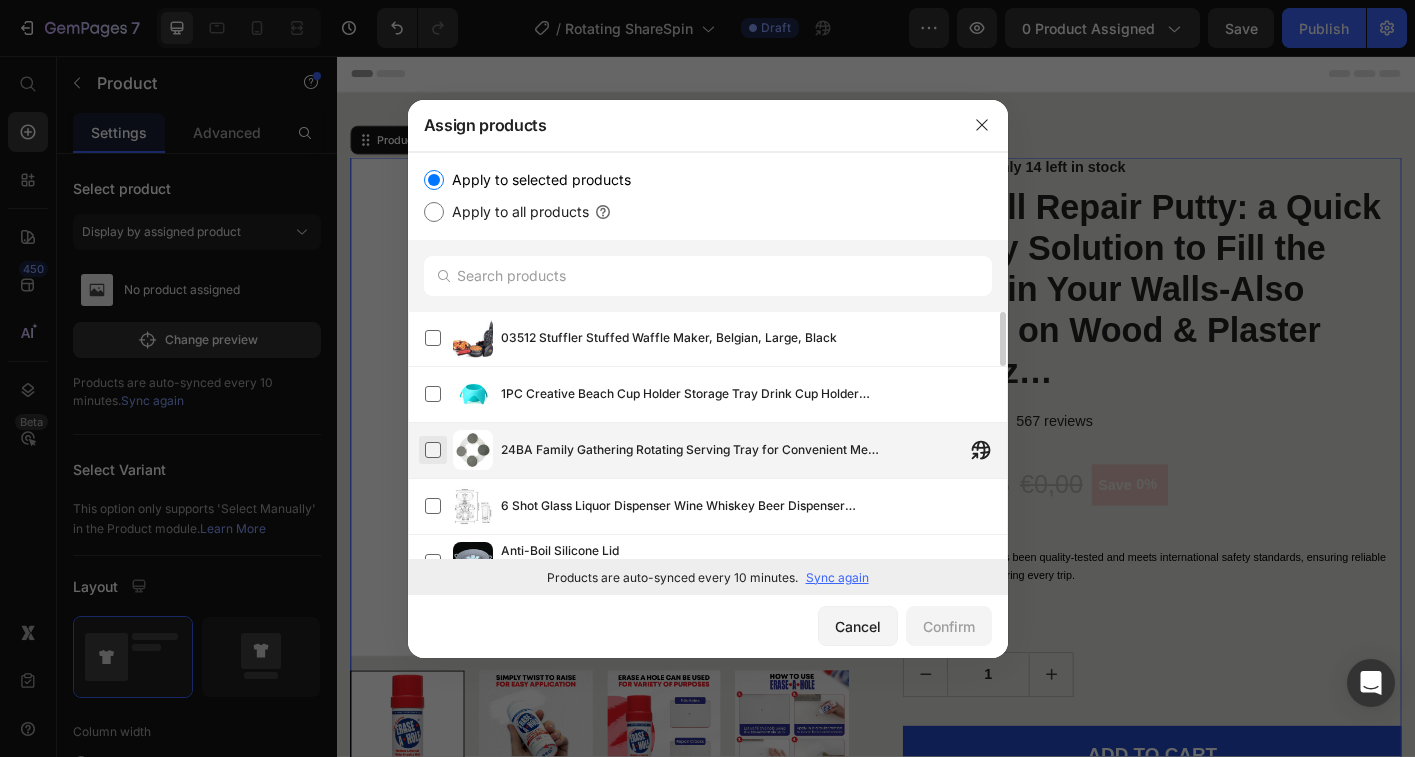 click at bounding box center (433, 450) 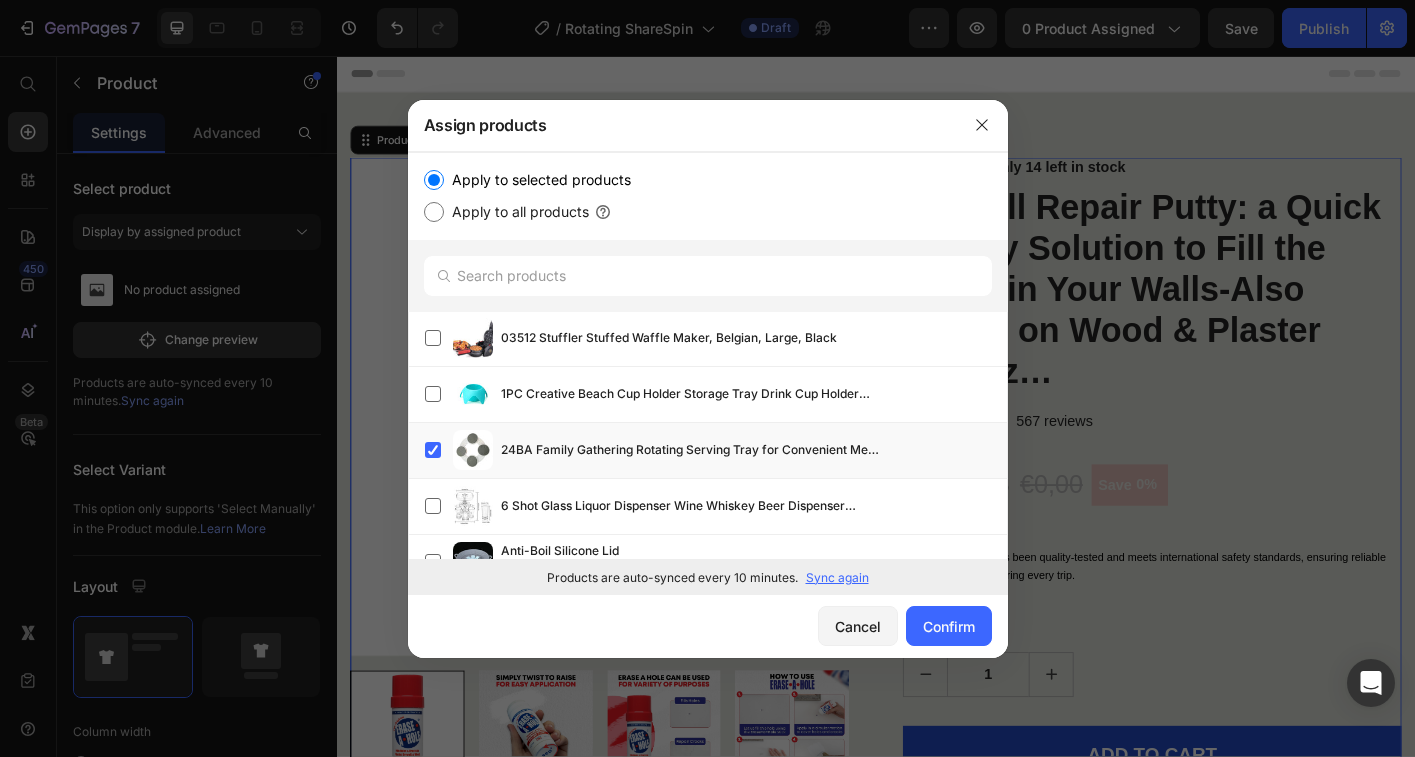 click on "Sync again" at bounding box center [837, 578] 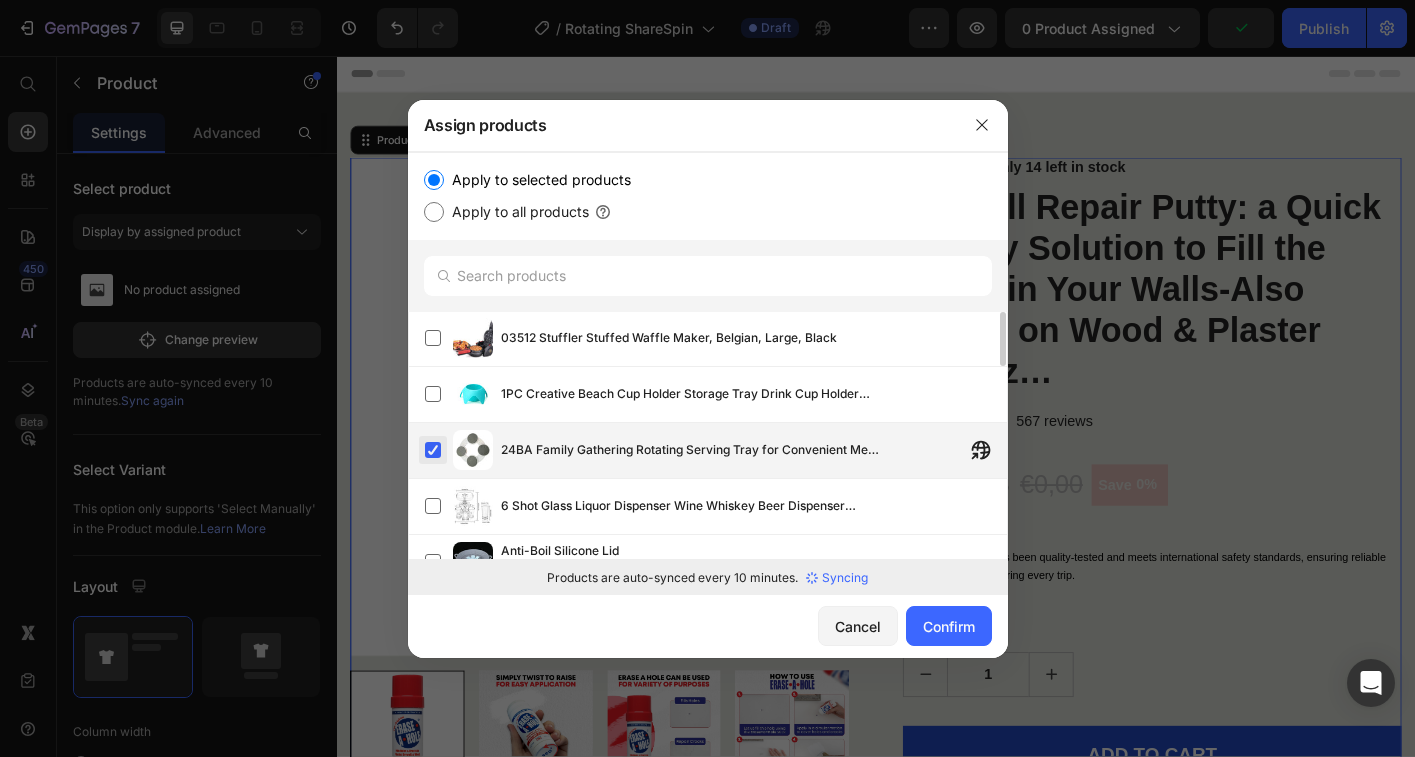 click at bounding box center (433, 450) 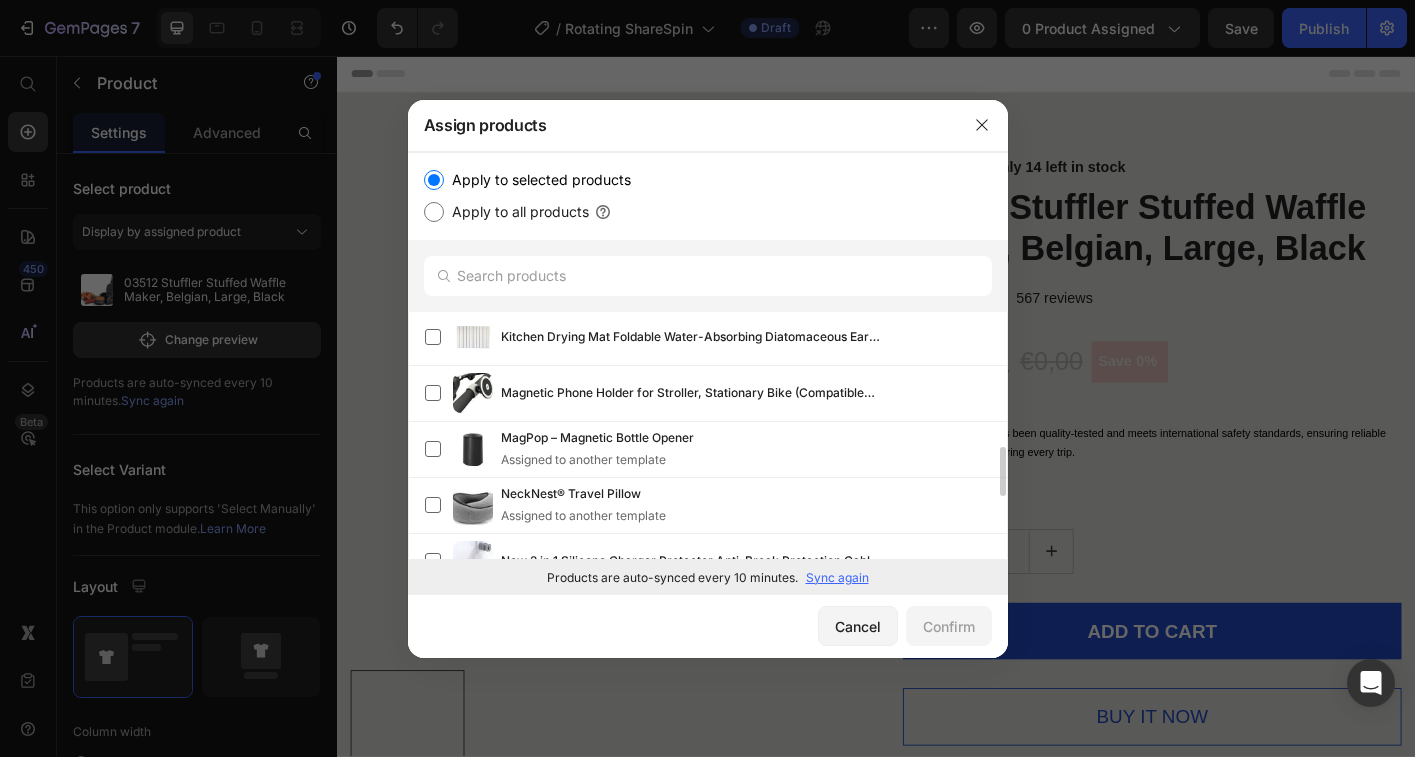 scroll, scrollTop: 462, scrollLeft: 0, axis: vertical 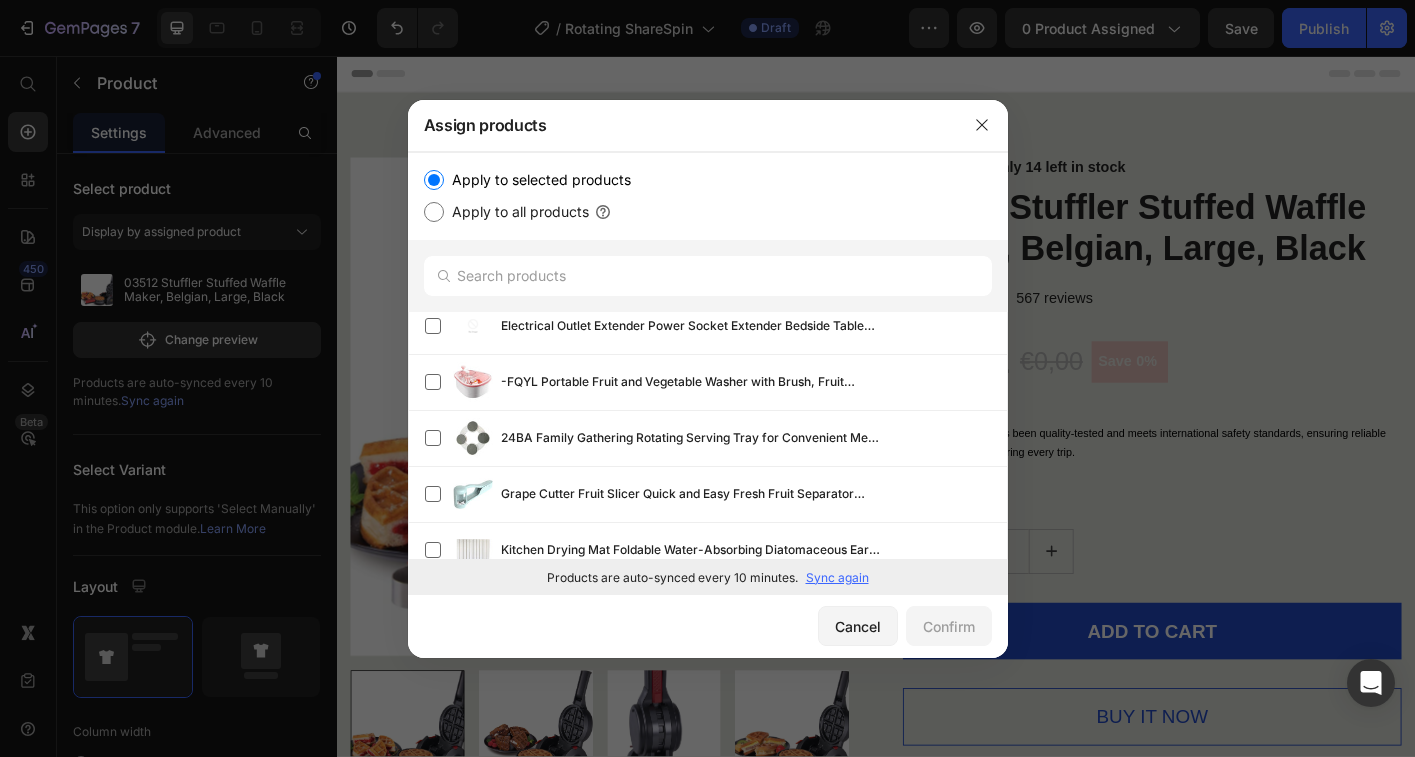 click on "Sync again" at bounding box center (837, 578) 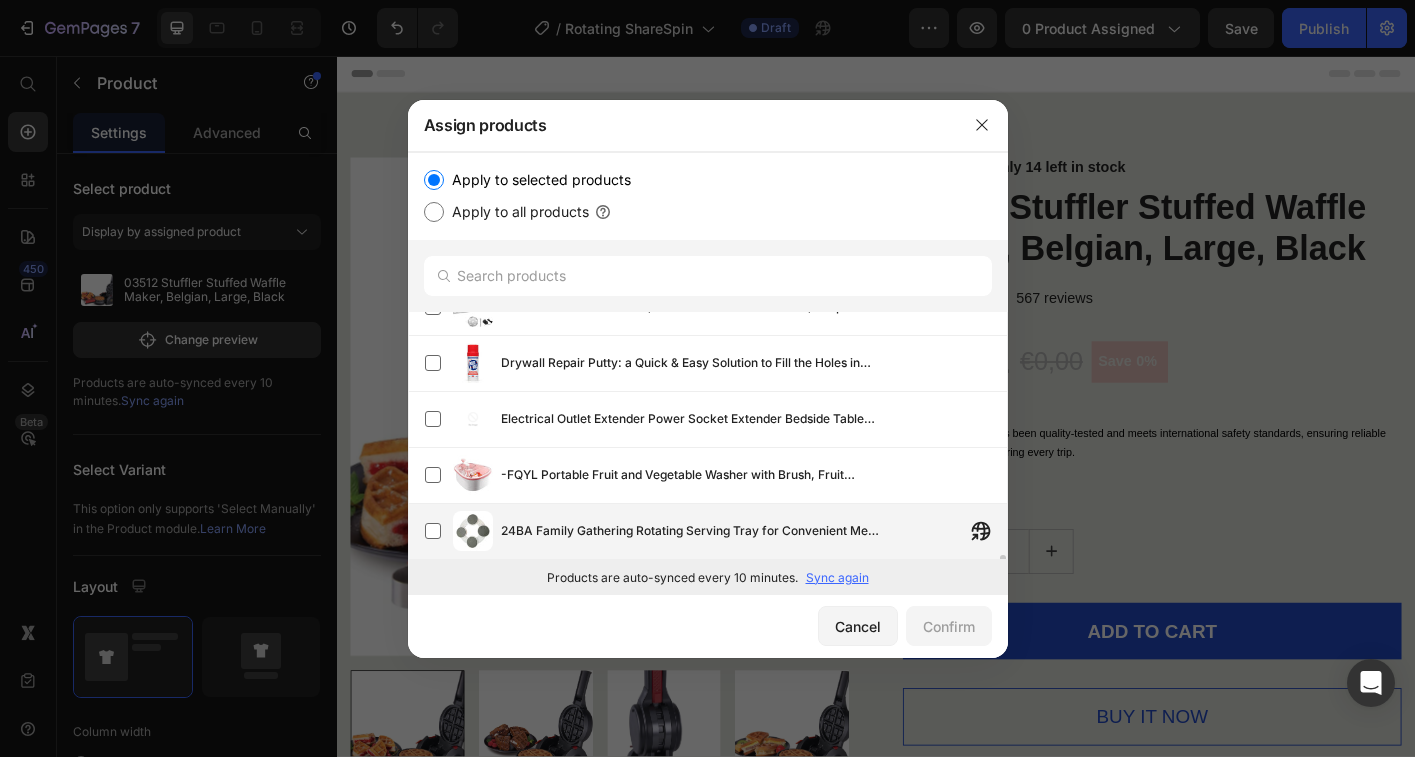 scroll, scrollTop: 510, scrollLeft: 0, axis: vertical 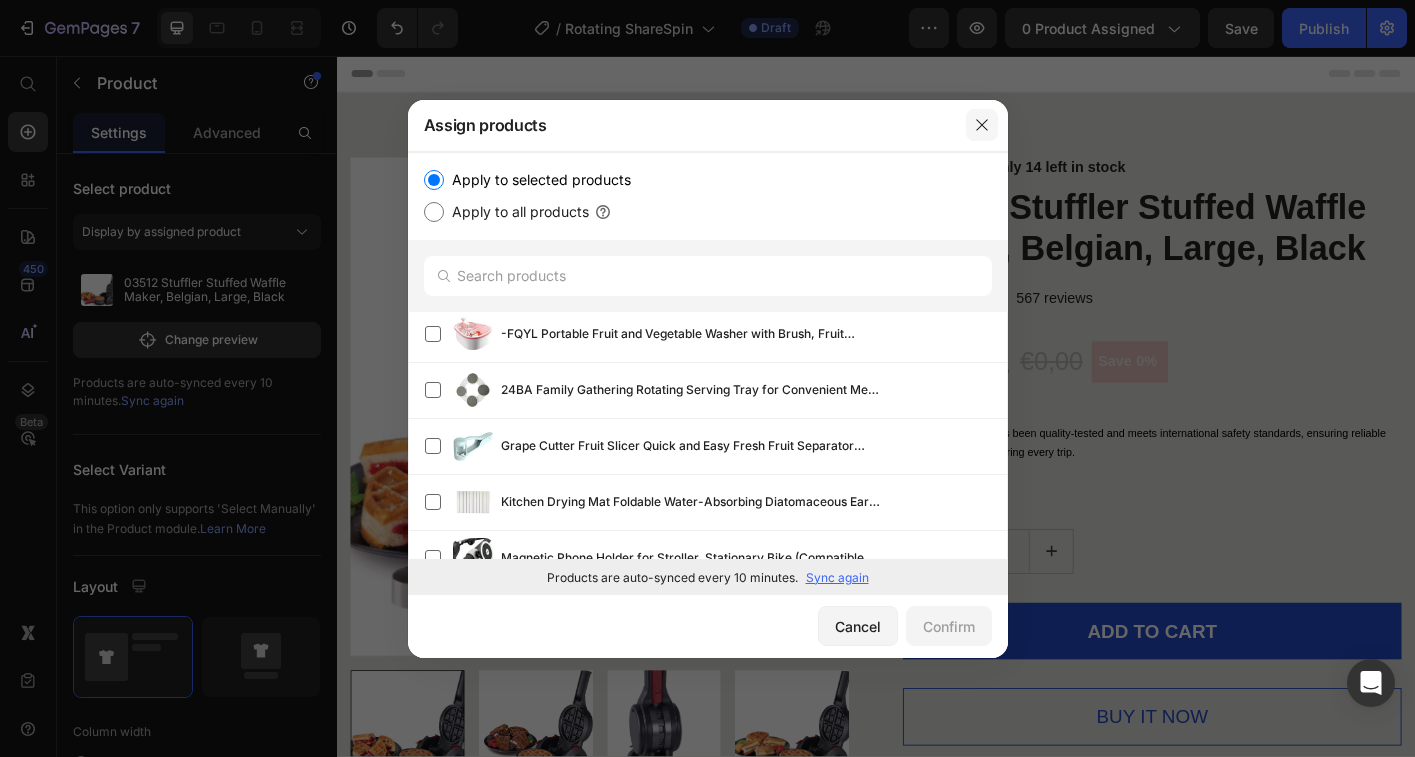 drag, startPoint x: 978, startPoint y: 128, endPoint x: 715, endPoint y: 80, distance: 267.34436 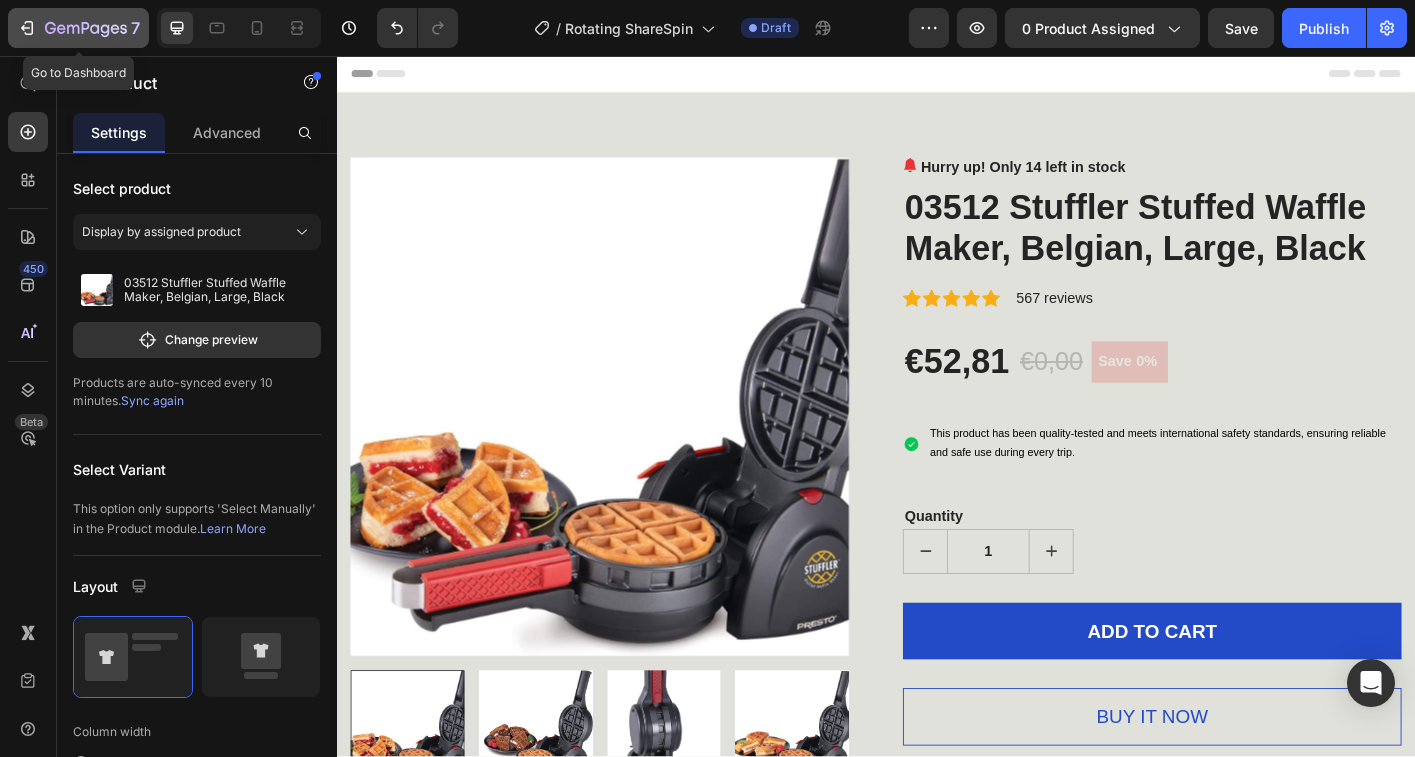click 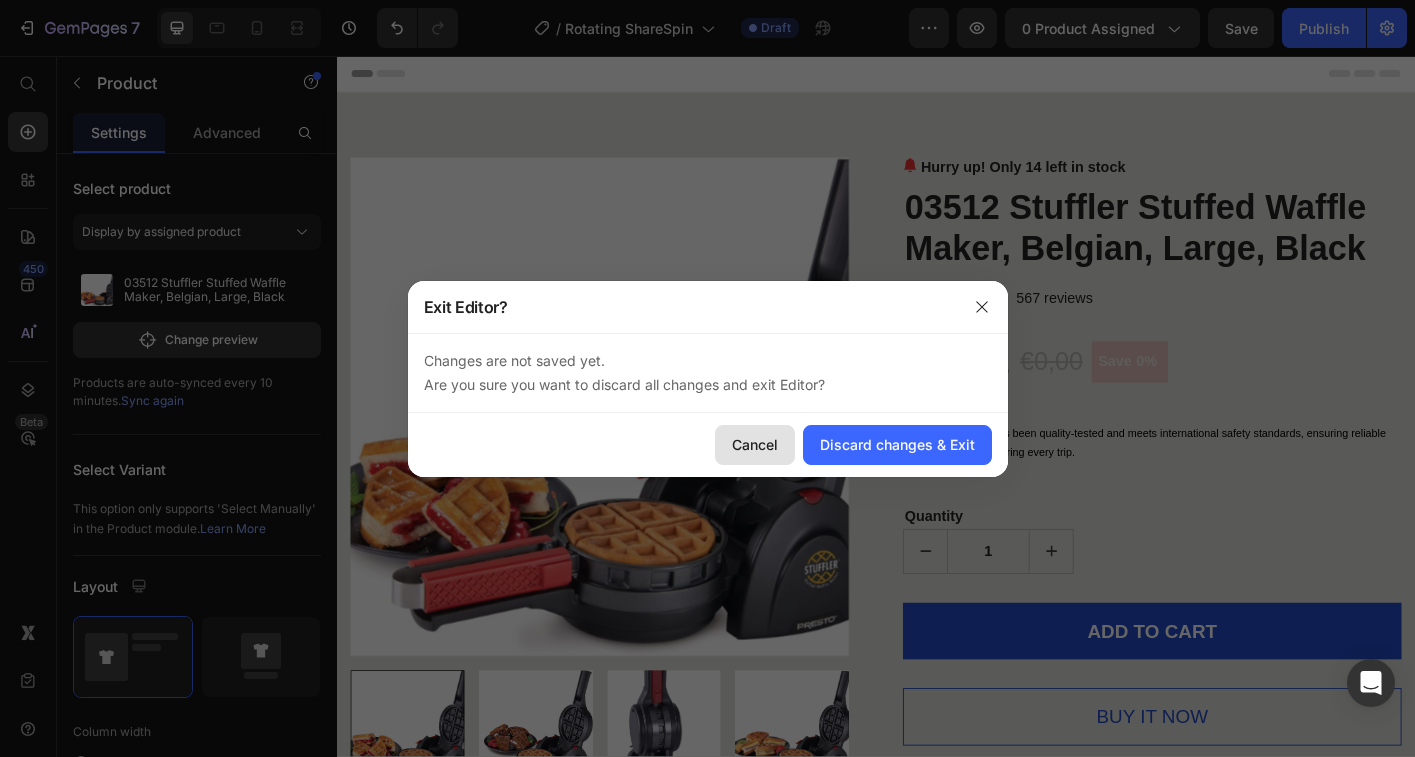 click on "Cancel" at bounding box center (755, 444) 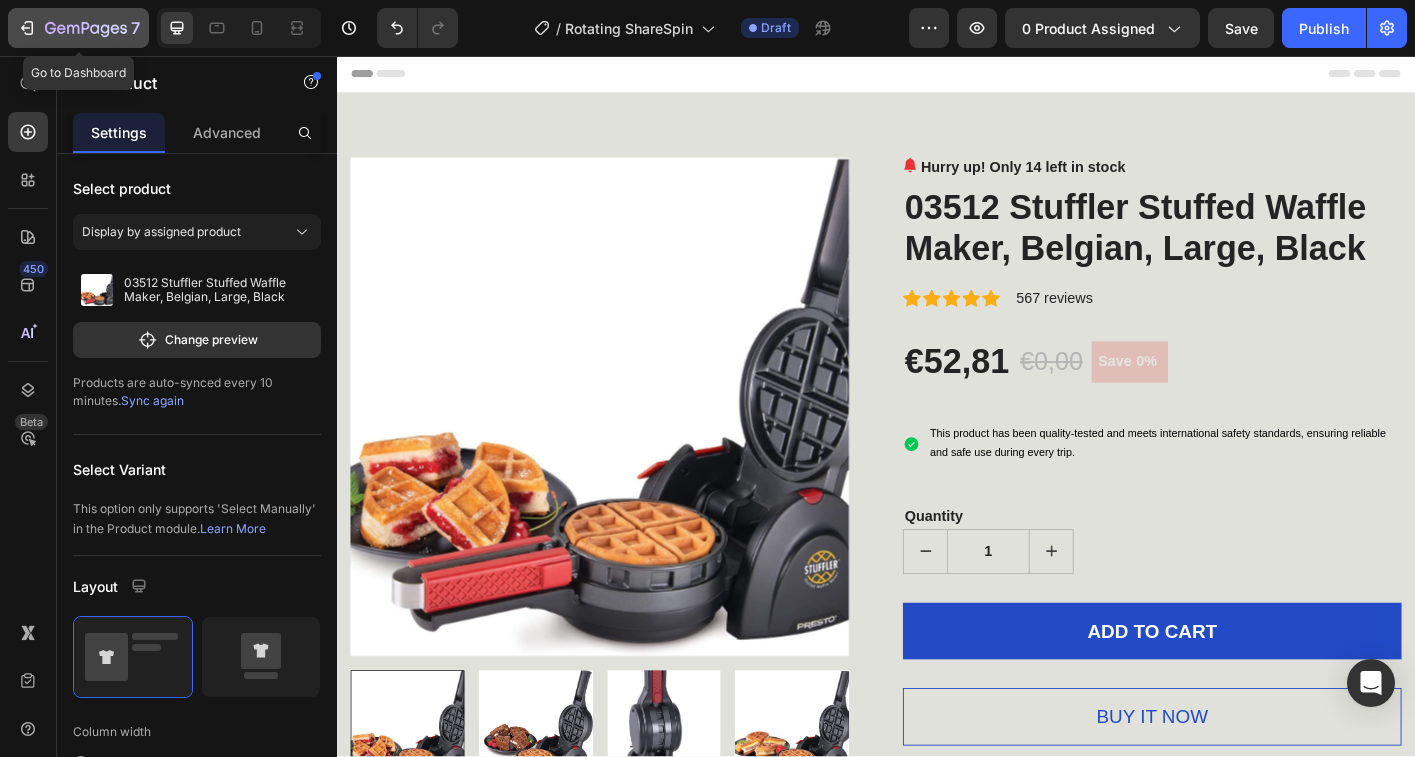 click 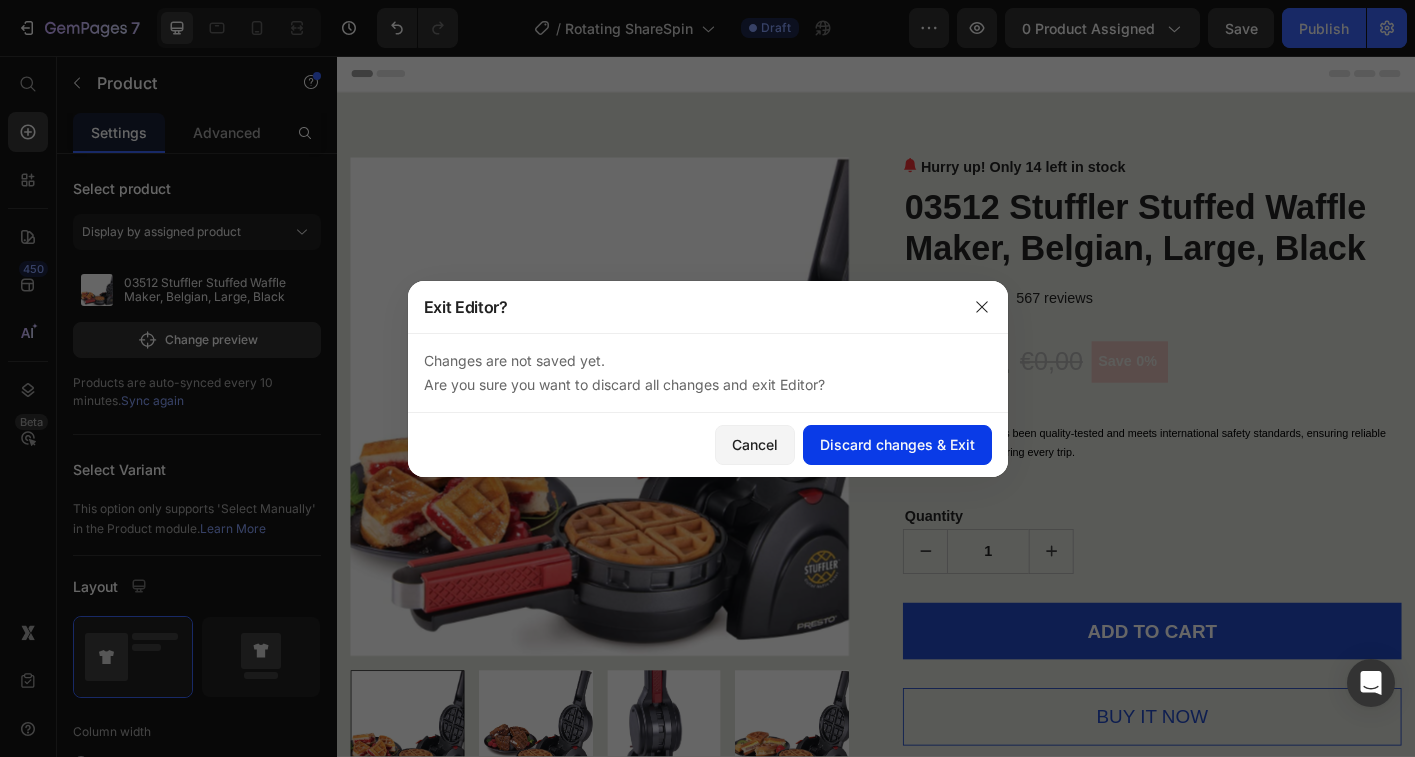 click on "Discard changes & Exit" at bounding box center [897, 444] 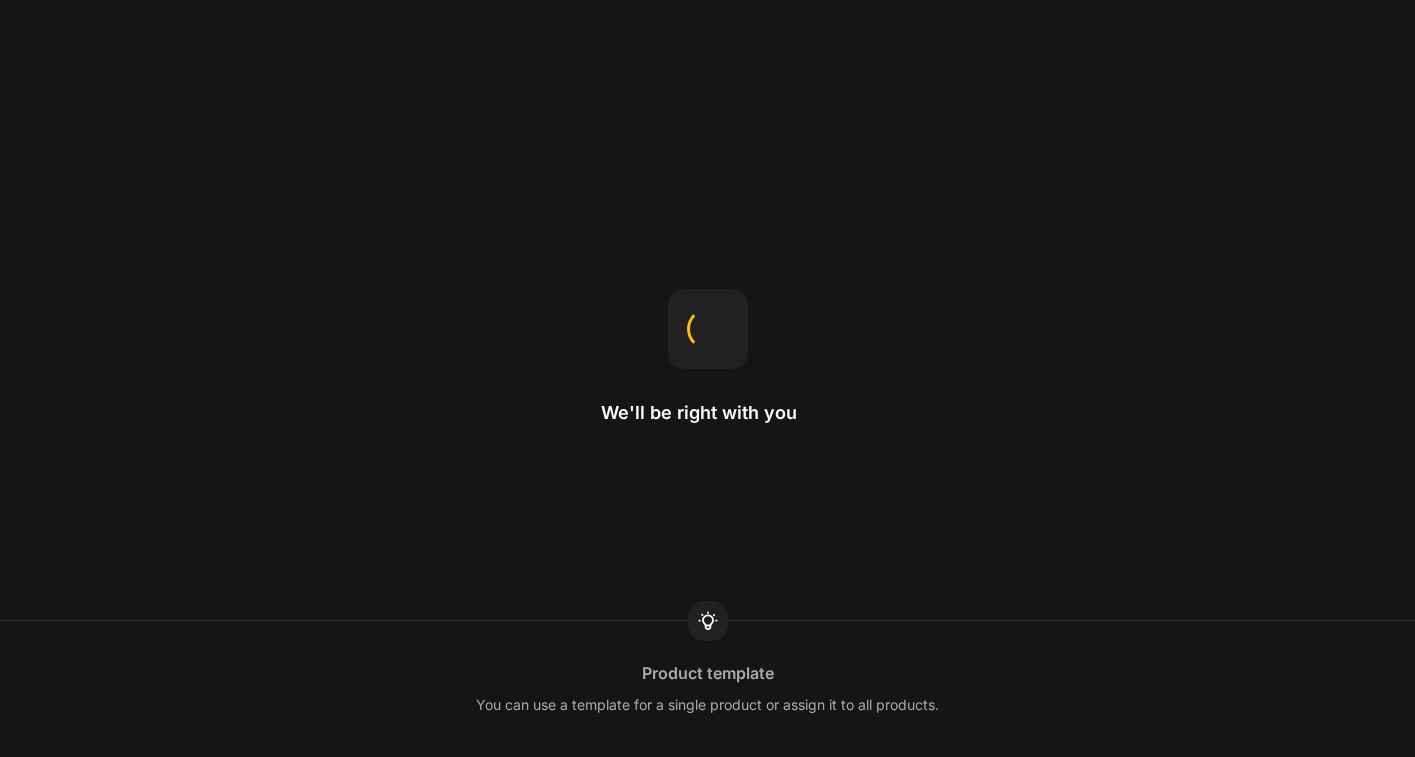 scroll, scrollTop: 0, scrollLeft: 0, axis: both 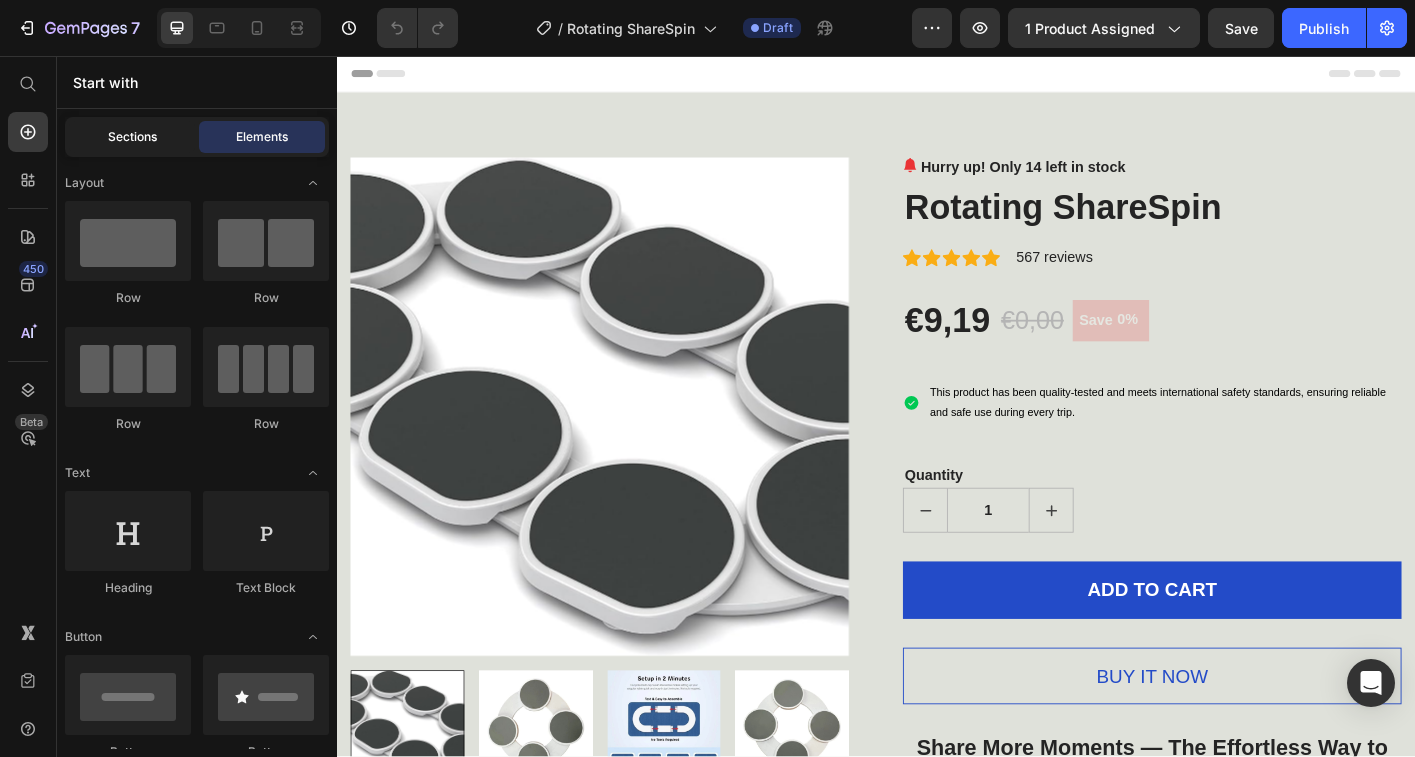 click on "Sections" 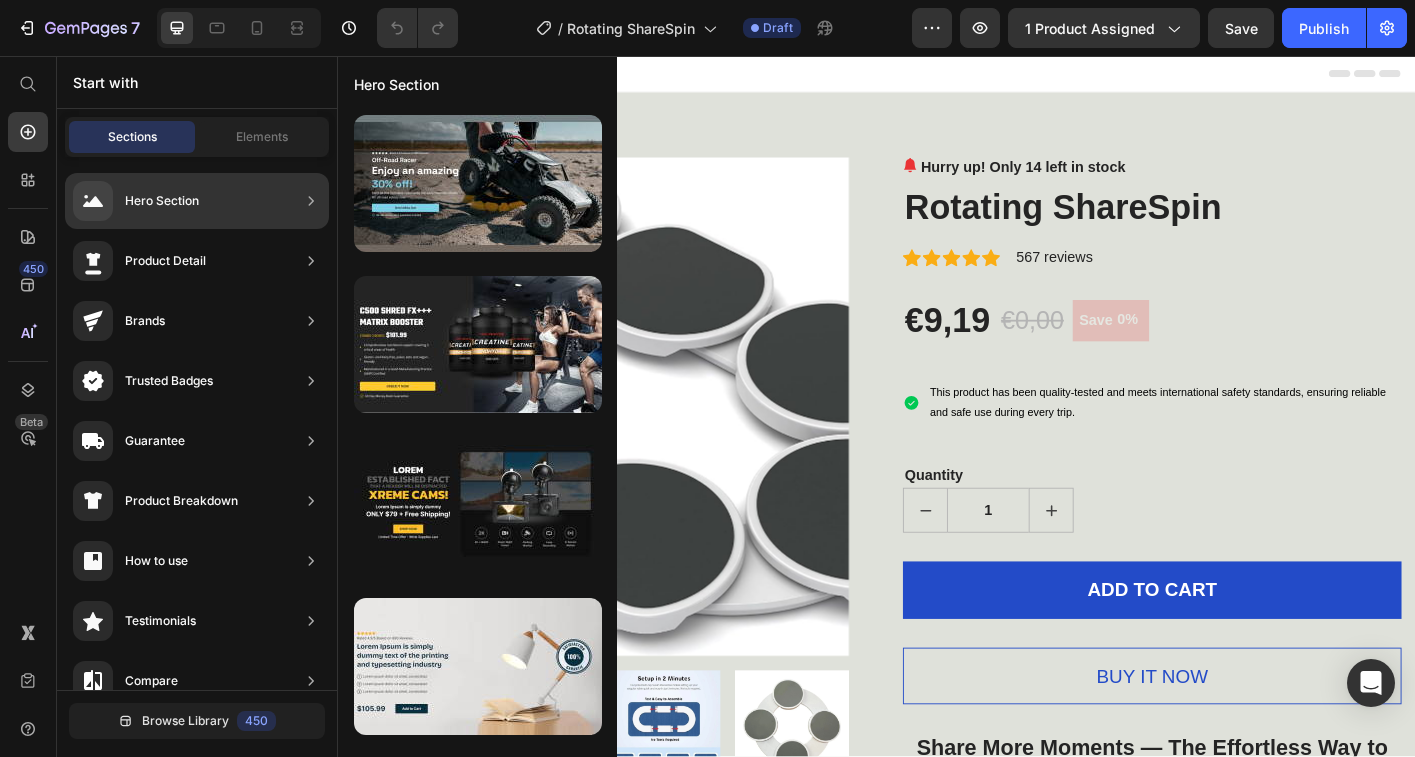 click at bounding box center (477, 908) 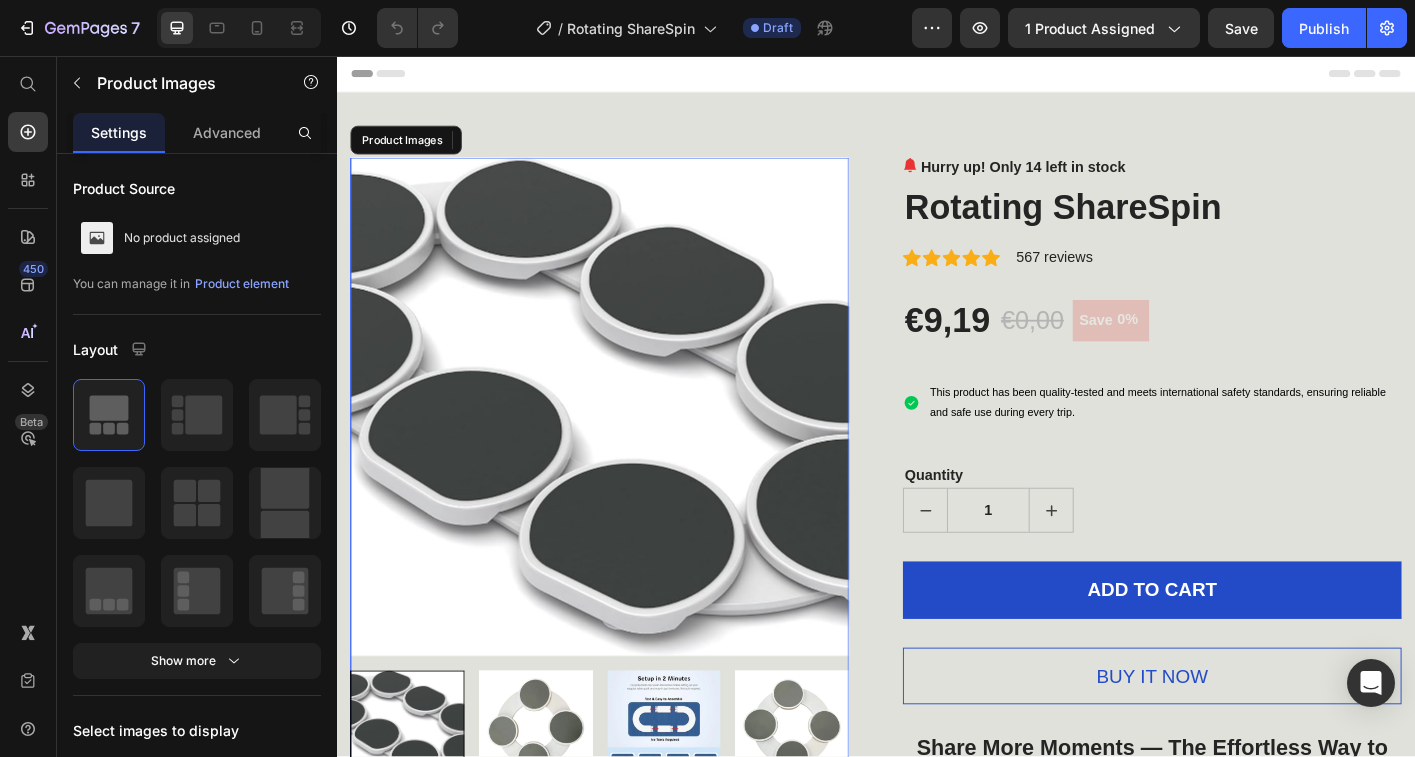 click at bounding box center (629, 446) 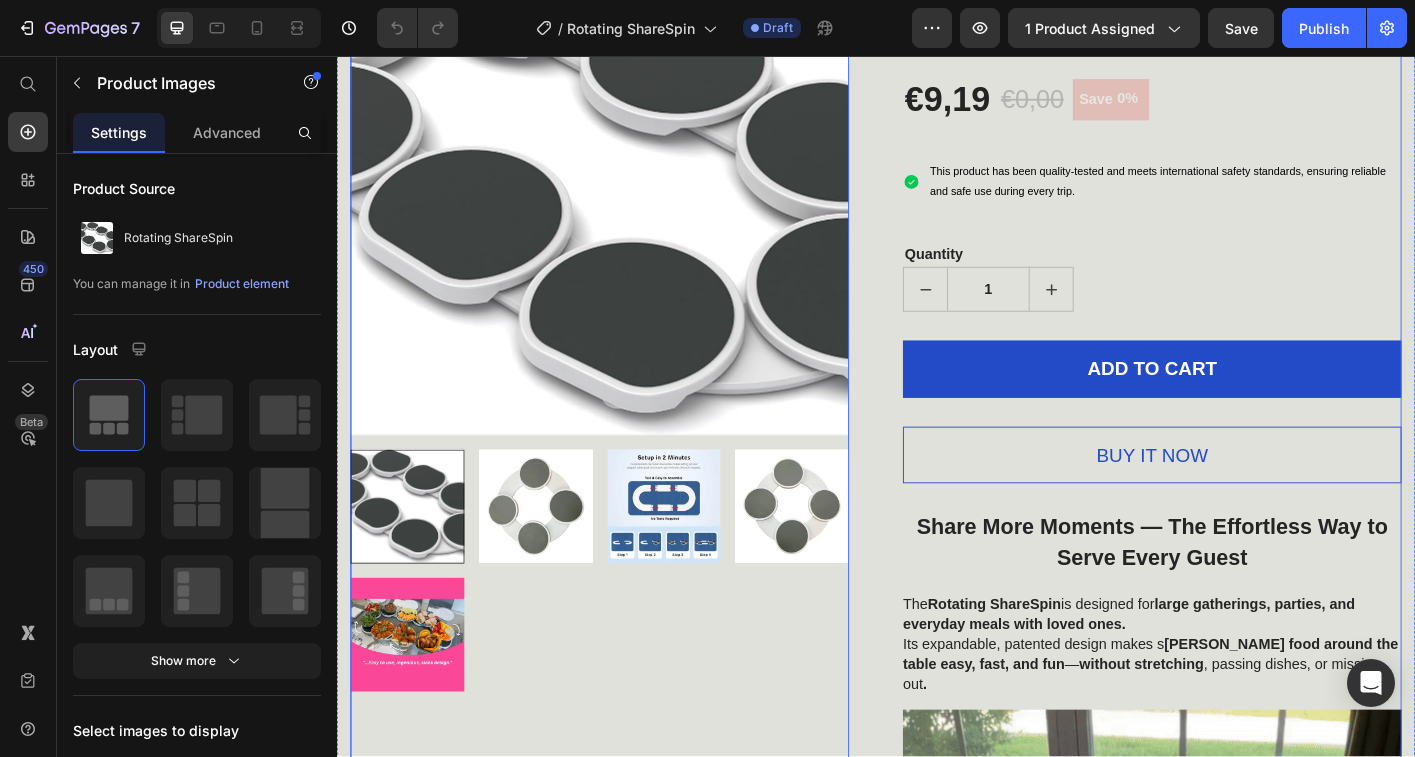 scroll, scrollTop: 8, scrollLeft: 0, axis: vertical 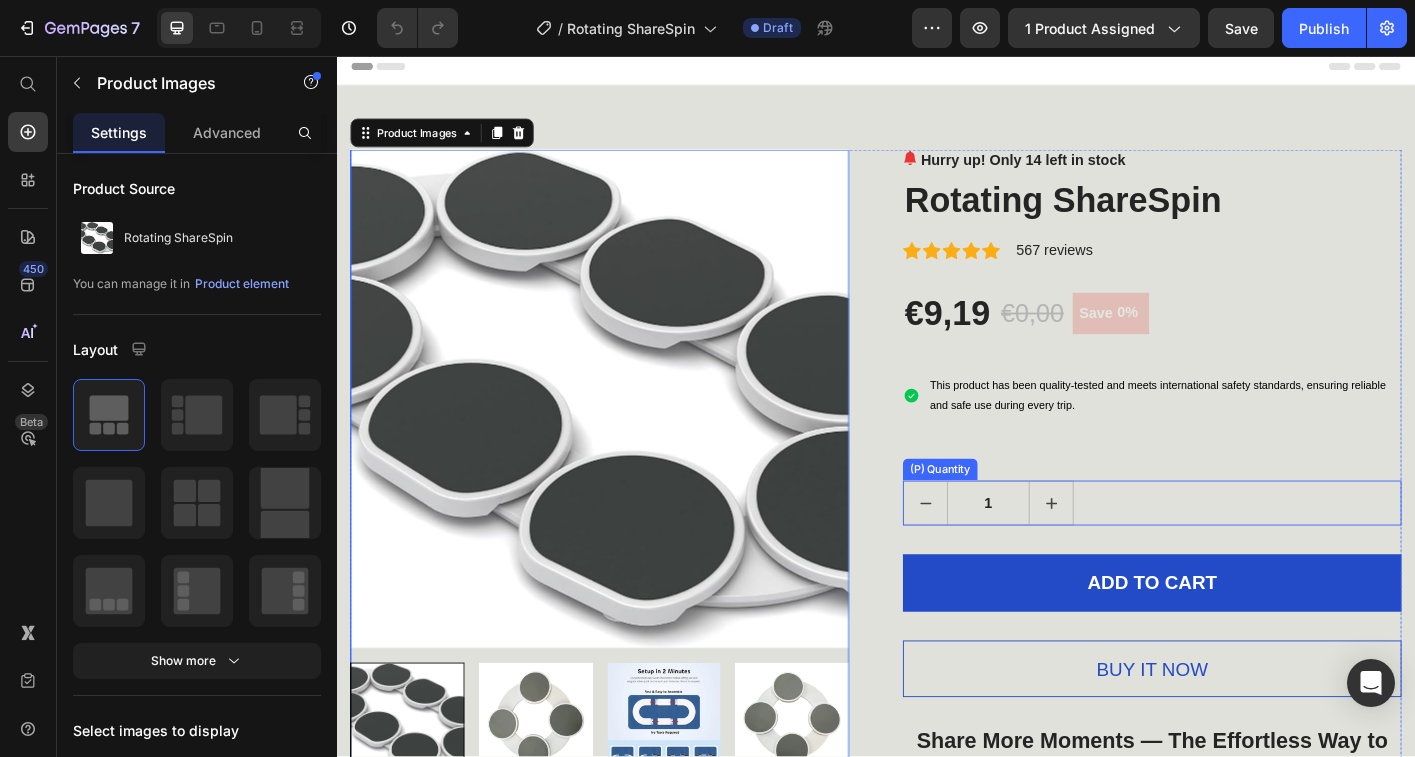 click on "1" at bounding box center (1244, 554) 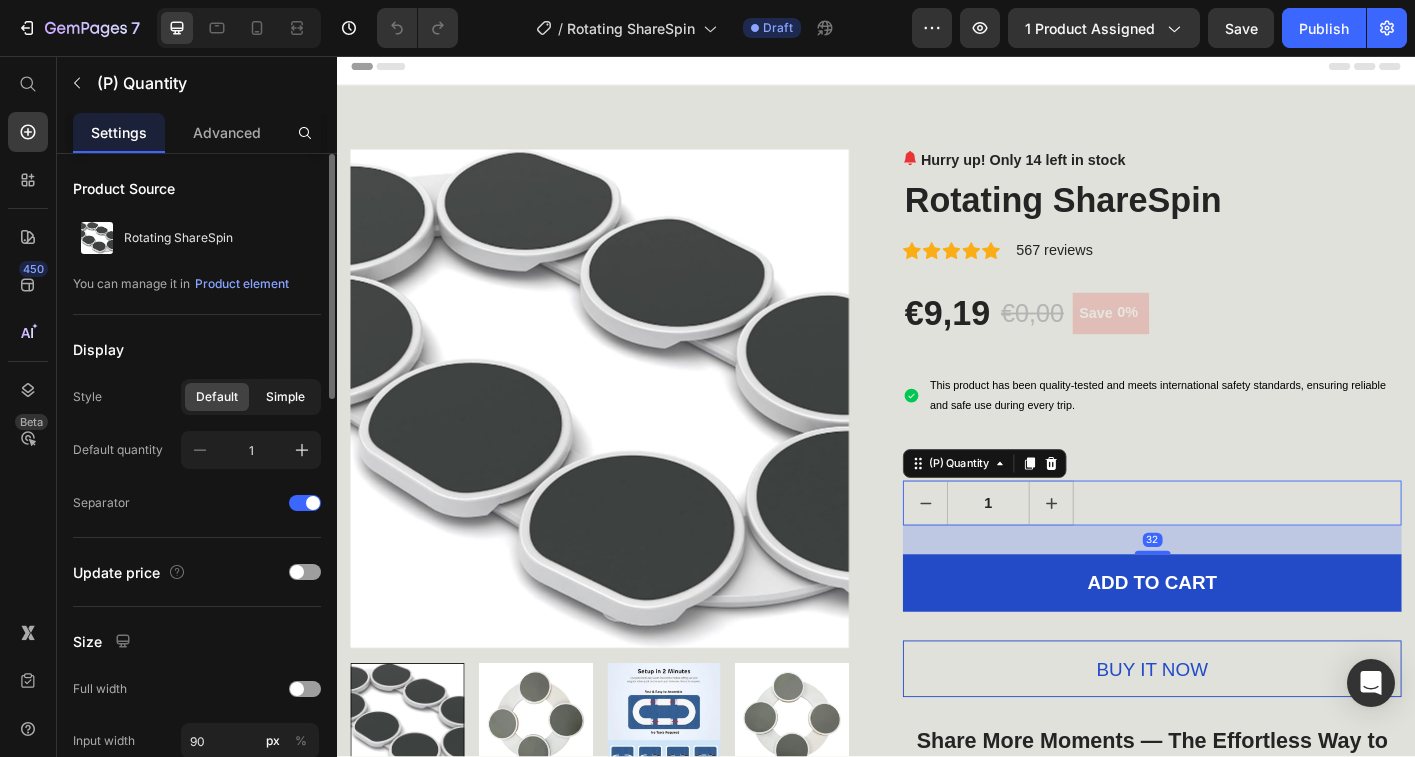 click on "Simple" 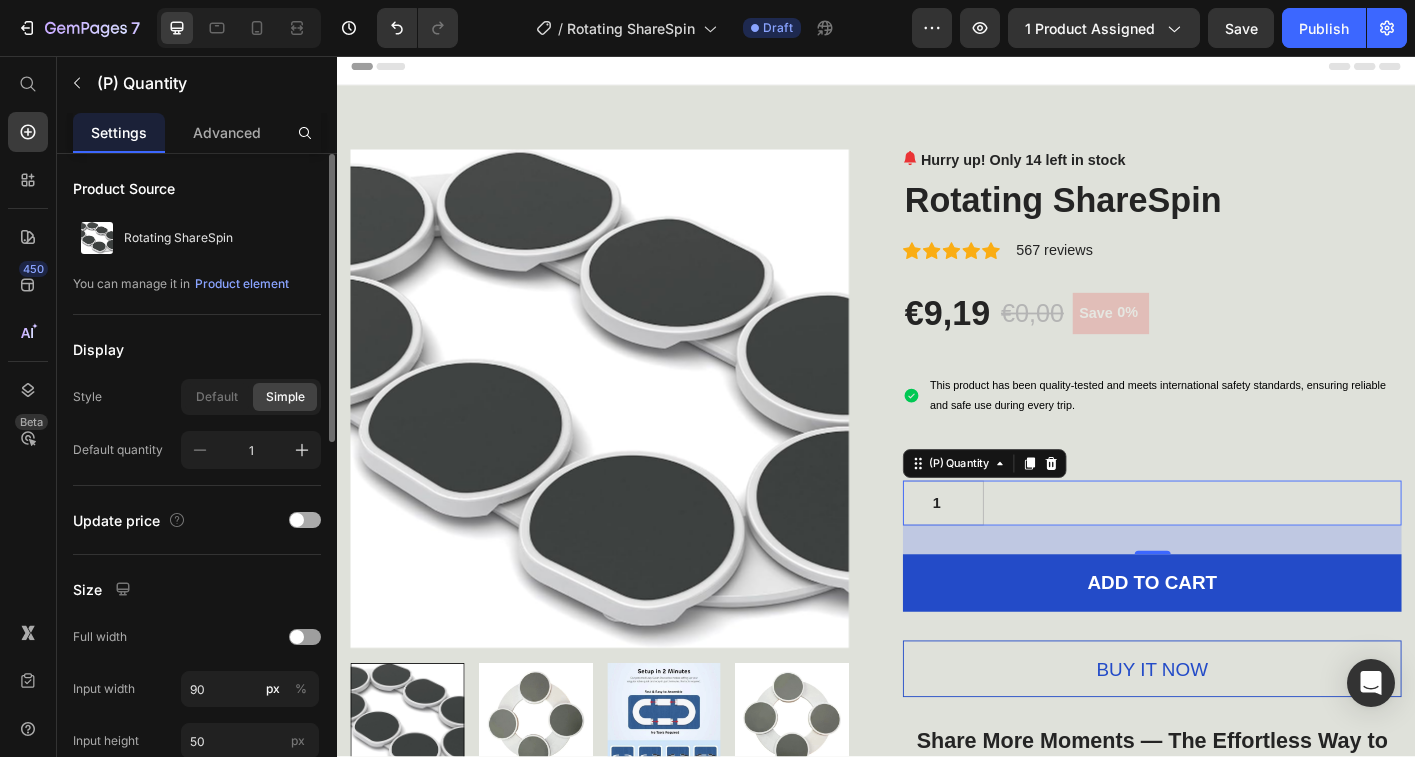 click at bounding box center (297, 520) 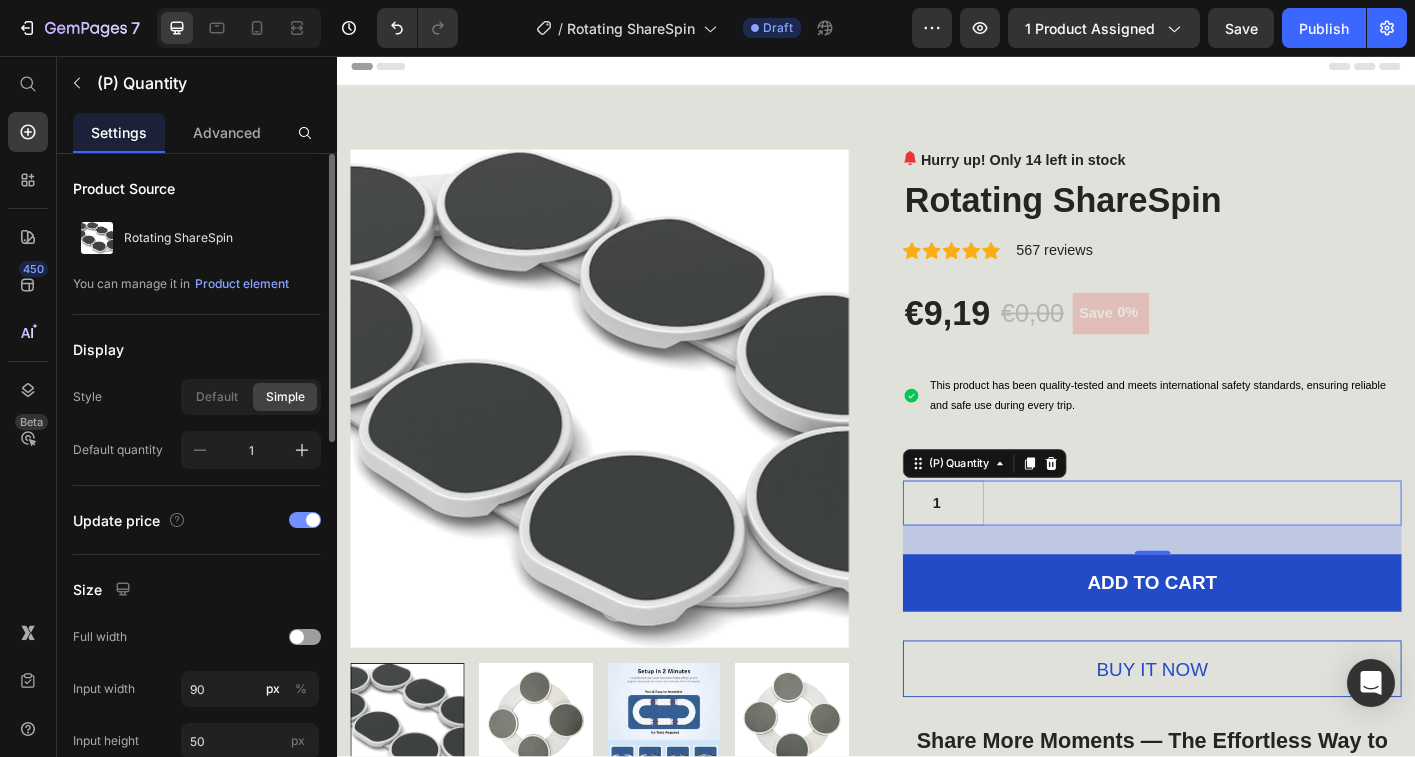 click at bounding box center (313, 520) 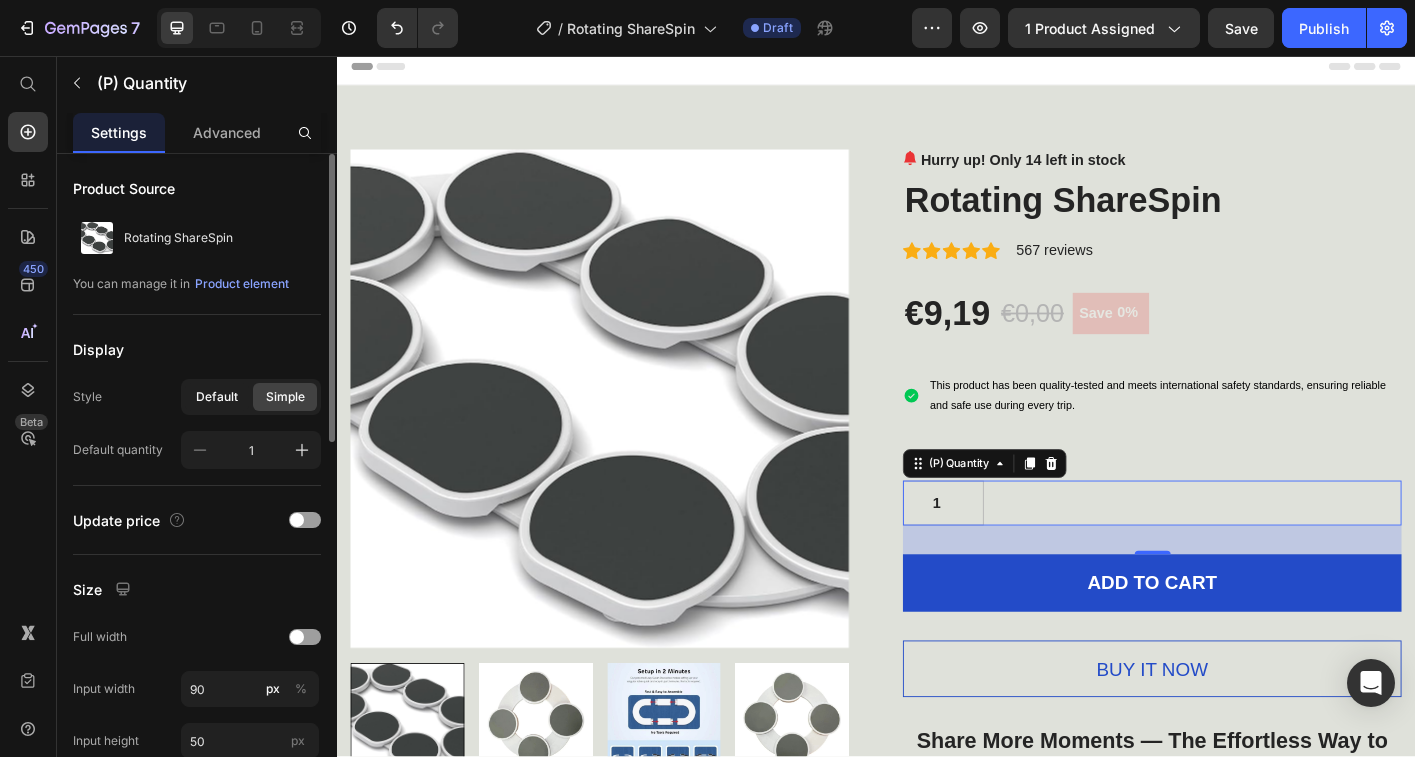 click on "Default" 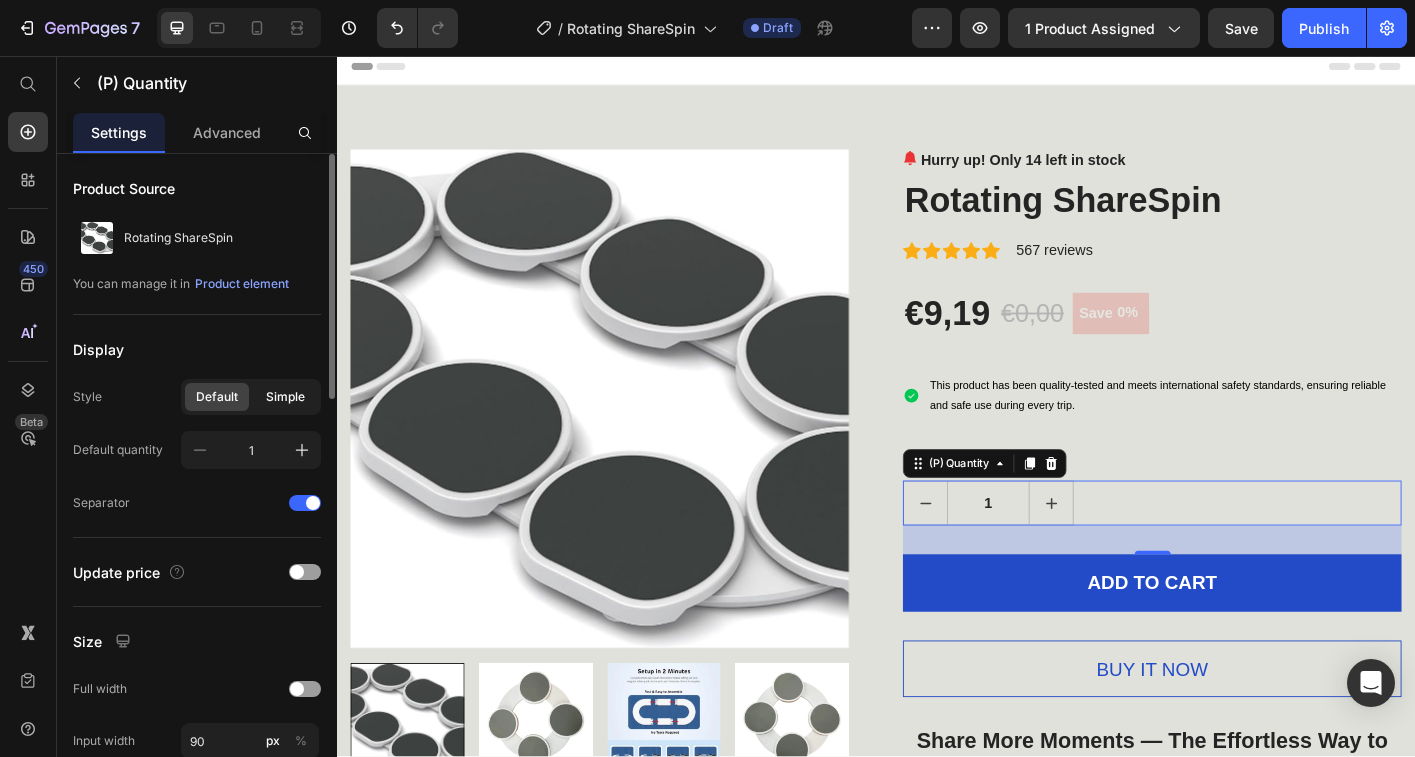 click on "Simple" 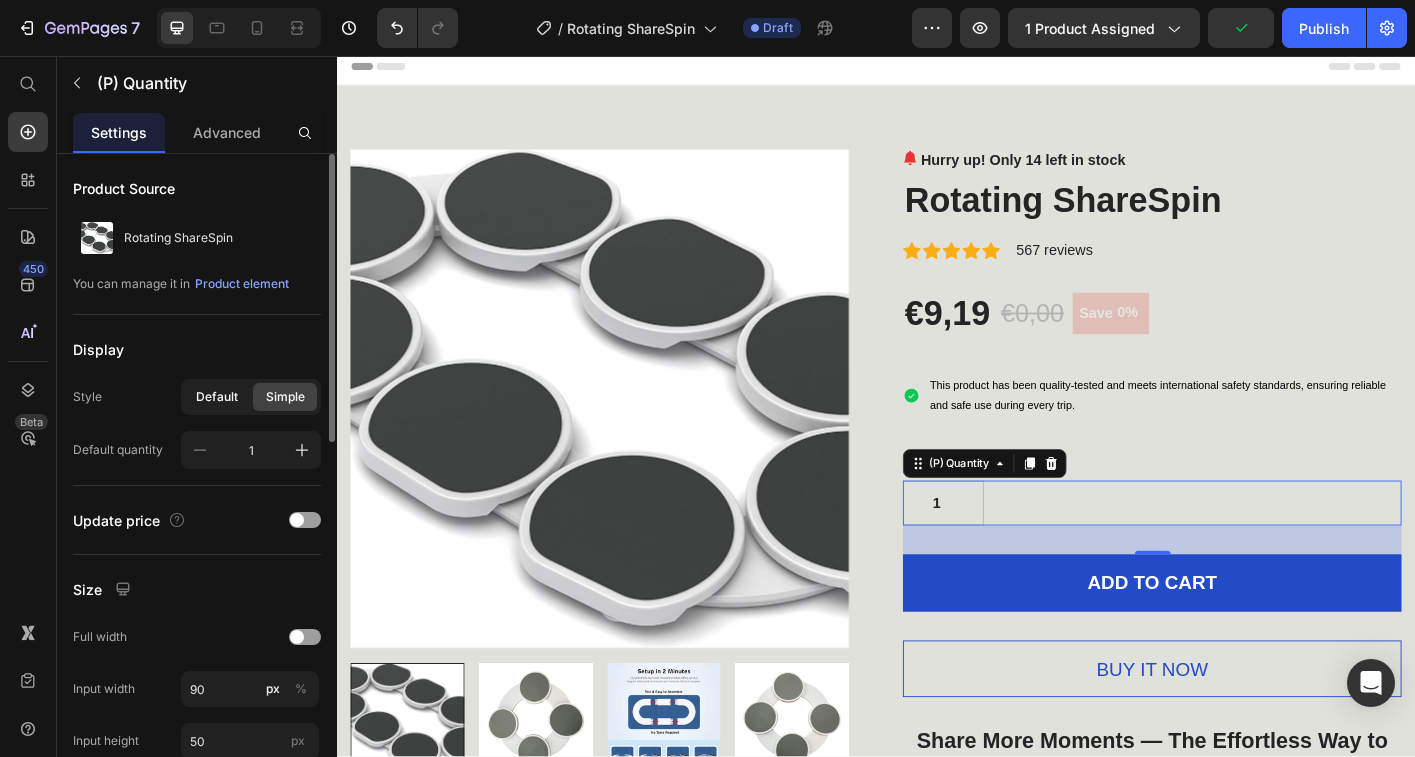 click on "Default" 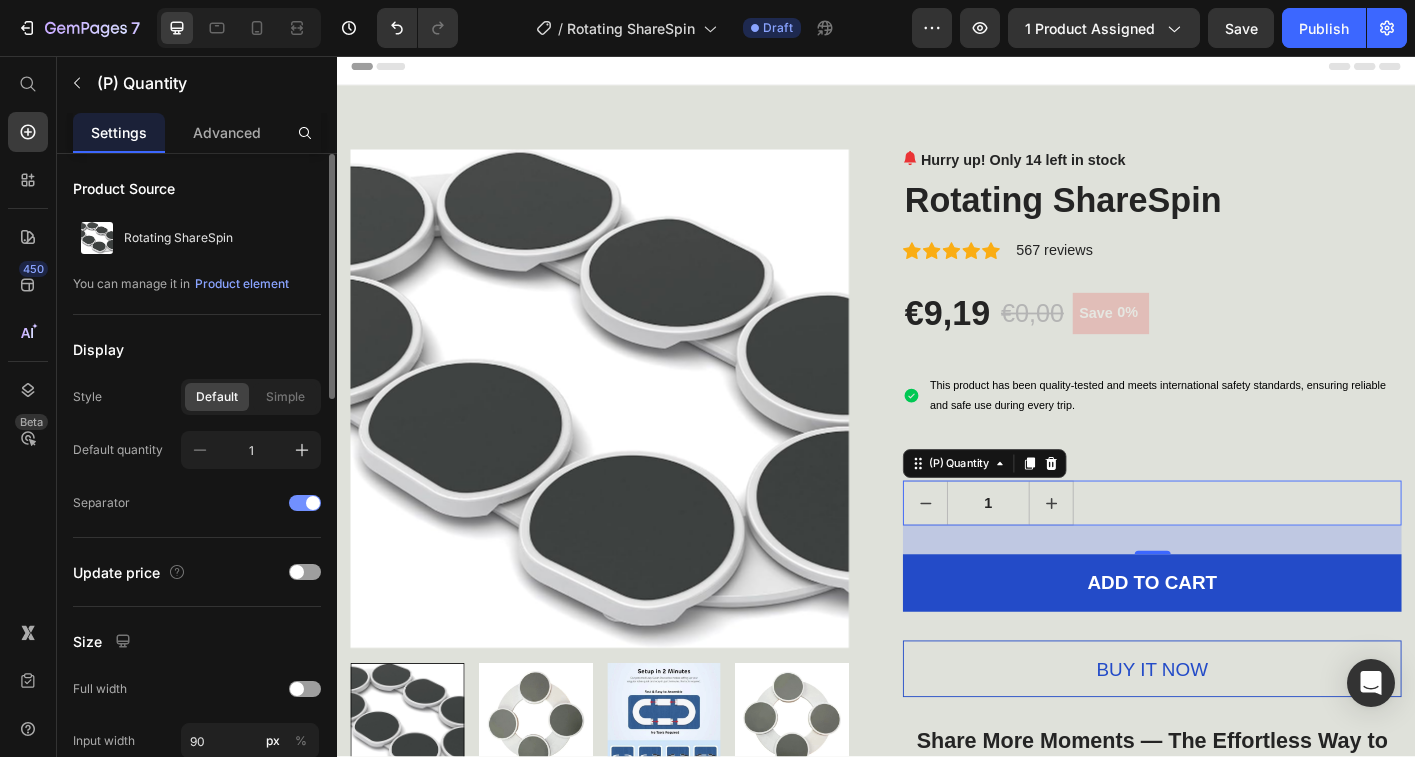 click at bounding box center [305, 503] 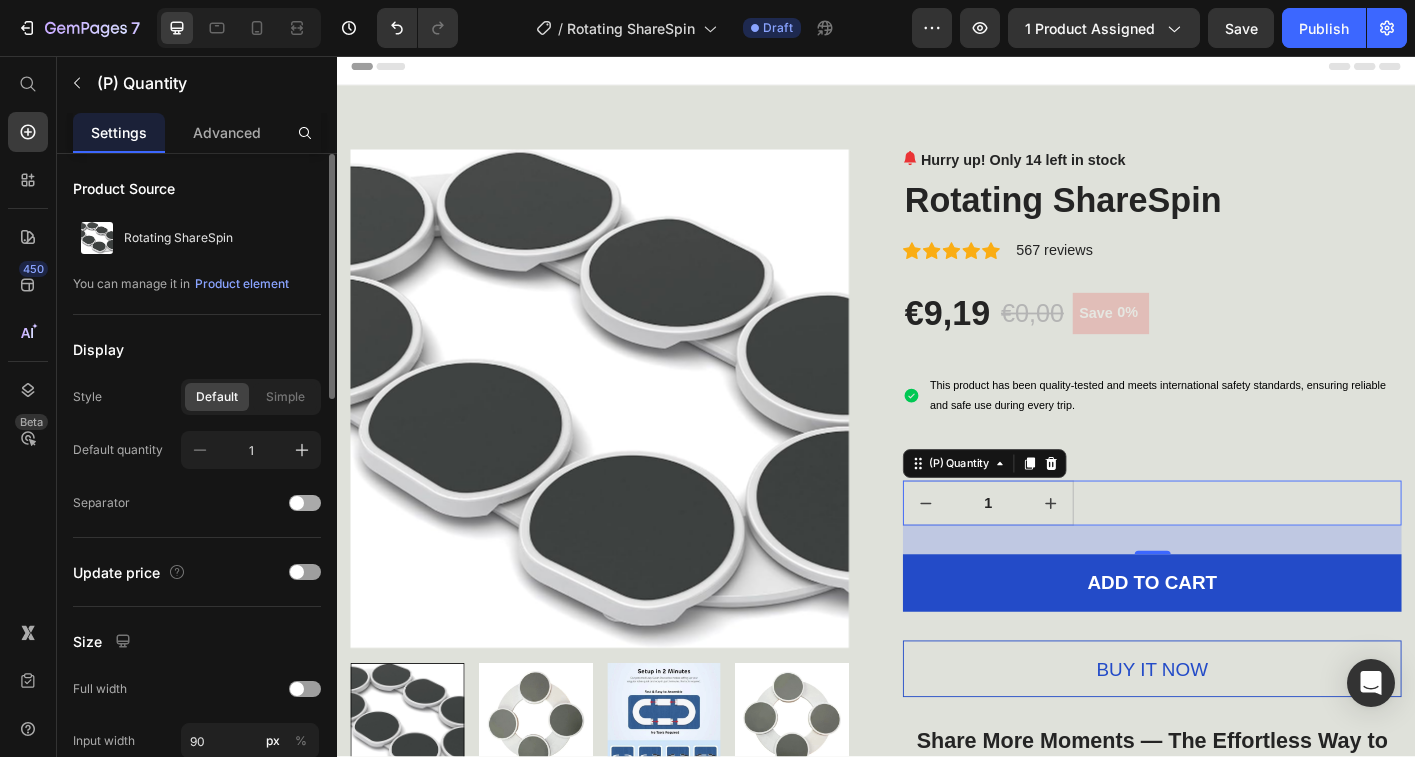 click at bounding box center (297, 503) 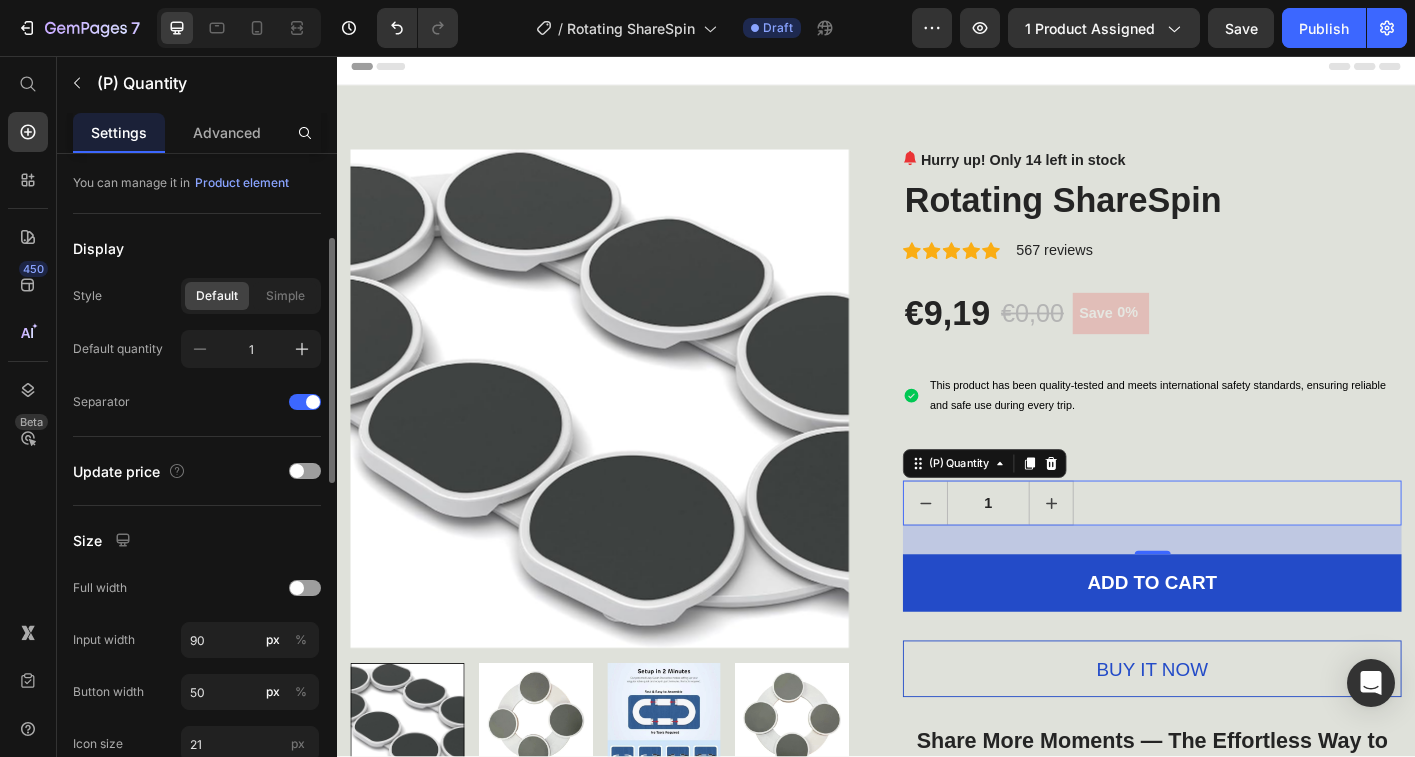 scroll, scrollTop: 0, scrollLeft: 0, axis: both 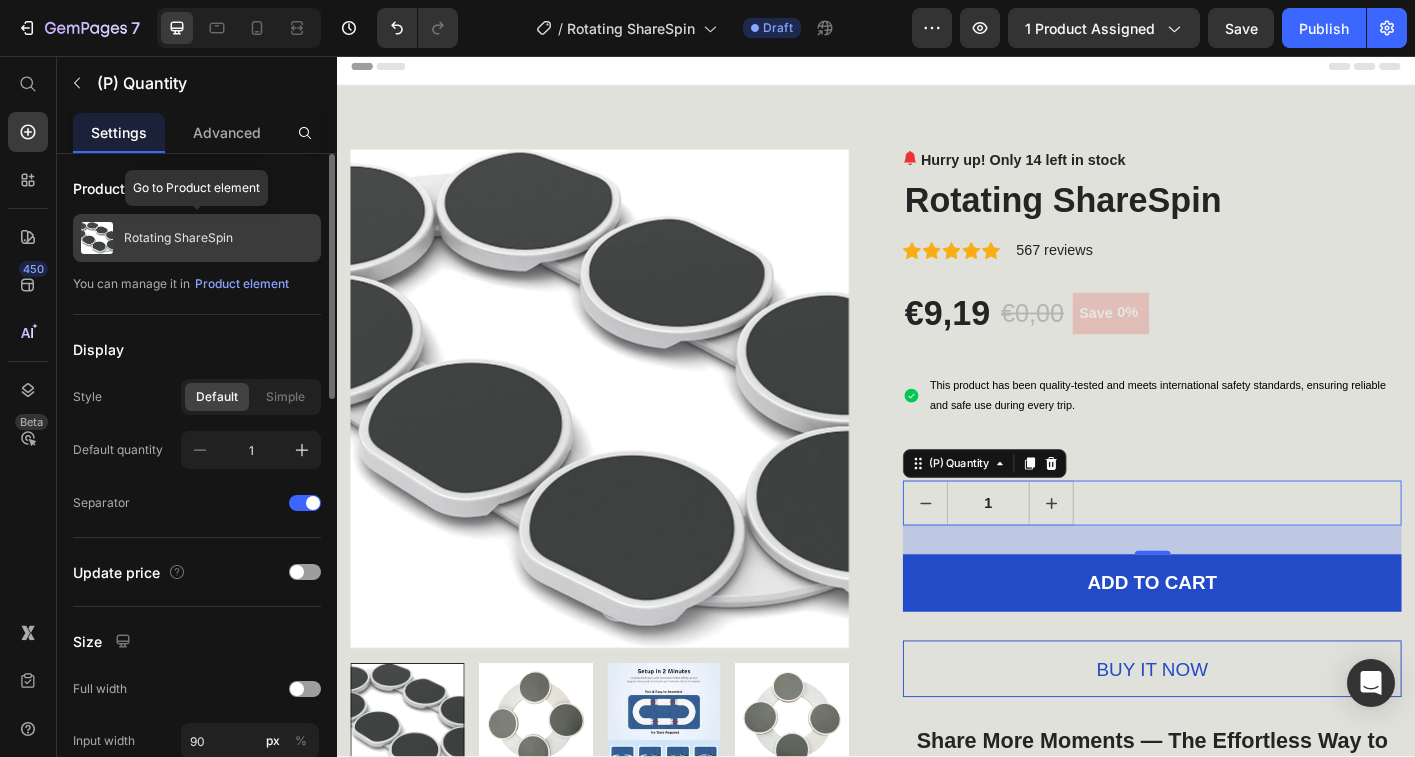 click on "Rotating ShareSpin" at bounding box center (178, 238) 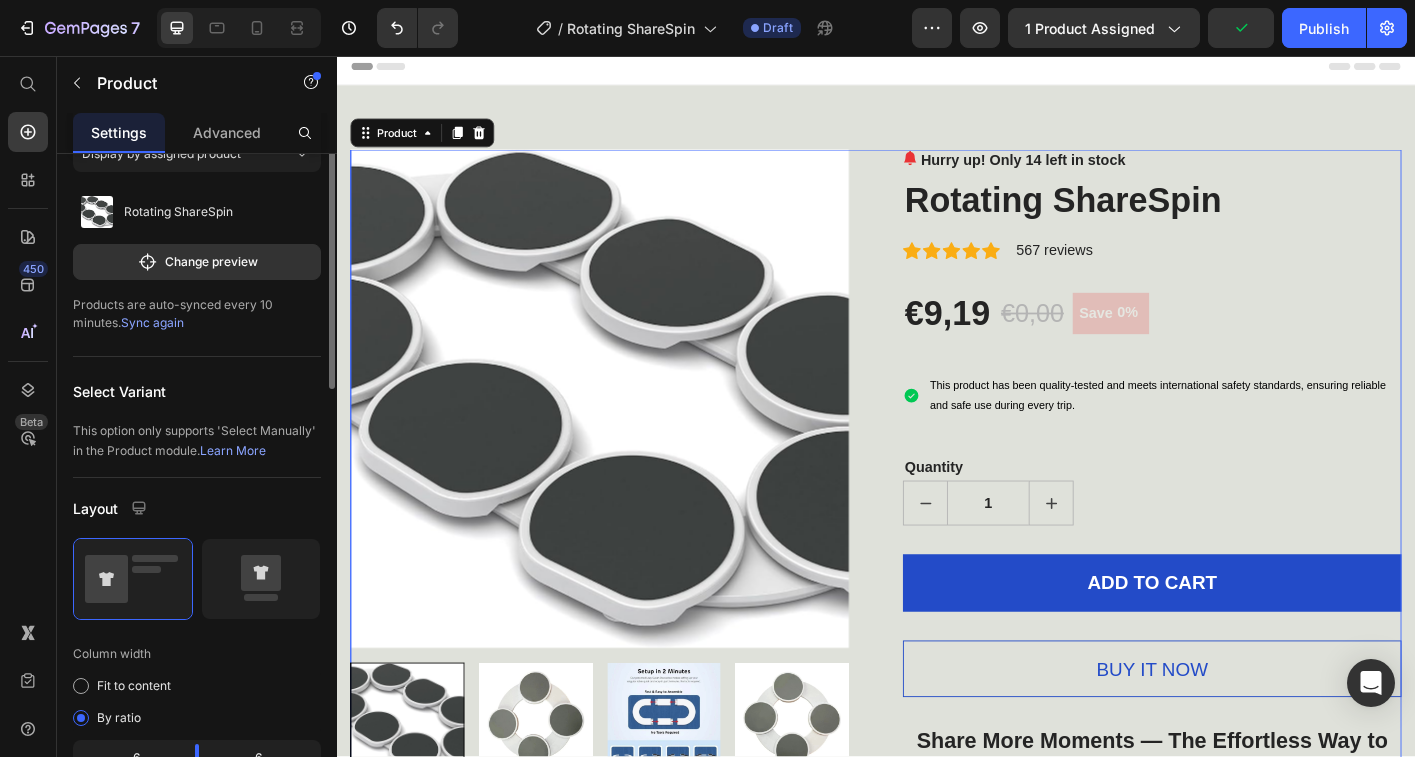 scroll, scrollTop: 0, scrollLeft: 0, axis: both 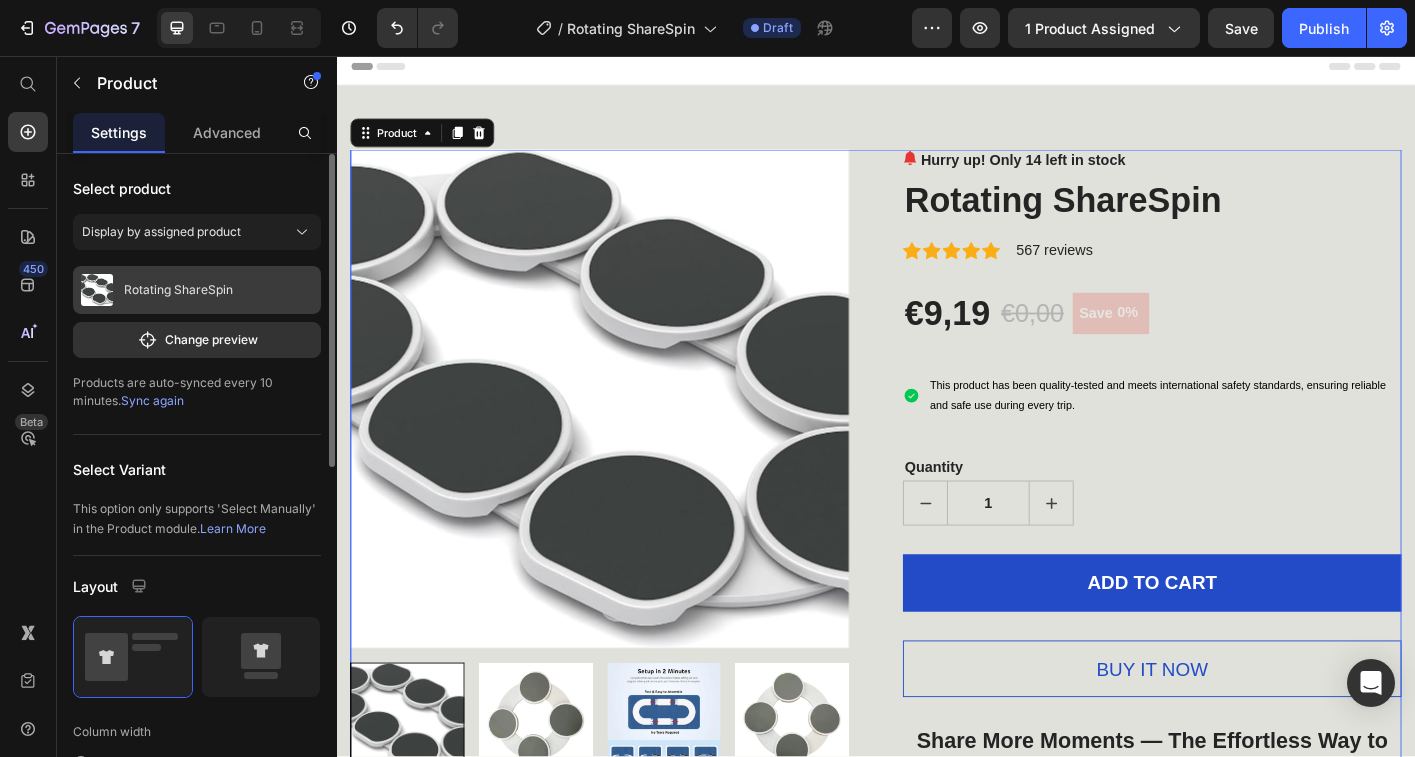 click on "Rotating ShareSpin" at bounding box center (178, 290) 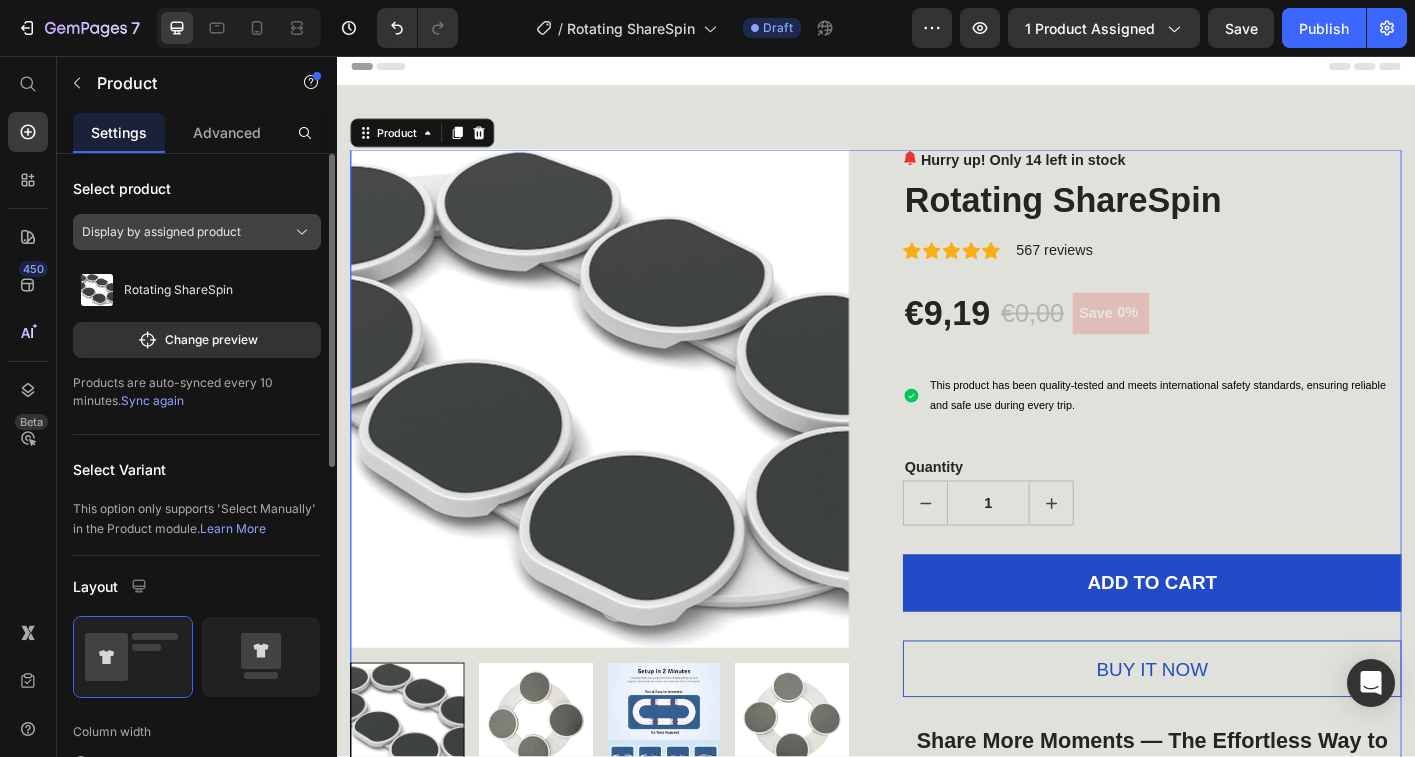 click on "Display by assigned product" at bounding box center [161, 232] 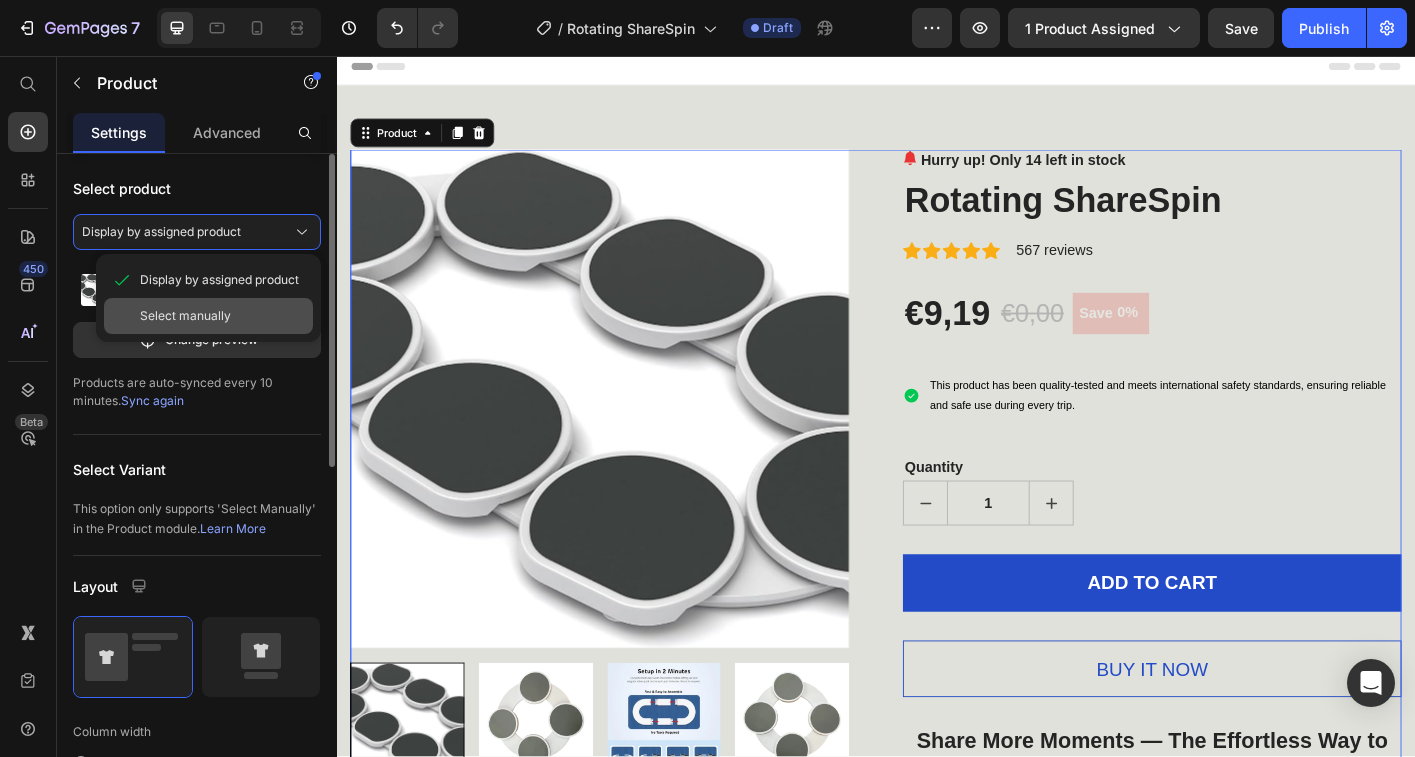 click on "Select manually" at bounding box center [185, 316] 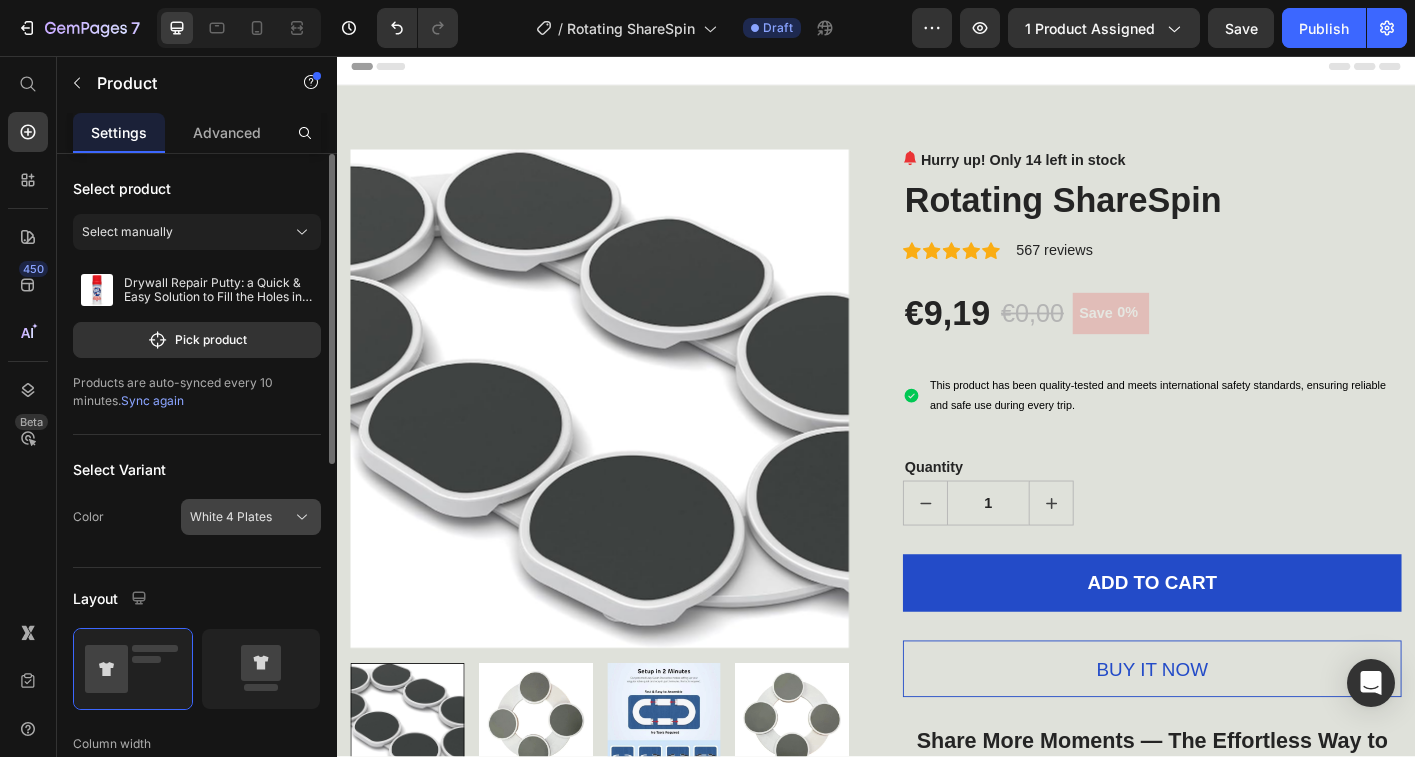 click on "White 4 Plates" 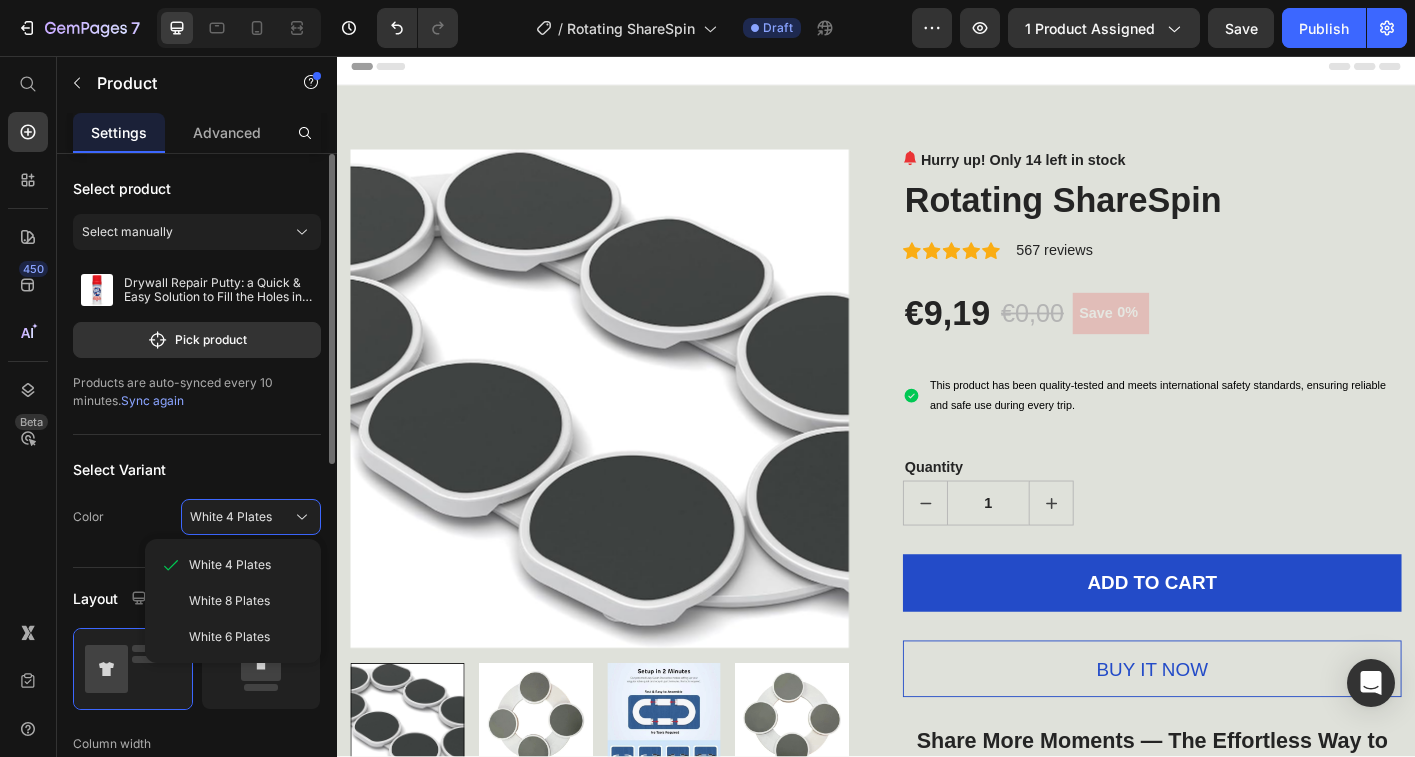 click on "Color White 4 Plates White 4 Plates White 8 Plates White 6 Plates" 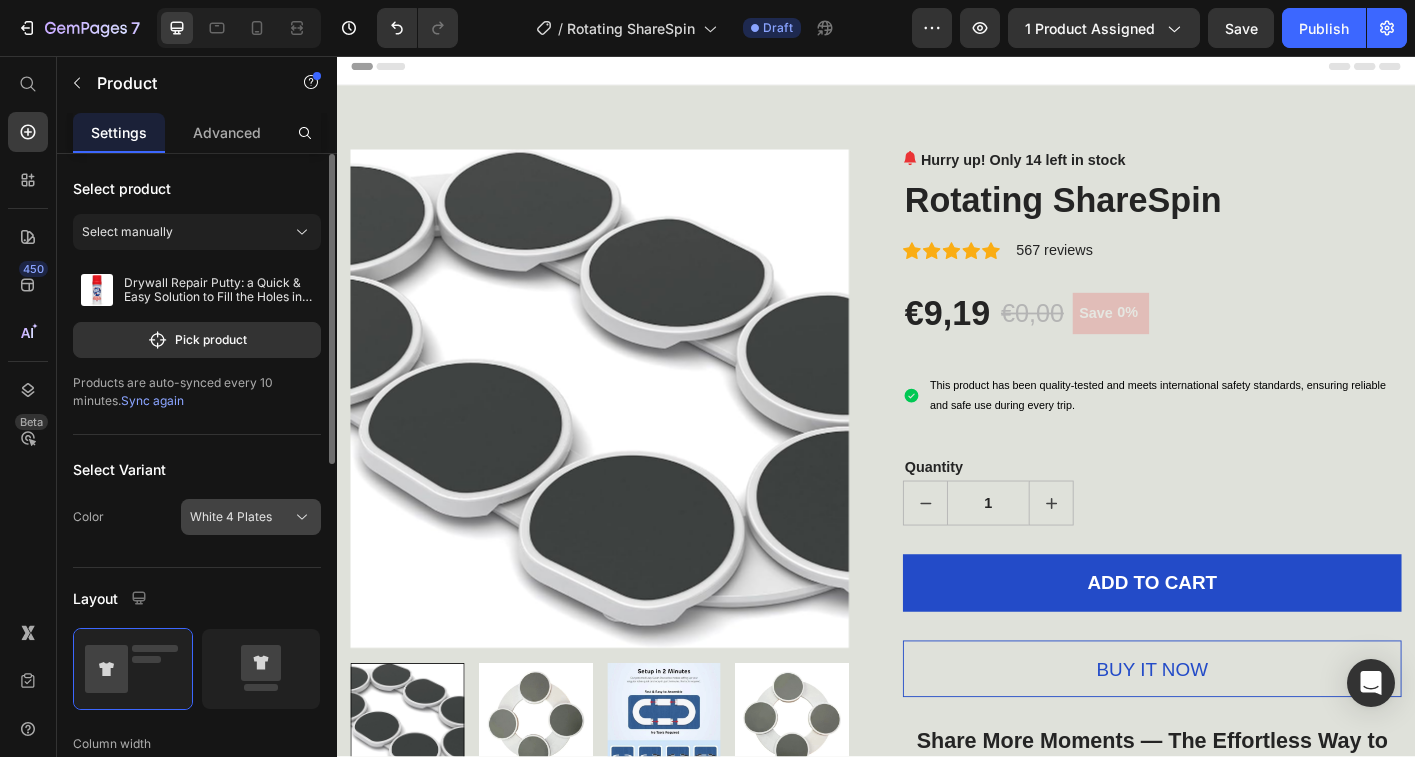 drag, startPoint x: 213, startPoint y: 527, endPoint x: 241, endPoint y: 523, distance: 28.284271 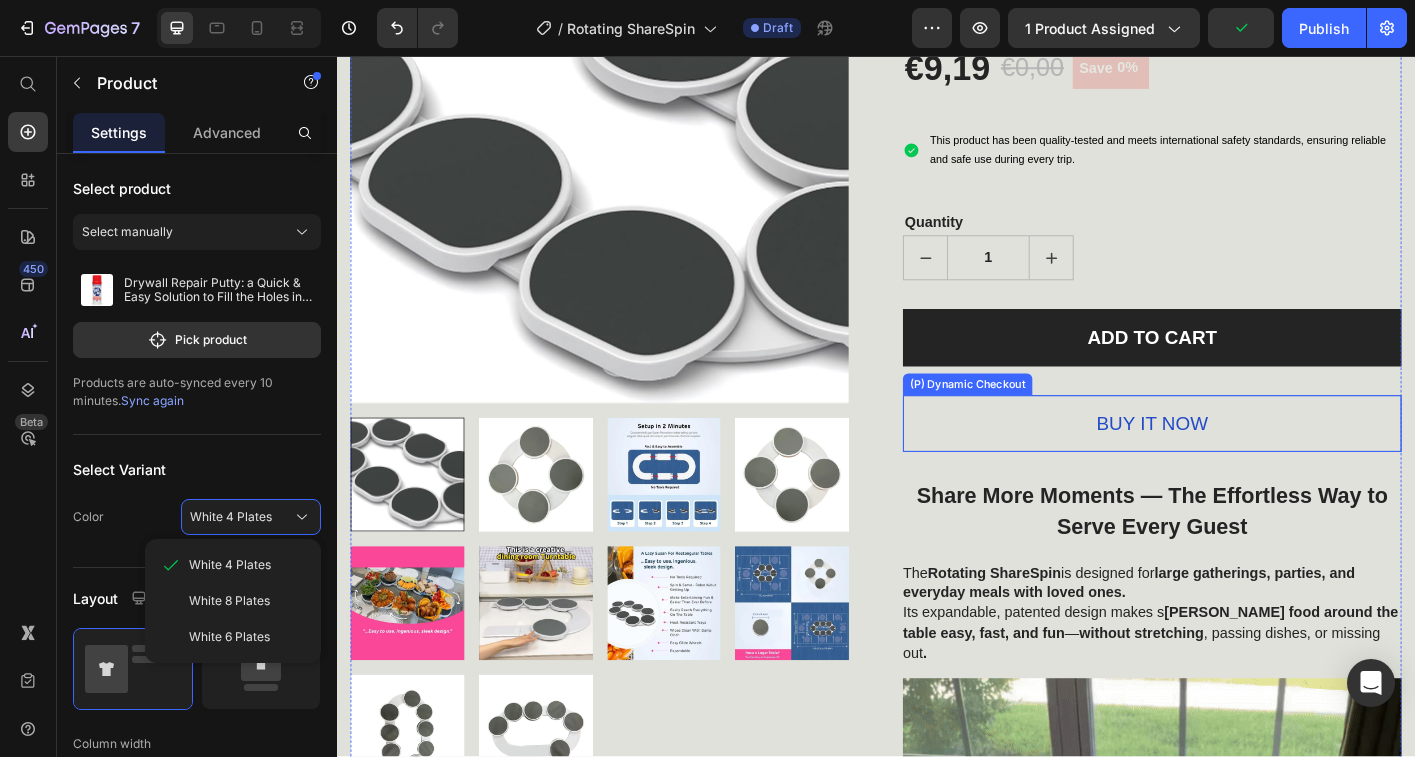 scroll, scrollTop: 240, scrollLeft: 0, axis: vertical 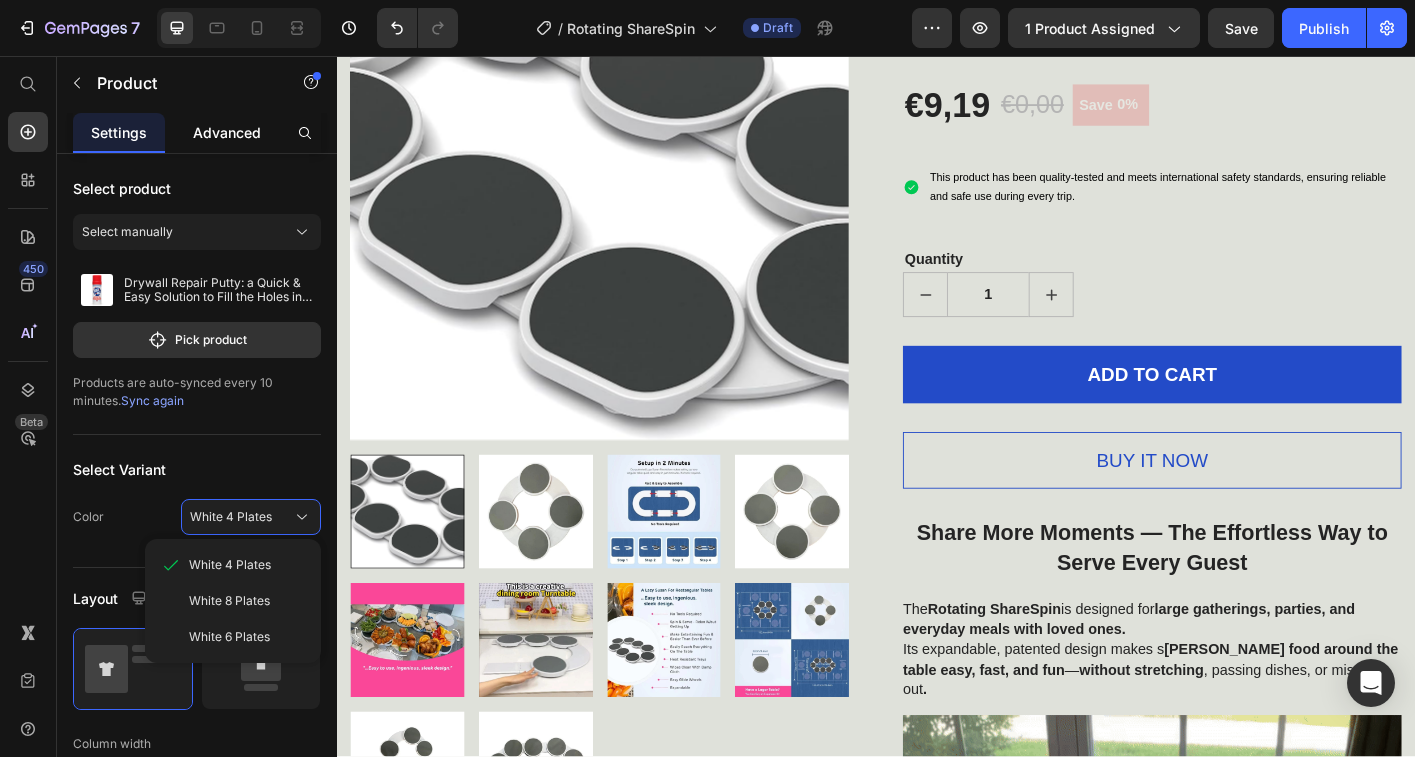 click on "Advanced" at bounding box center (227, 132) 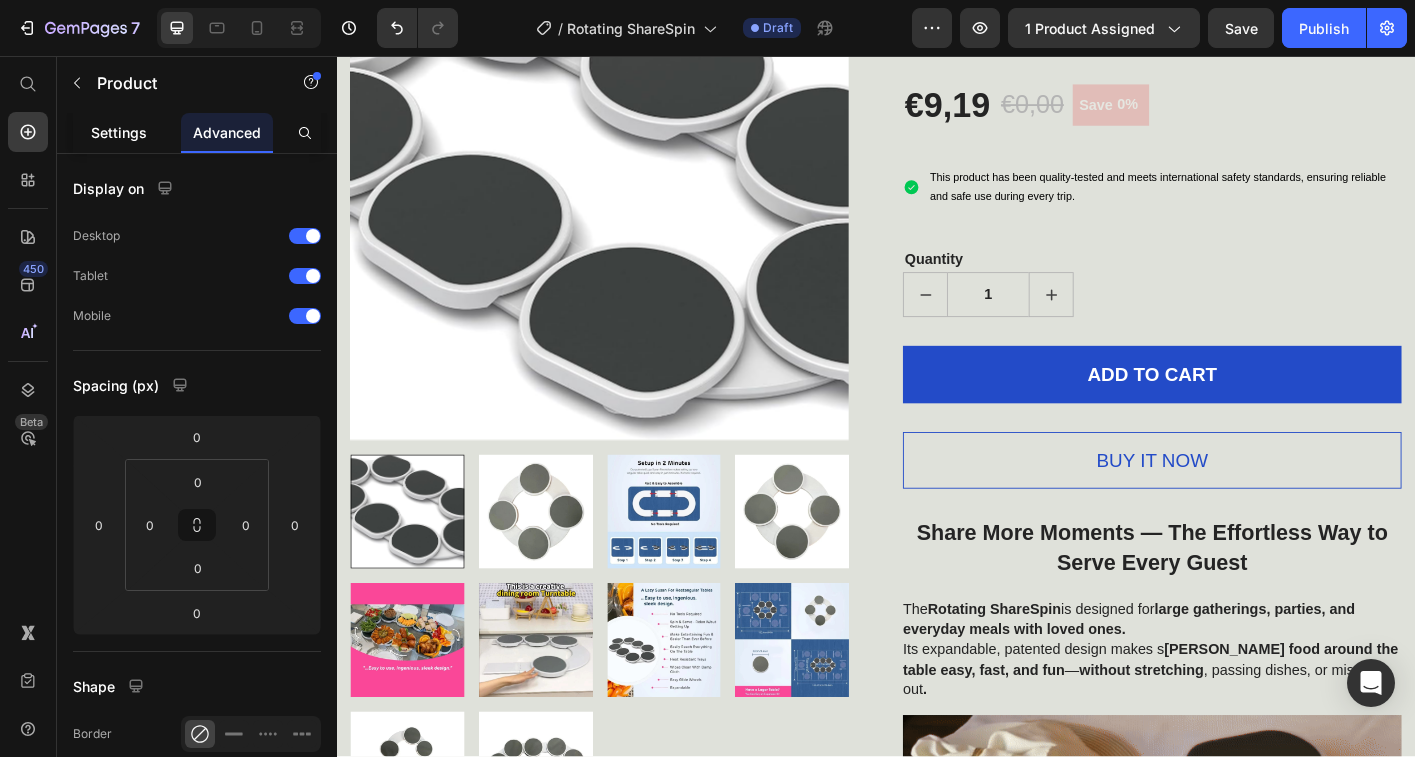 click on "Settings" at bounding box center [119, 132] 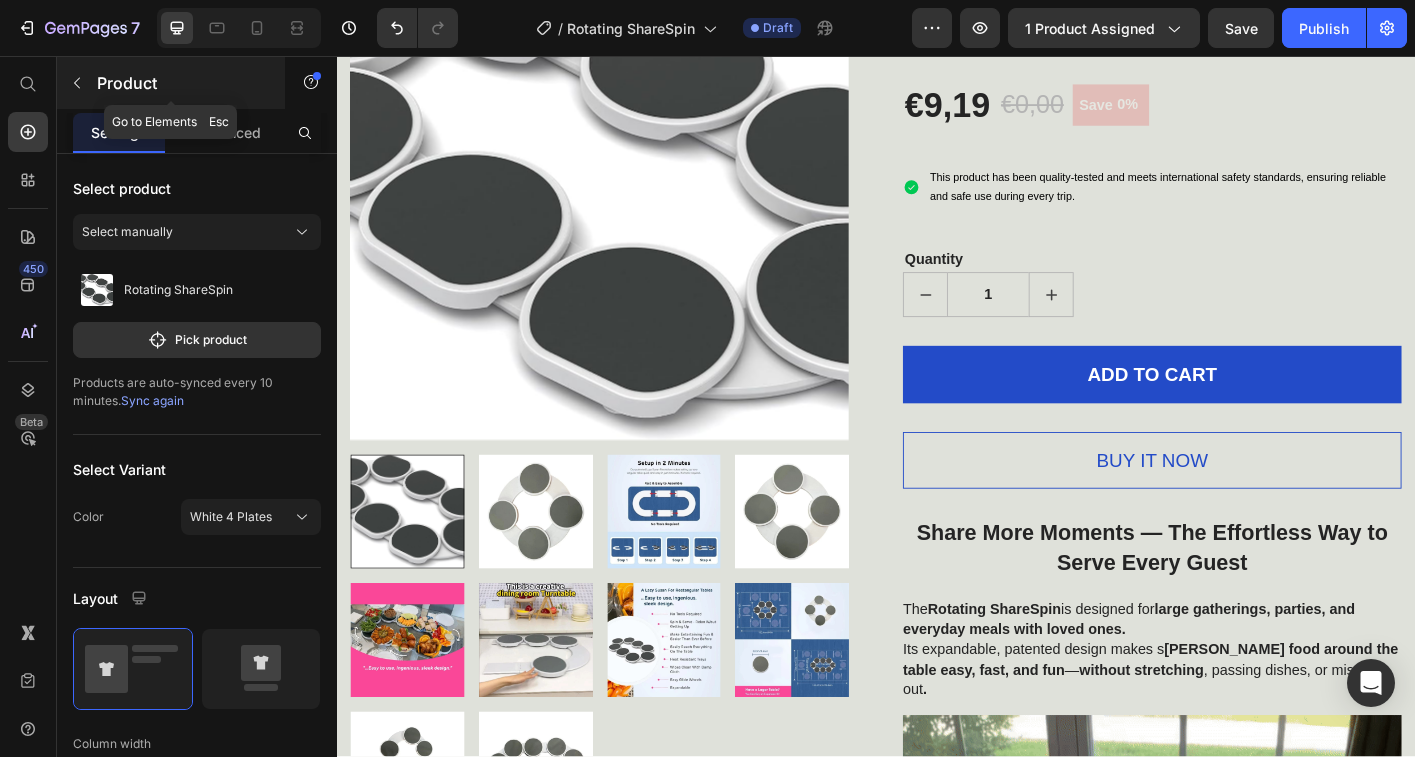 click 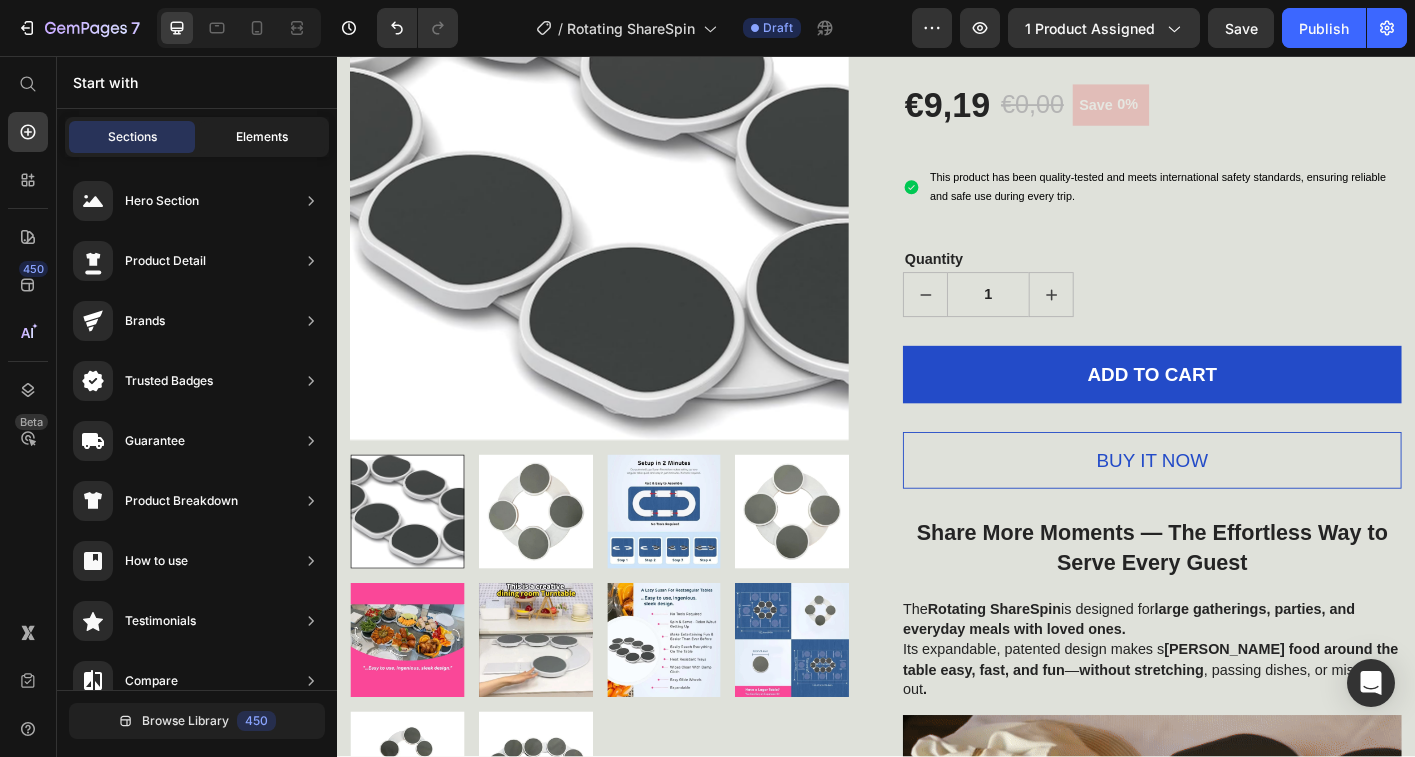 click on "Elements" at bounding box center (262, 137) 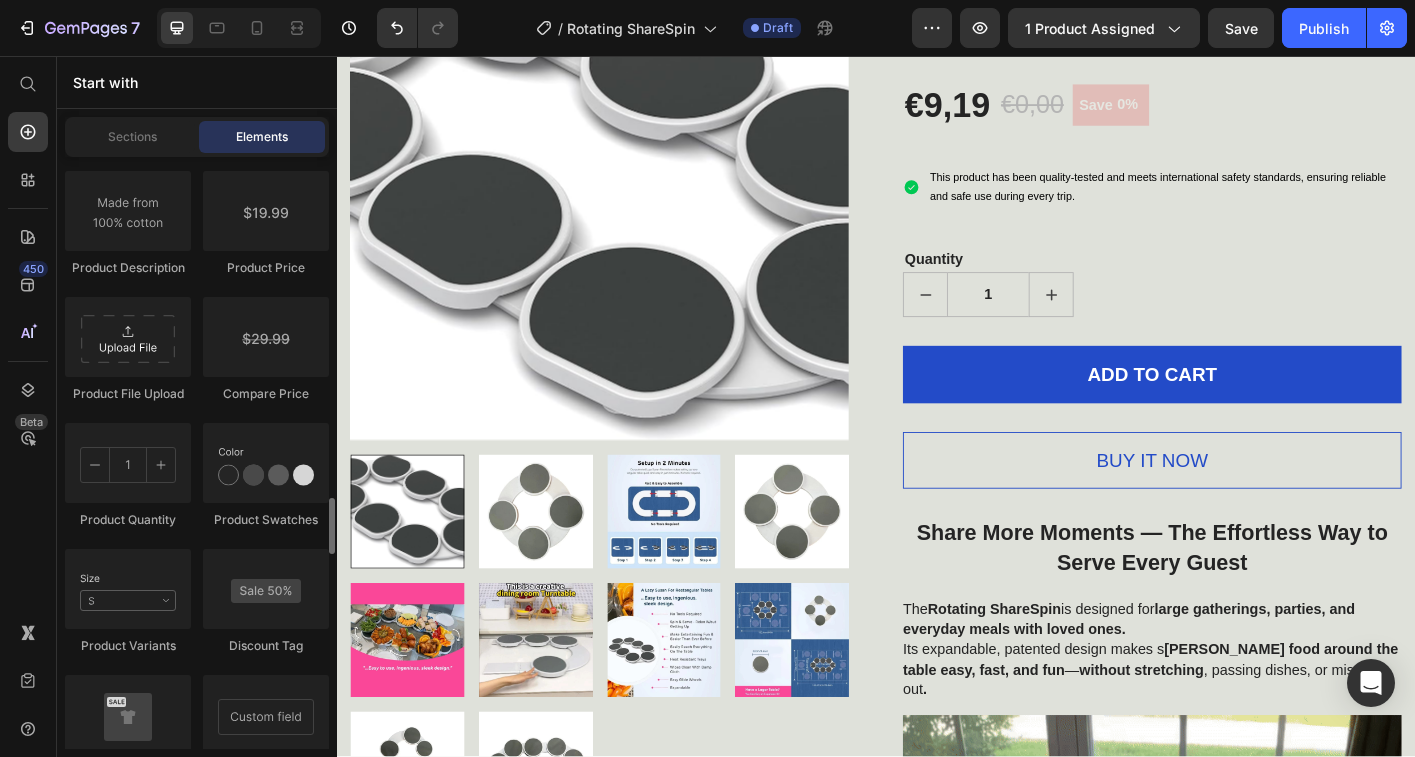 scroll, scrollTop: 3473, scrollLeft: 0, axis: vertical 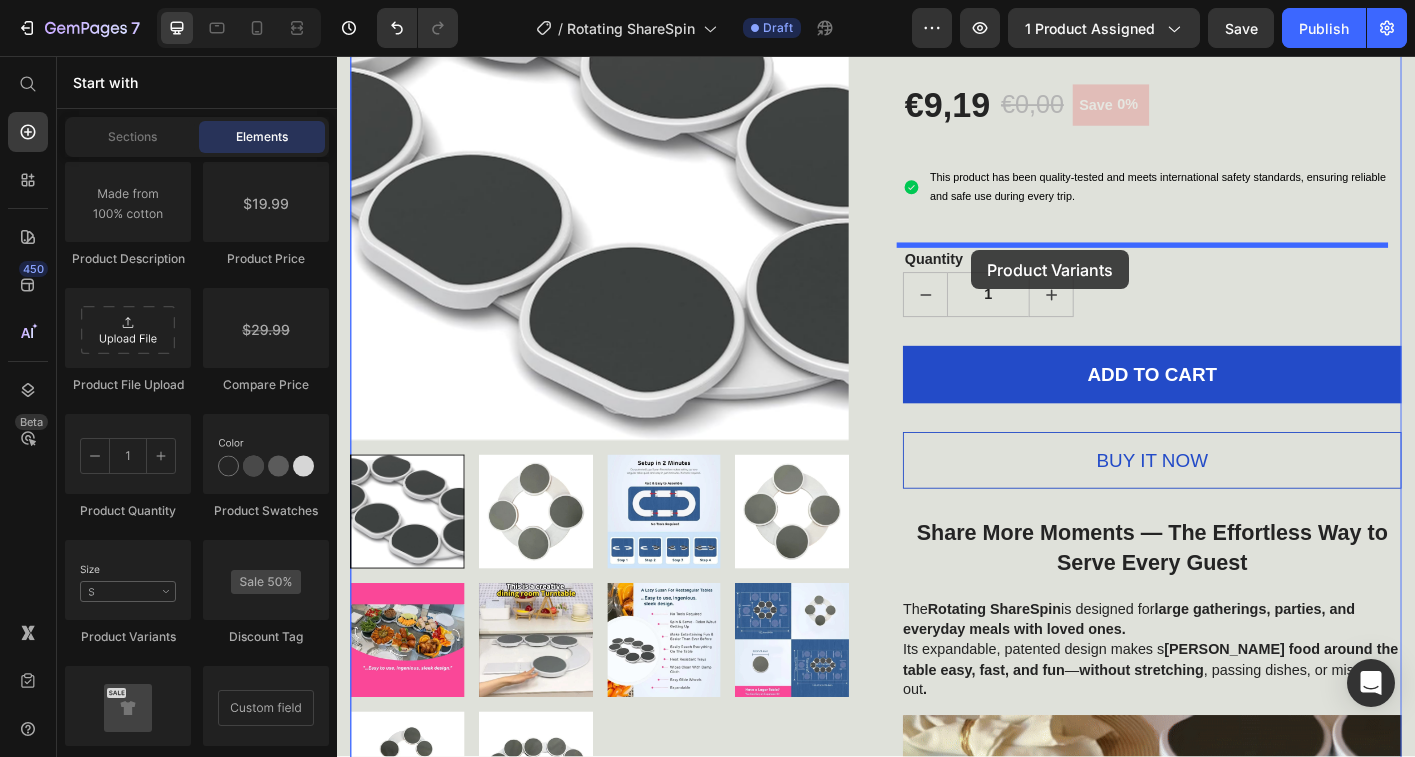drag, startPoint x: 476, startPoint y: 641, endPoint x: 1043, endPoint y: 272, distance: 676.49835 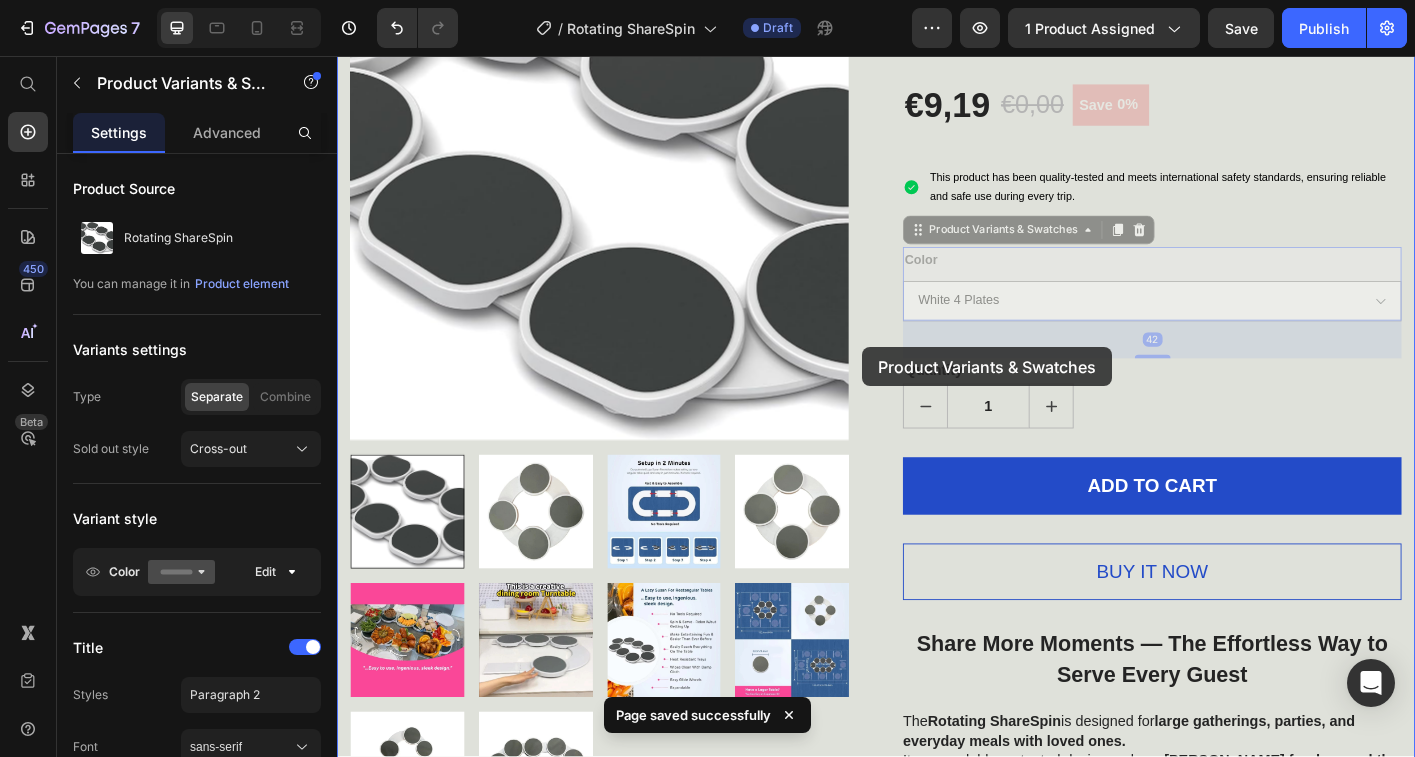click at bounding box center (937, 3382) 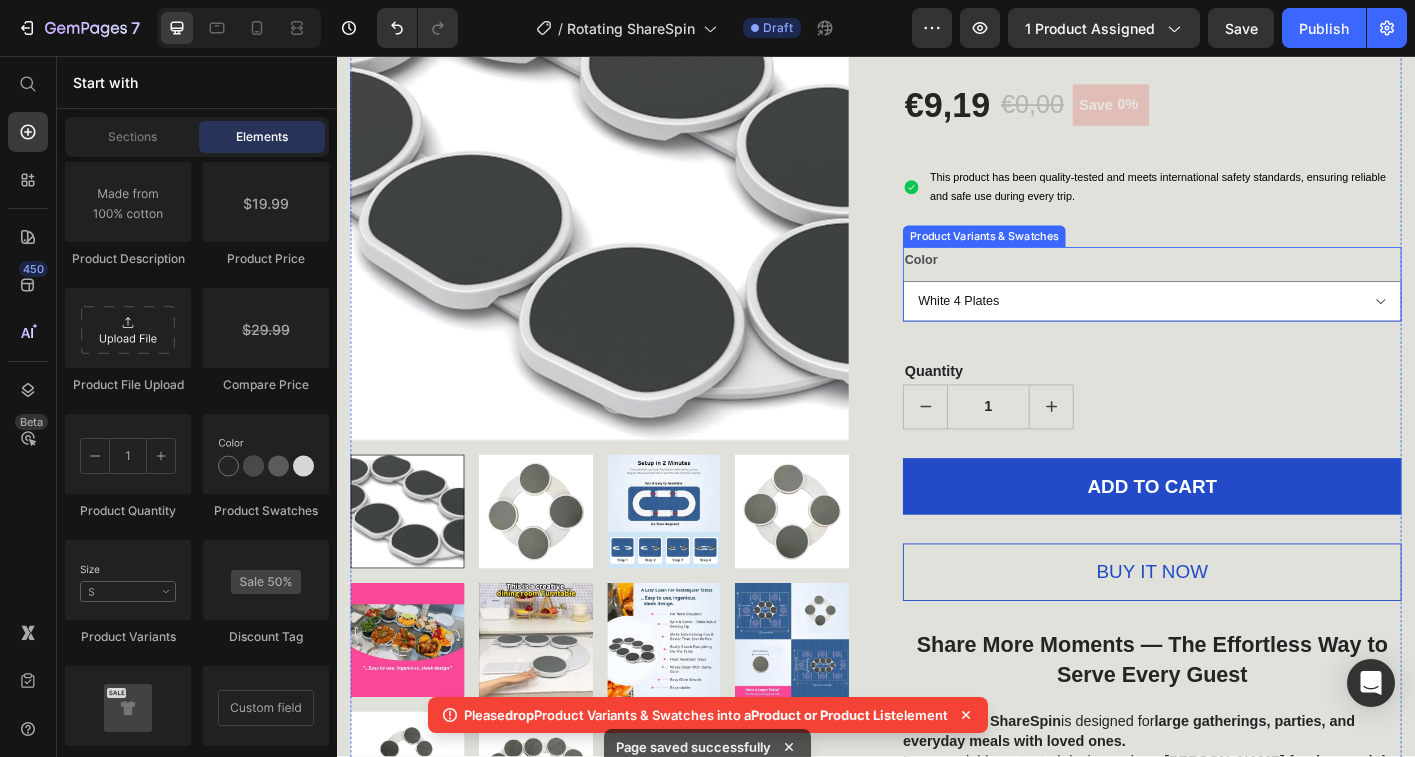 click on "Color White 4 Plates White 8 Plates White 6 Plates" at bounding box center [1244, 310] 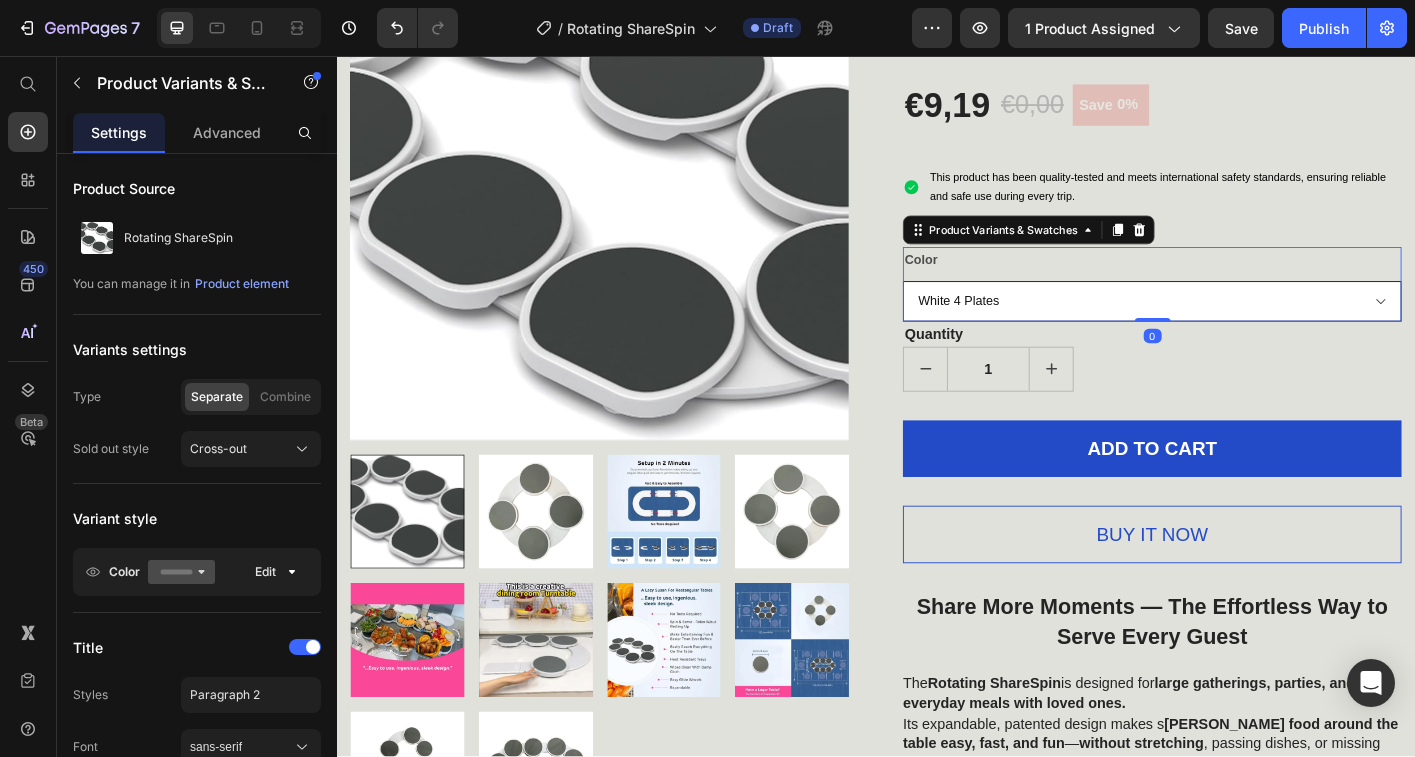 drag, startPoint x: 1233, startPoint y: 389, endPoint x: 1233, endPoint y: 321, distance: 68 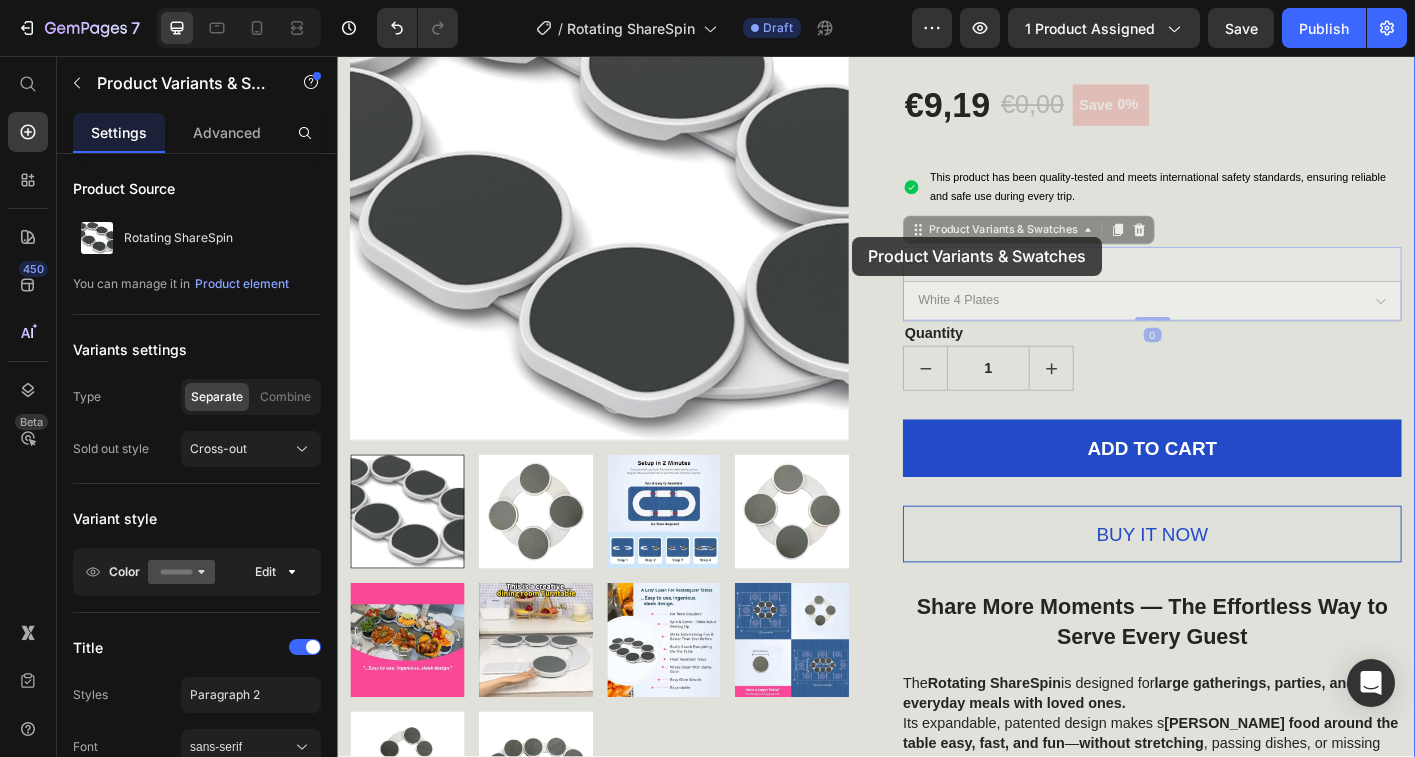 click at bounding box center [937, 3361] 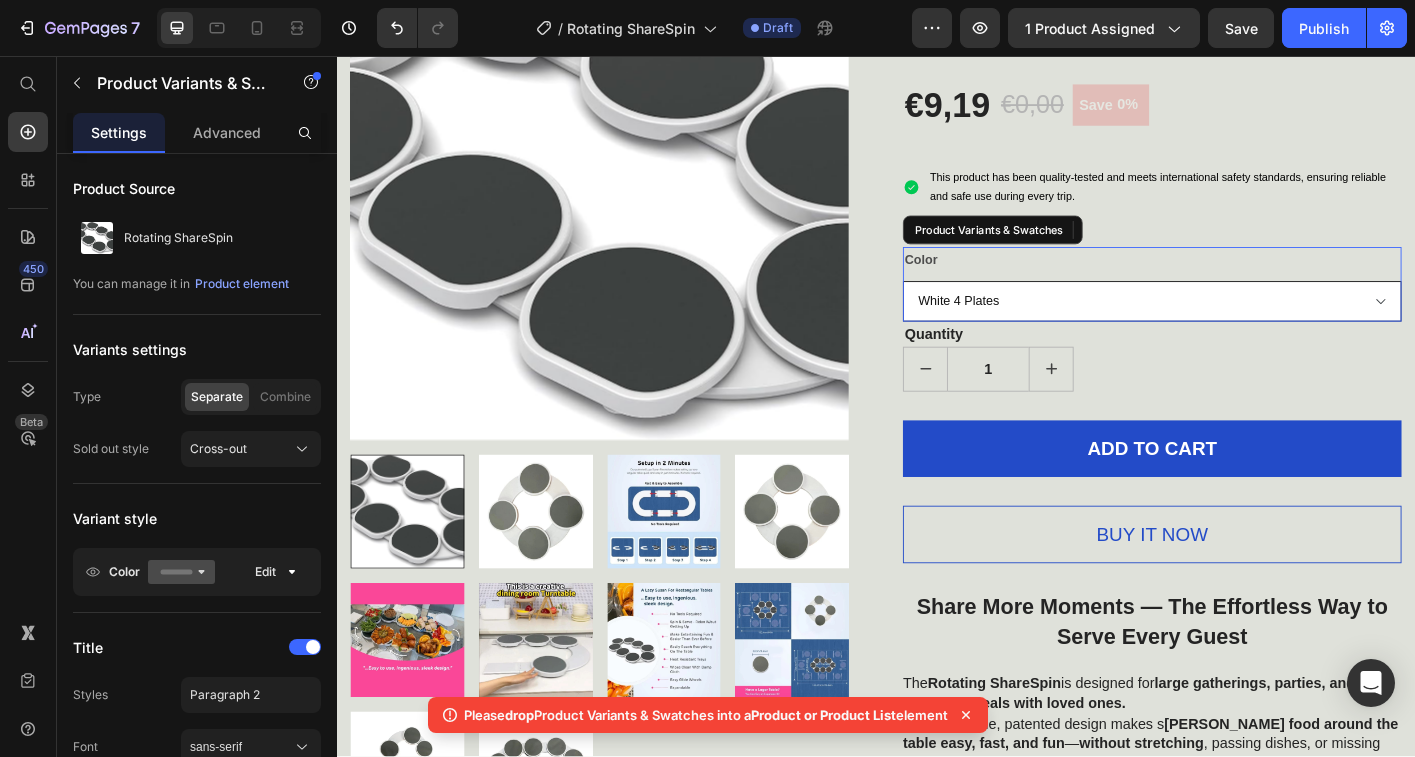 click on "White 4 Plates White 8 Plates White 6 Plates" at bounding box center (1244, 329) 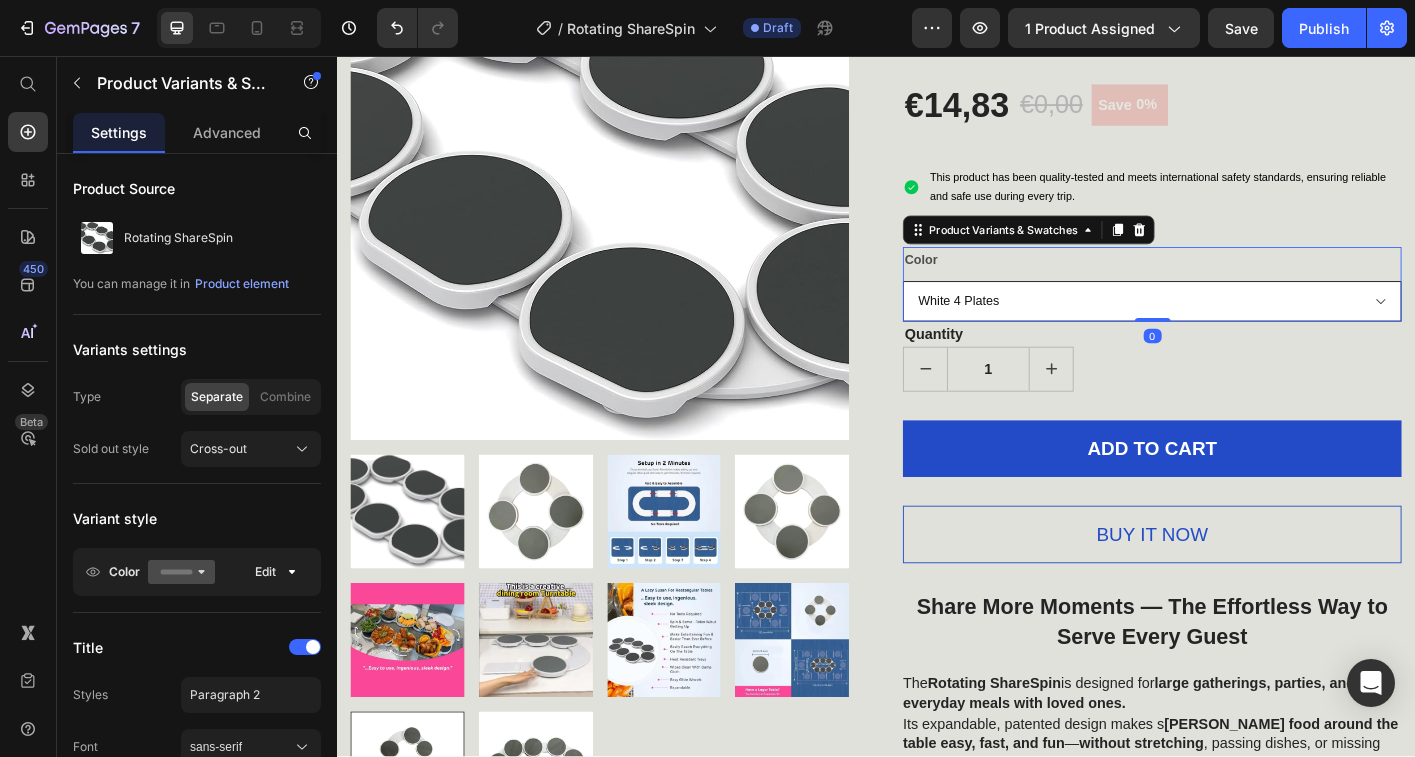 select on "White 8 Plates" 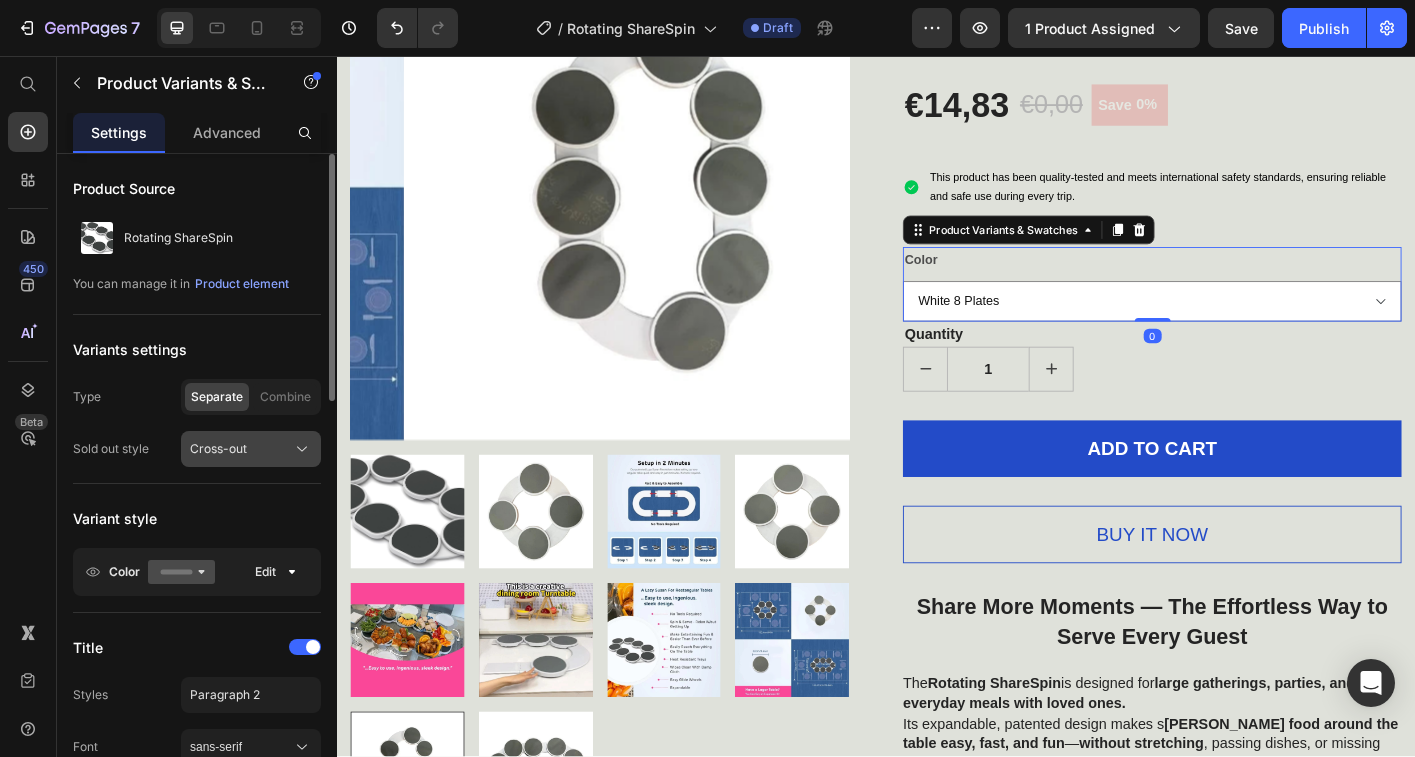 click on "Cross-out" at bounding box center (218, 449) 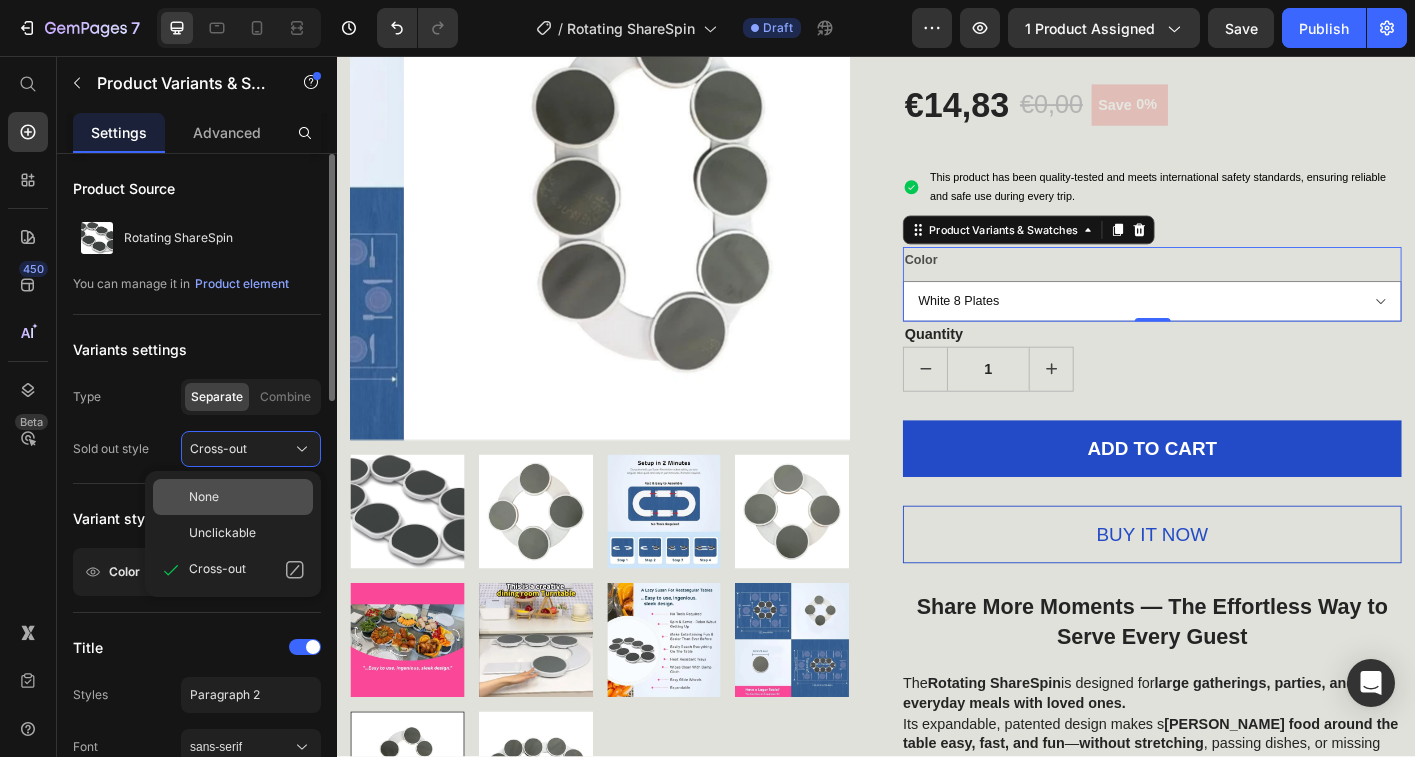 click on "None" at bounding box center [247, 497] 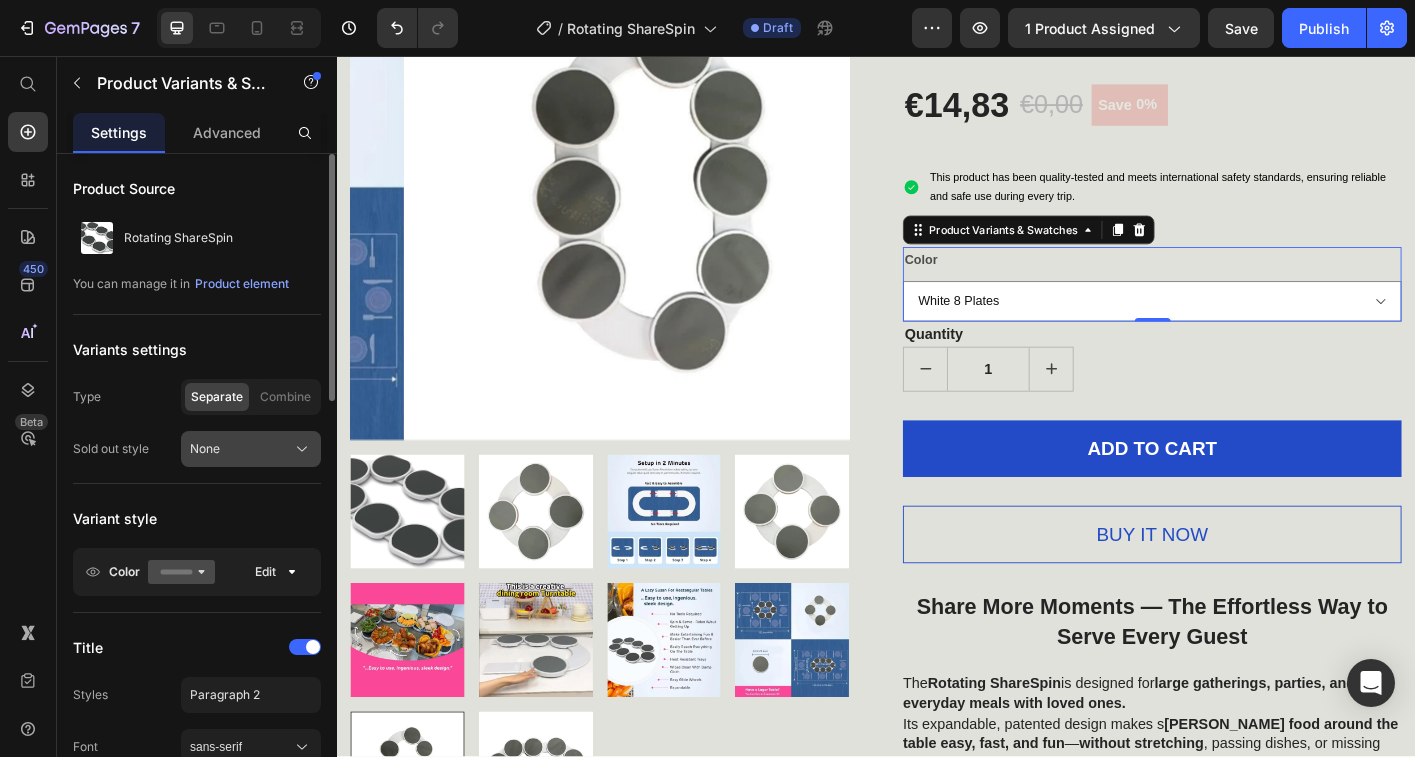 click on "None" at bounding box center [251, 449] 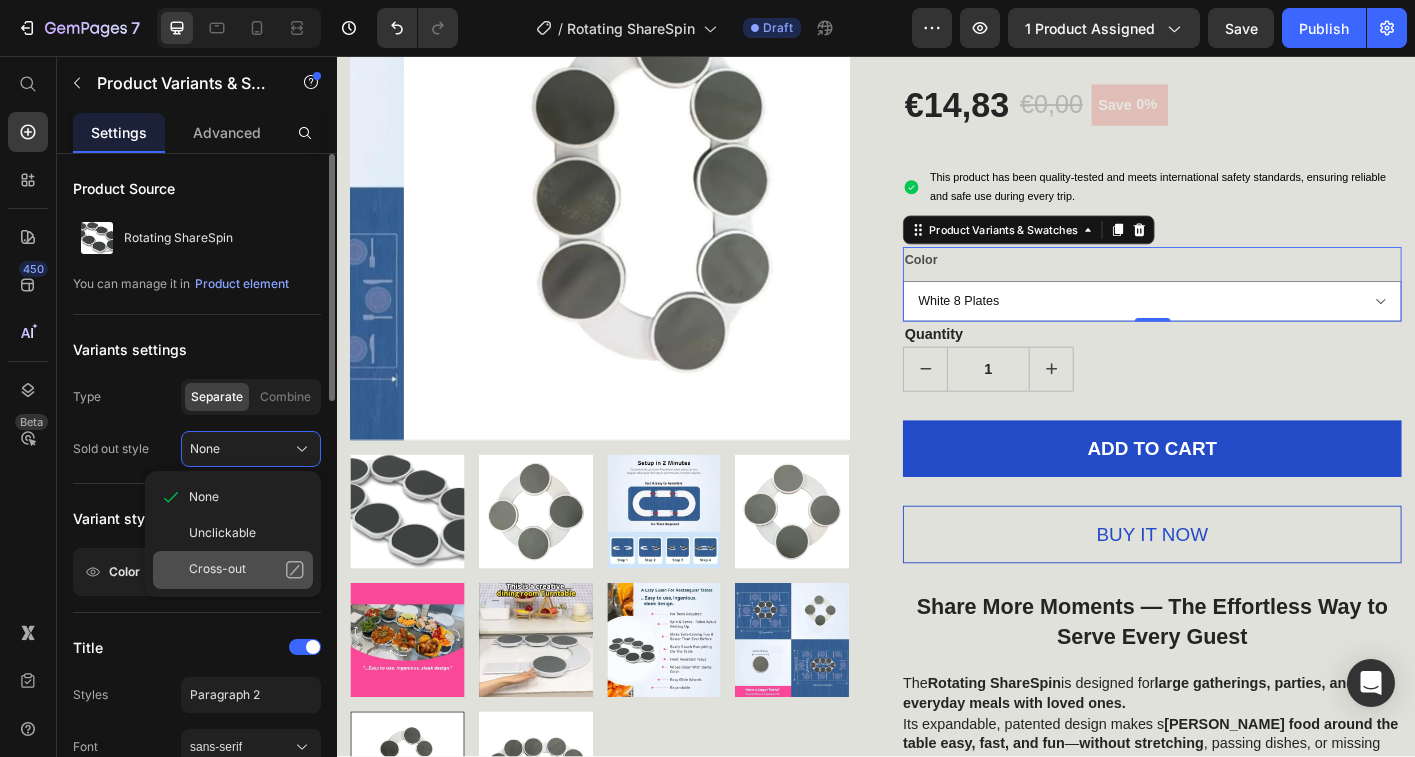 click on "Cross-out" 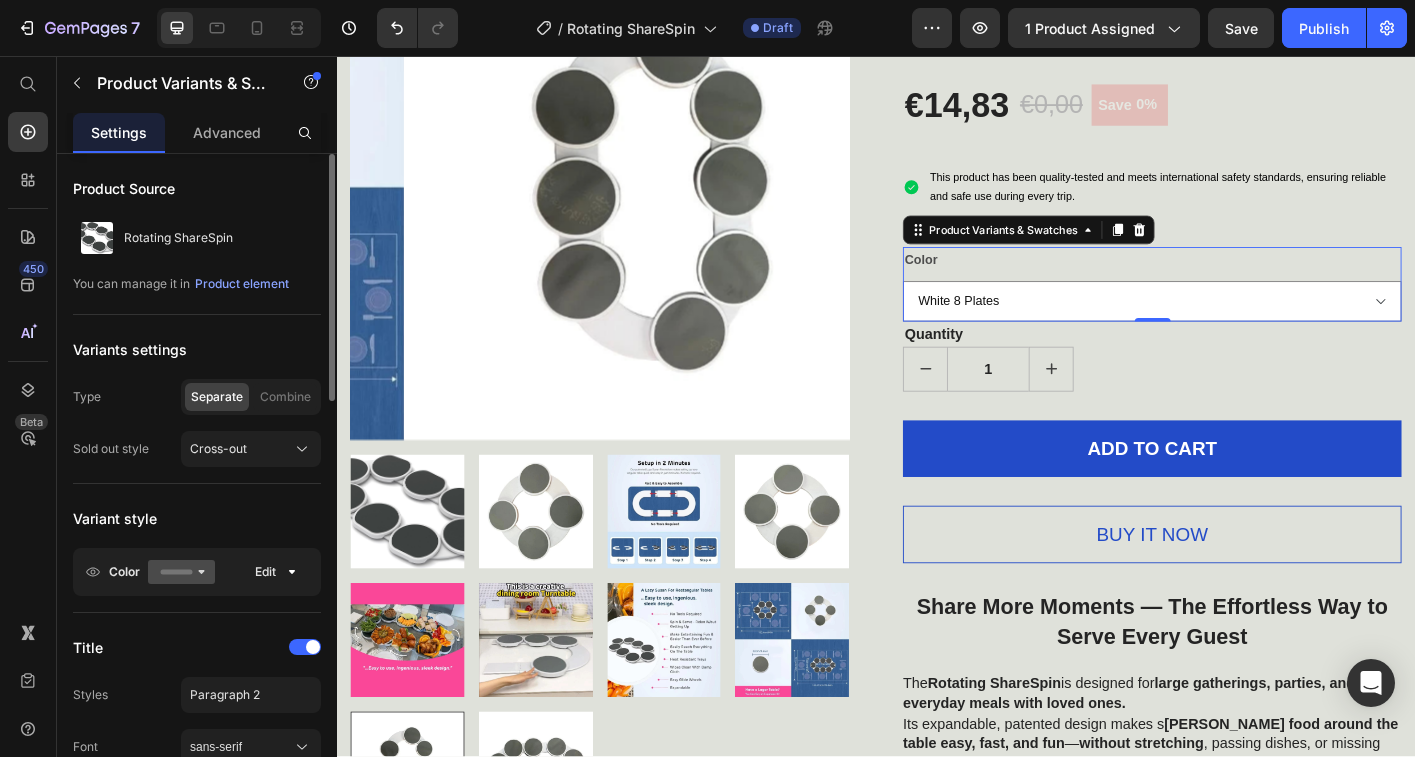 click on "Color White 4 Plates White 8 Plates White 6 Plates" at bounding box center [1244, 310] 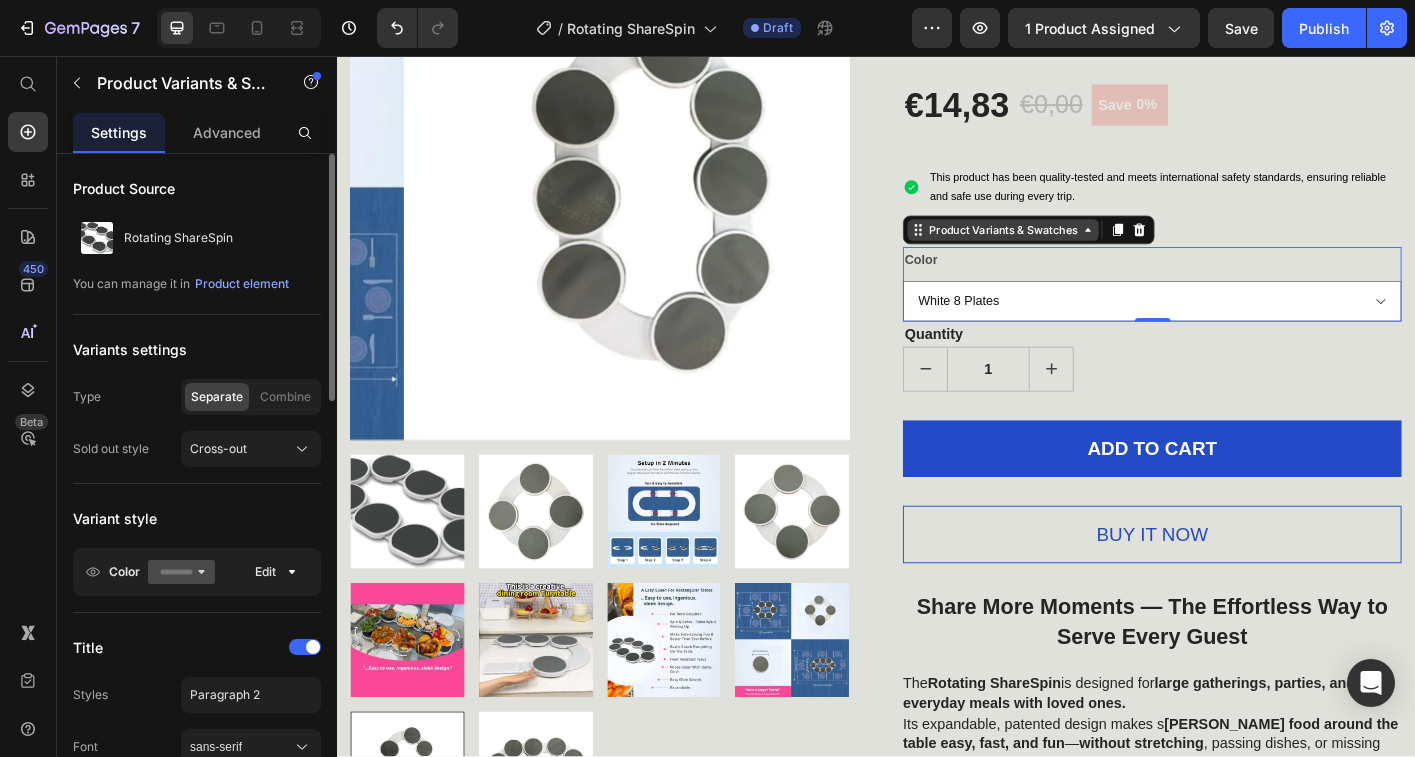 click on "Product Variants & Swatches" at bounding box center (1078, 250) 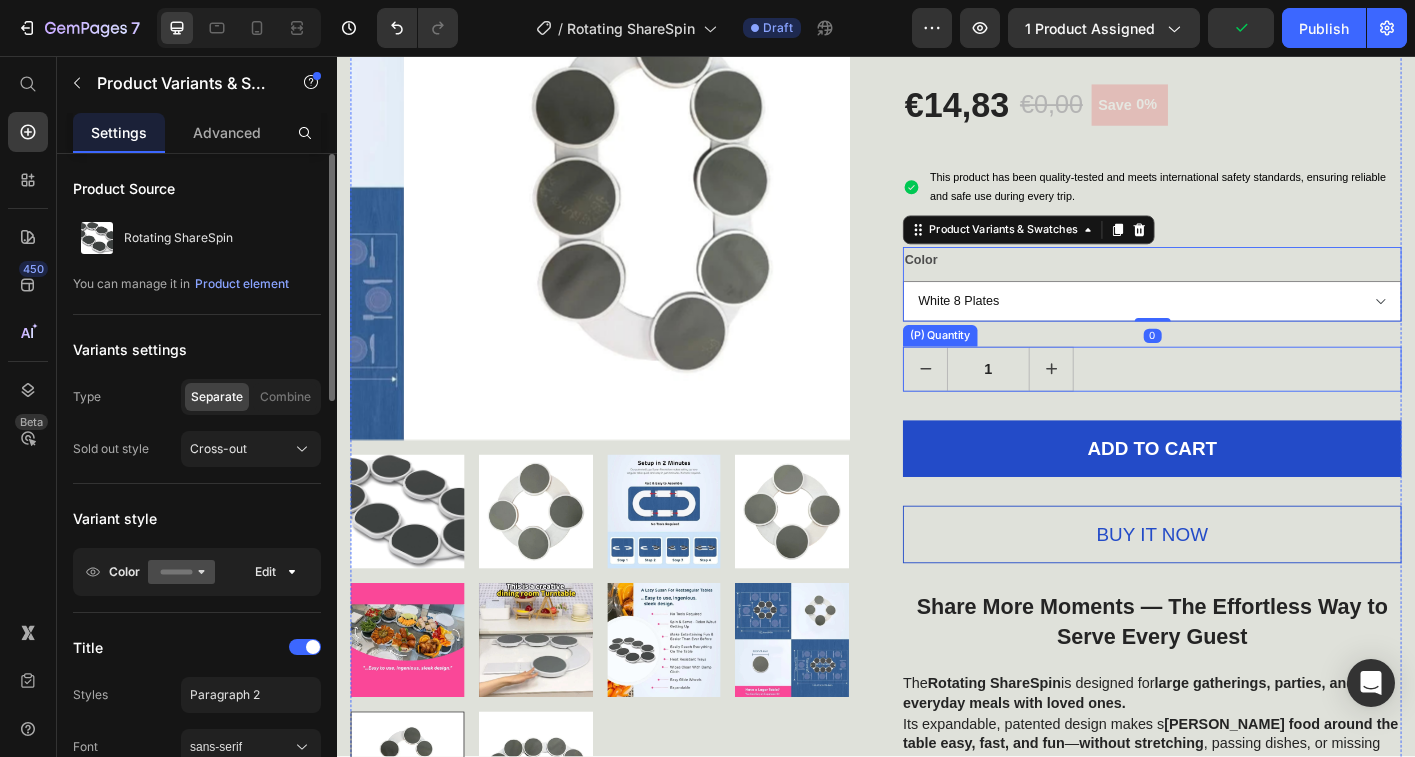 click on "1" at bounding box center (1244, 405) 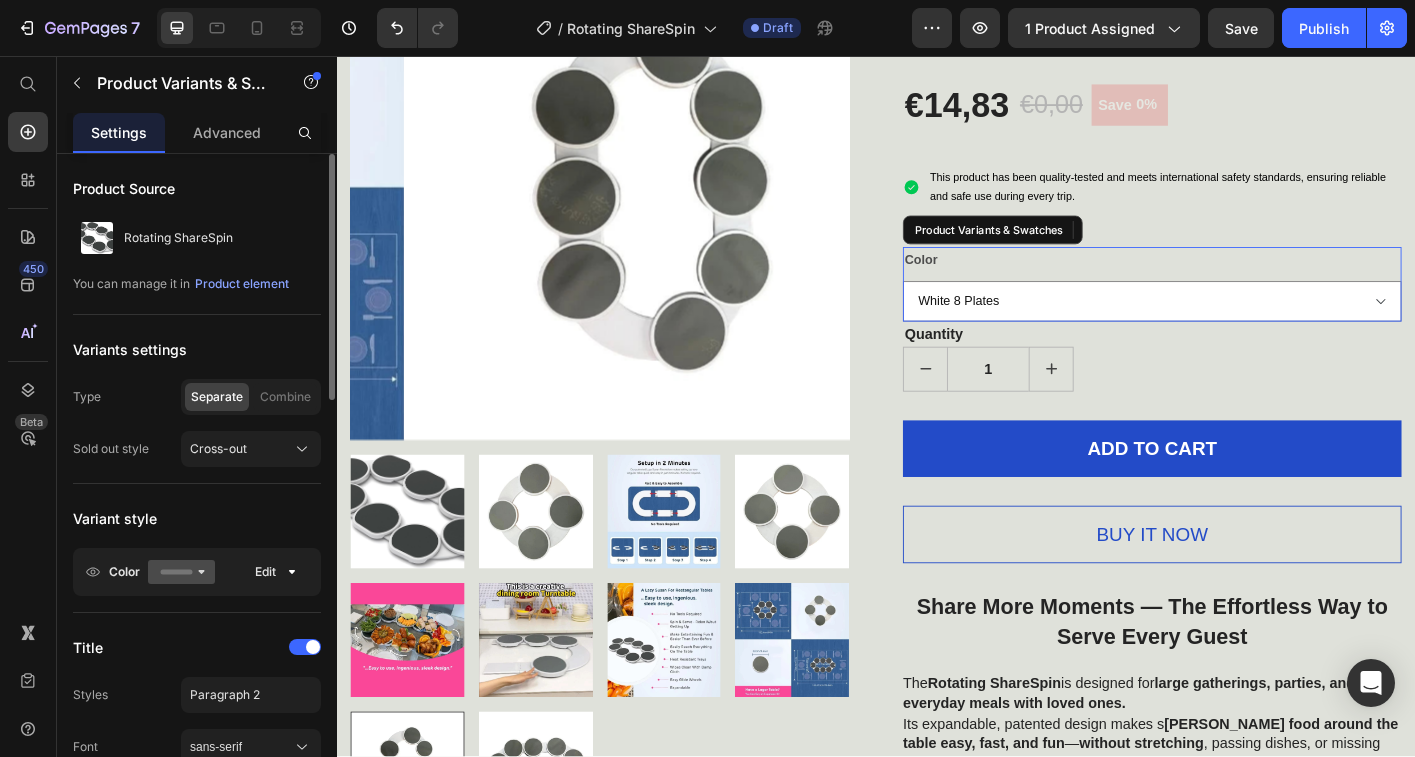 click on "Color White 4 Plates White 8 Plates White 6 Plates" at bounding box center [1244, 310] 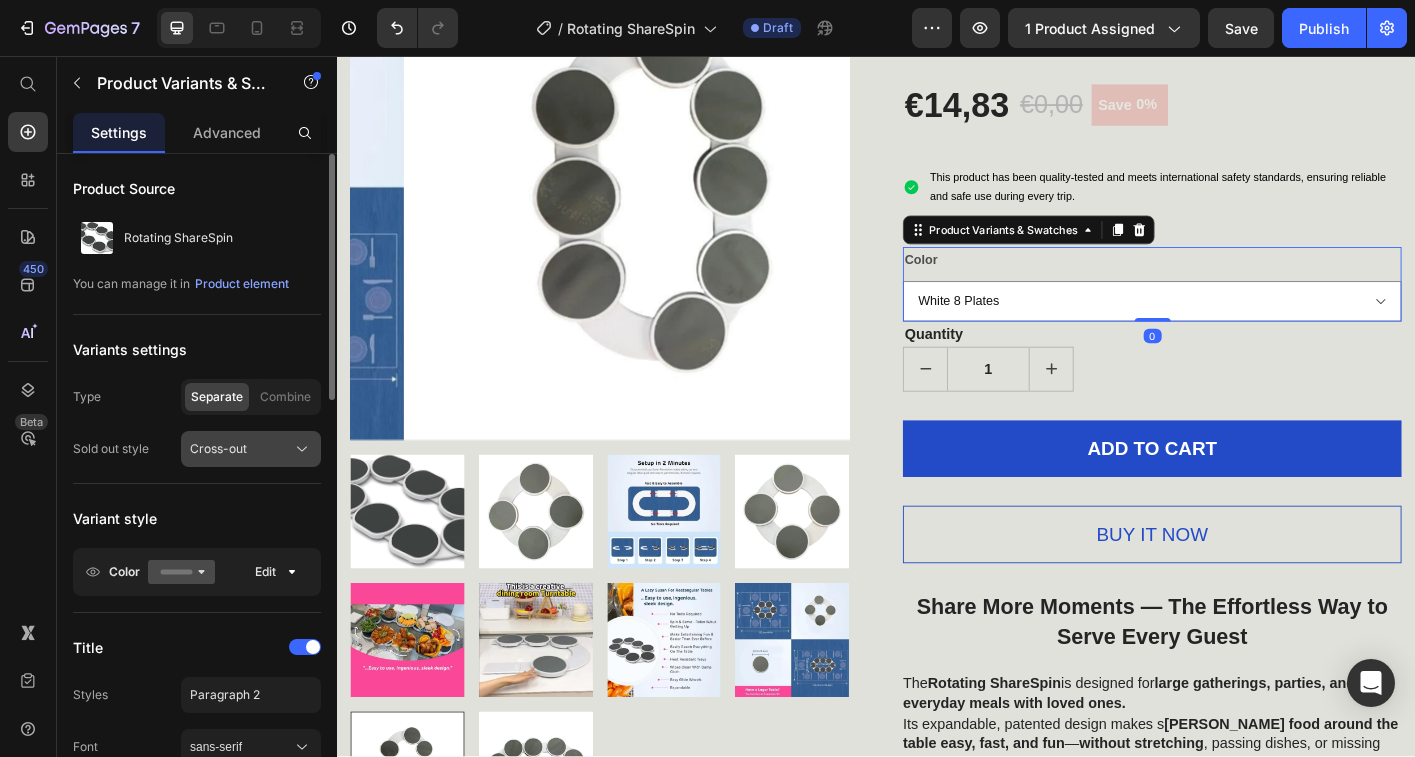 click on "Cross-out" 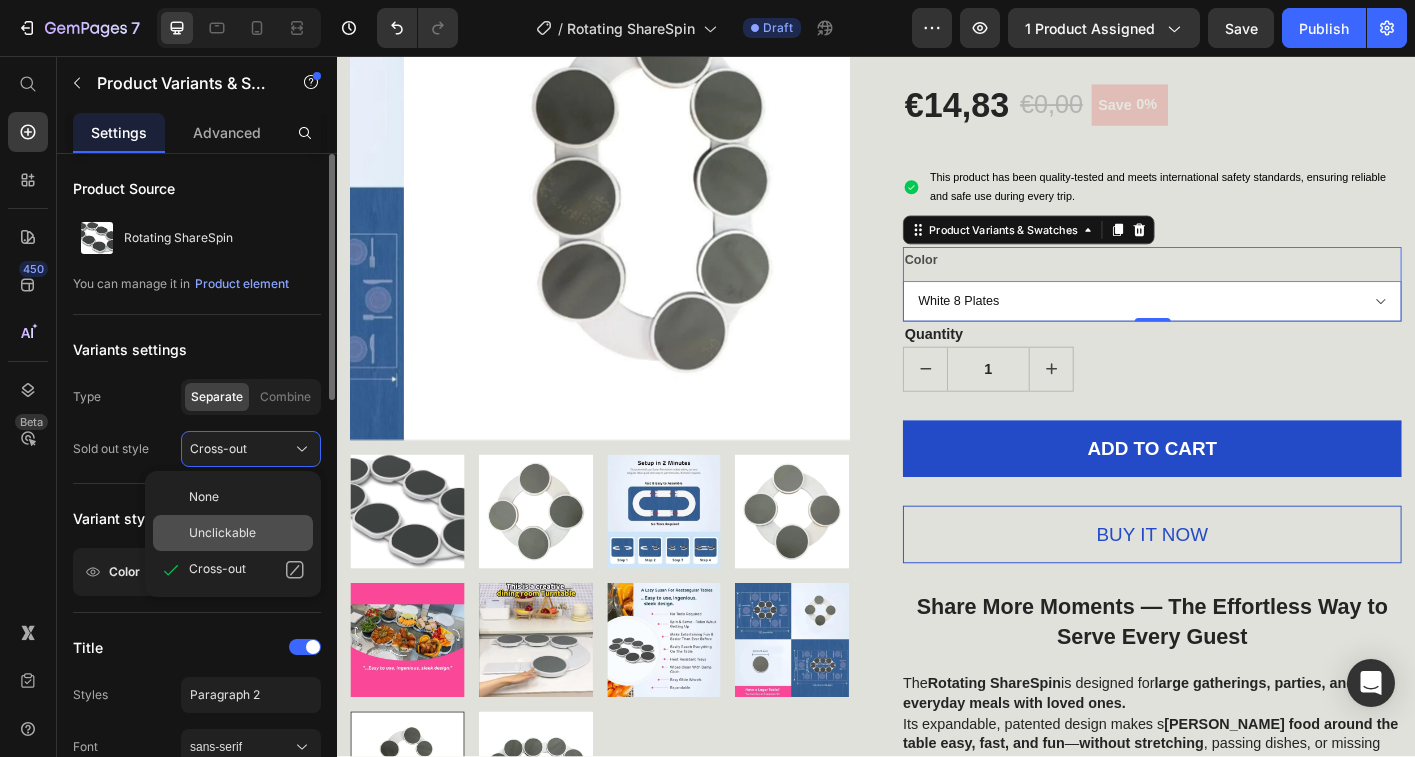 click on "Unclickable" at bounding box center [222, 533] 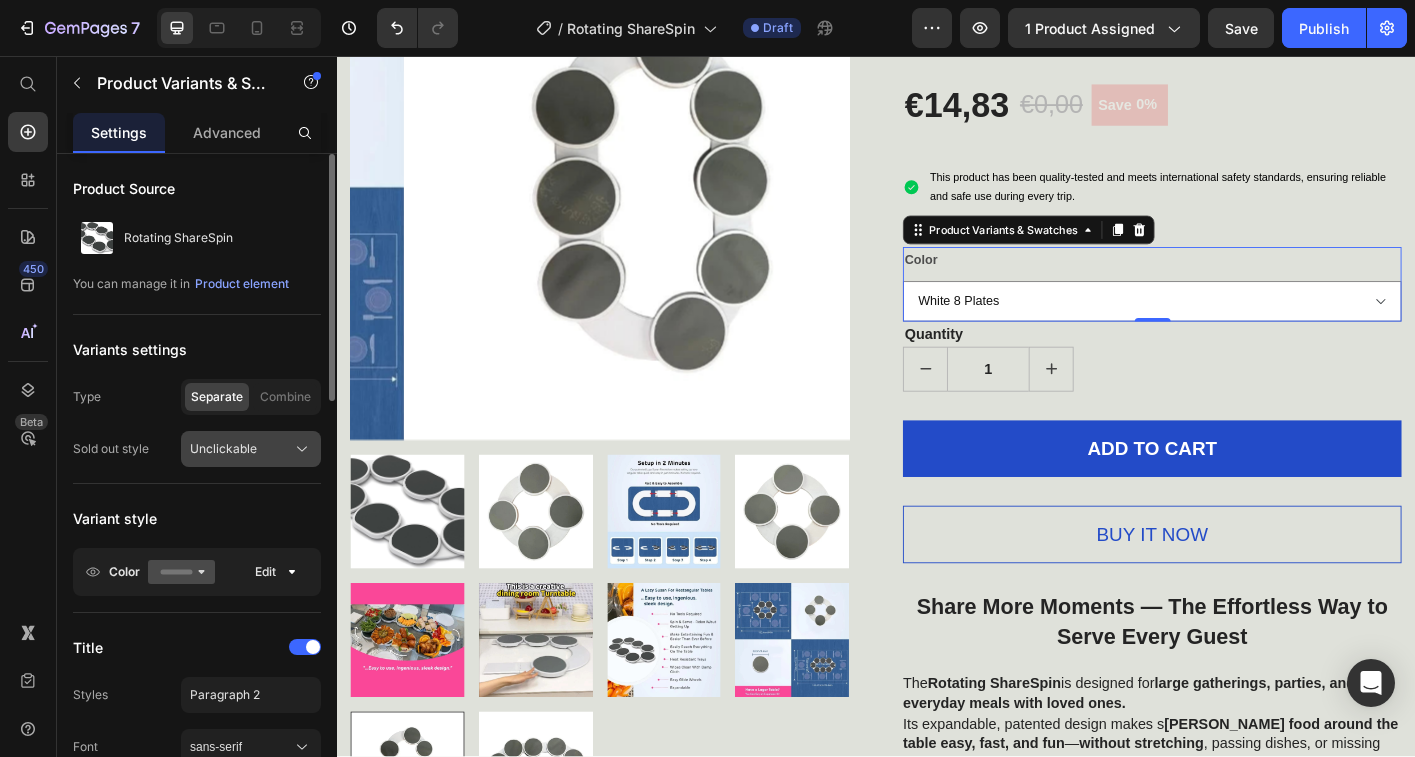 click on "Unclickable" at bounding box center (223, 449) 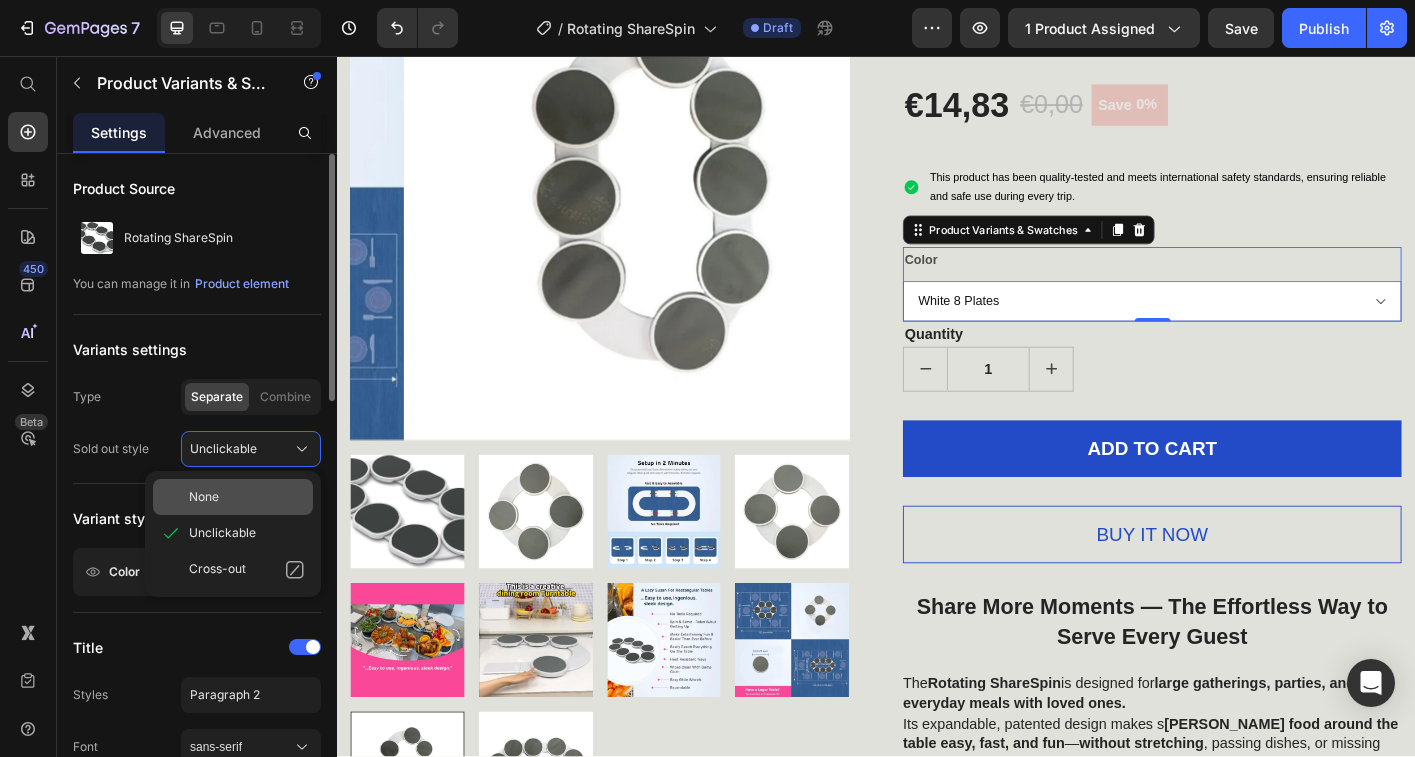 click on "None" at bounding box center (247, 497) 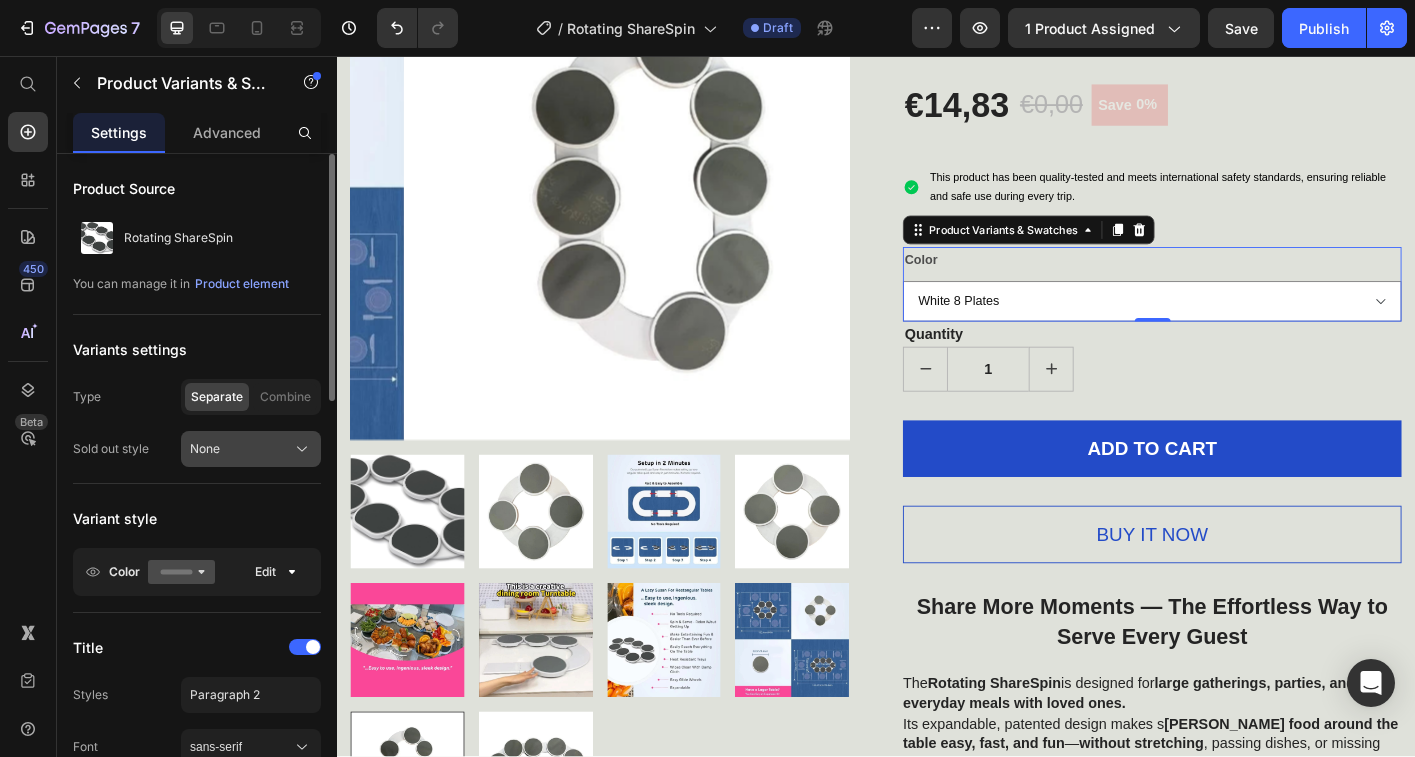 click on "None" 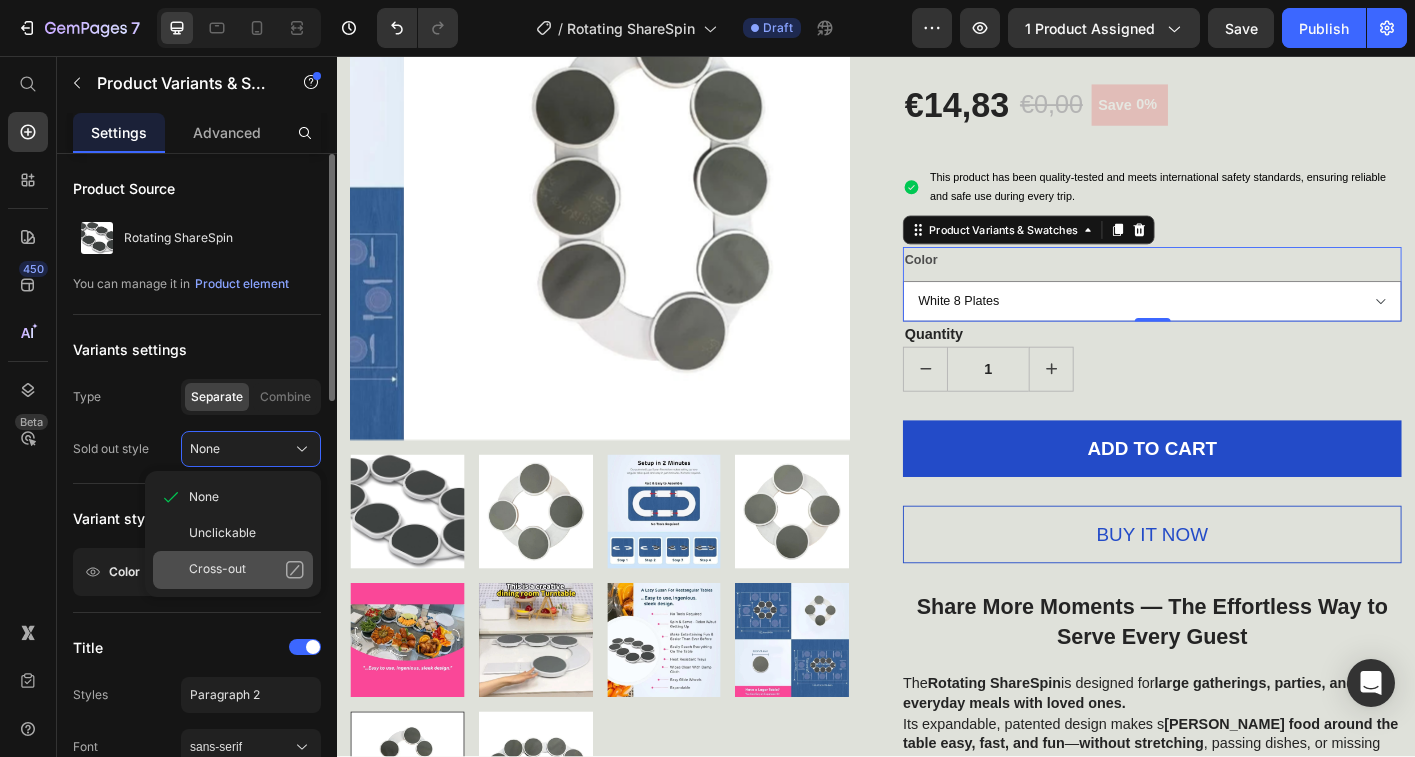 click on "Cross-out" 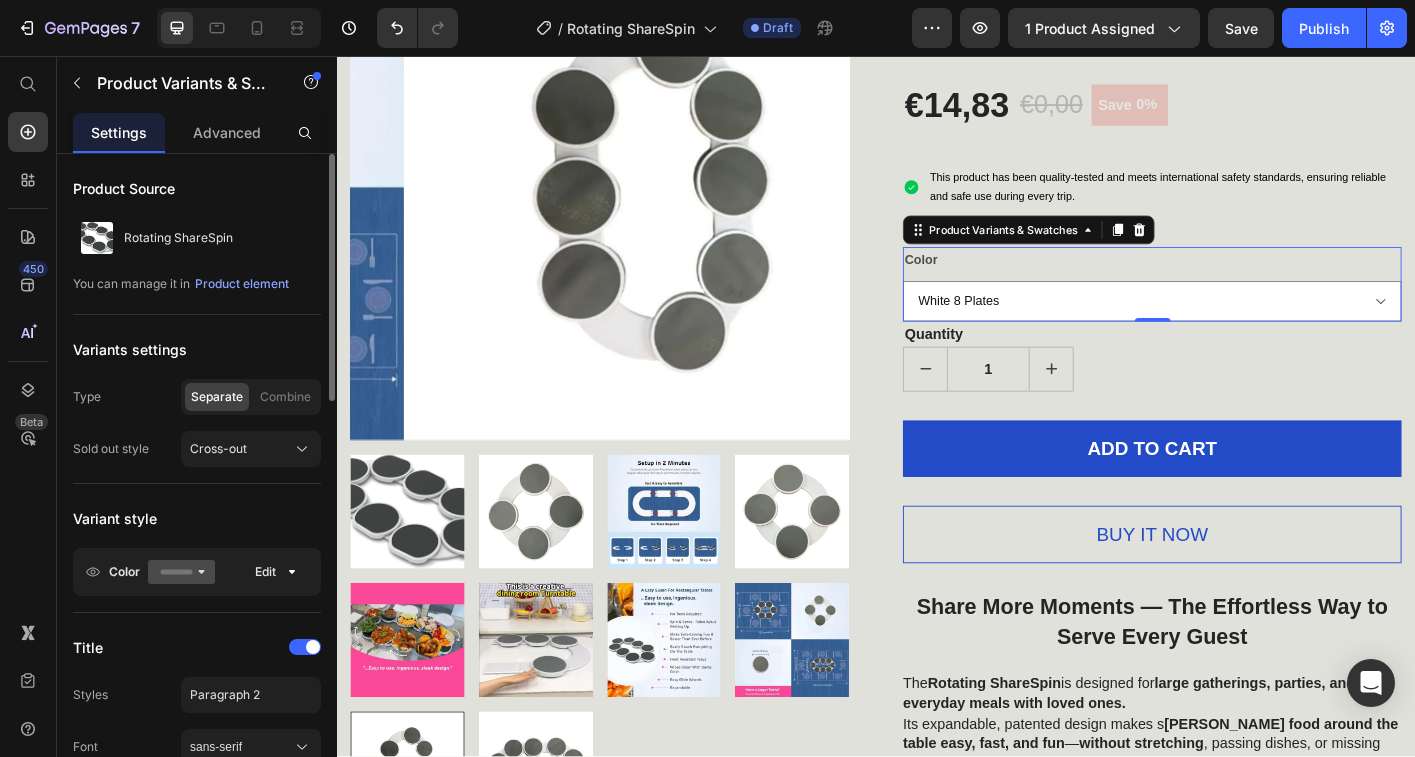 click 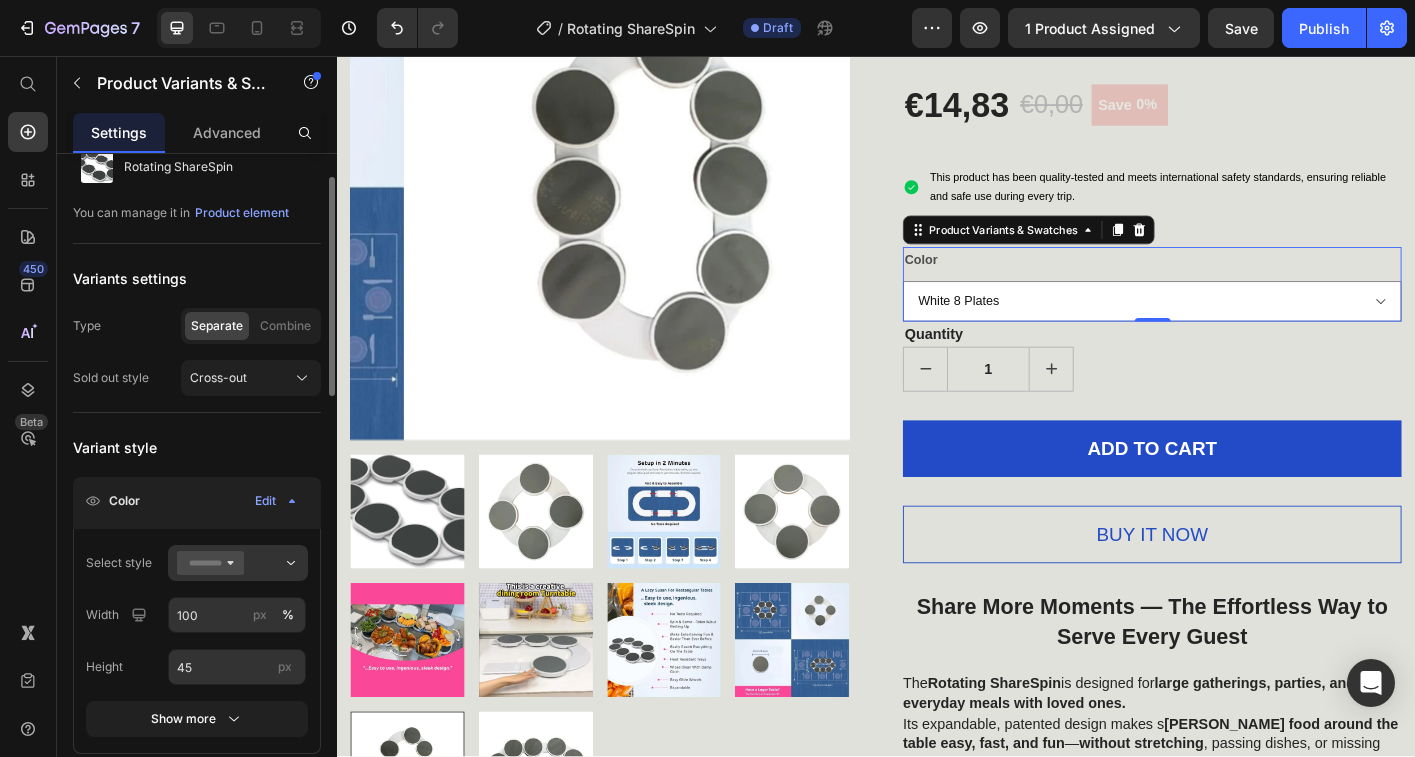scroll, scrollTop: 104, scrollLeft: 0, axis: vertical 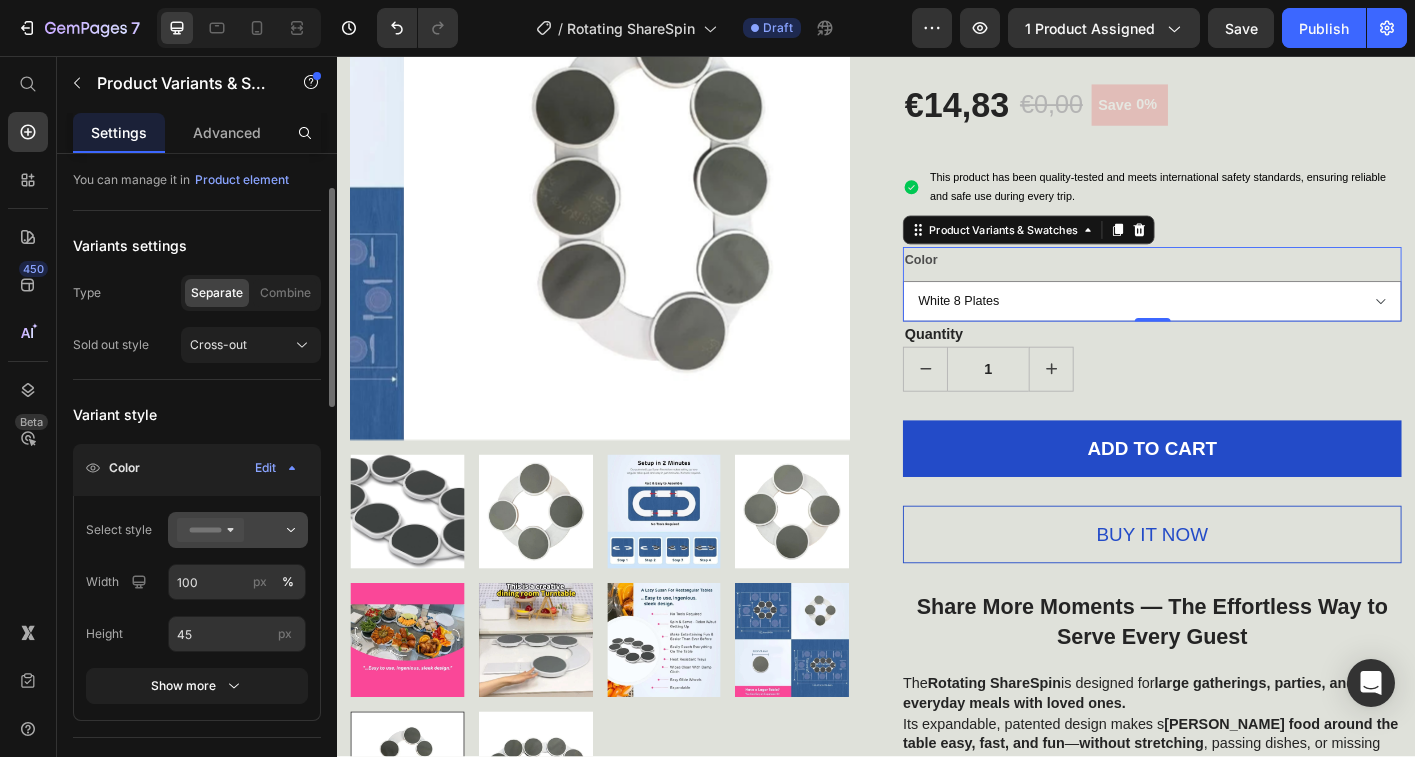 click at bounding box center [238, 530] 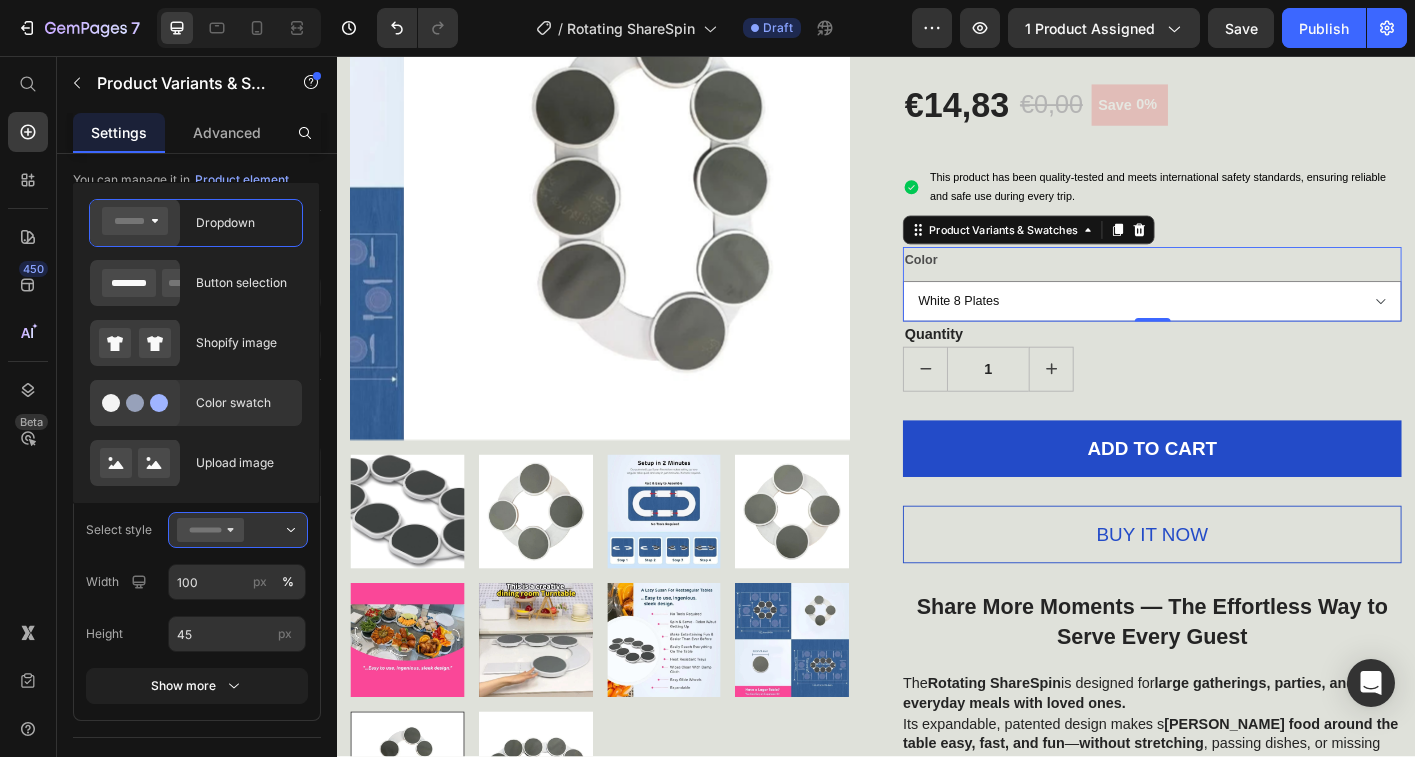 click on "Color swatch" at bounding box center (243, 403) 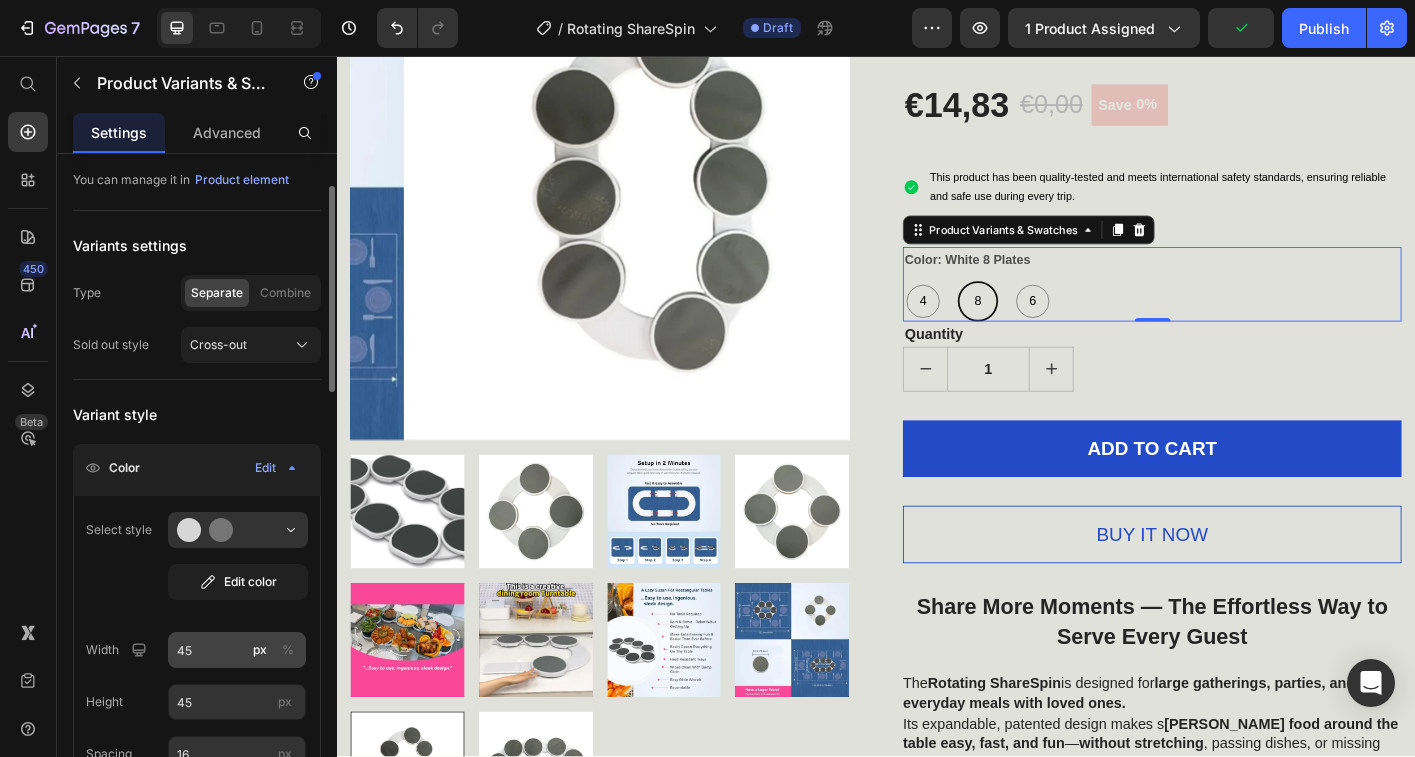 scroll, scrollTop: 258, scrollLeft: 0, axis: vertical 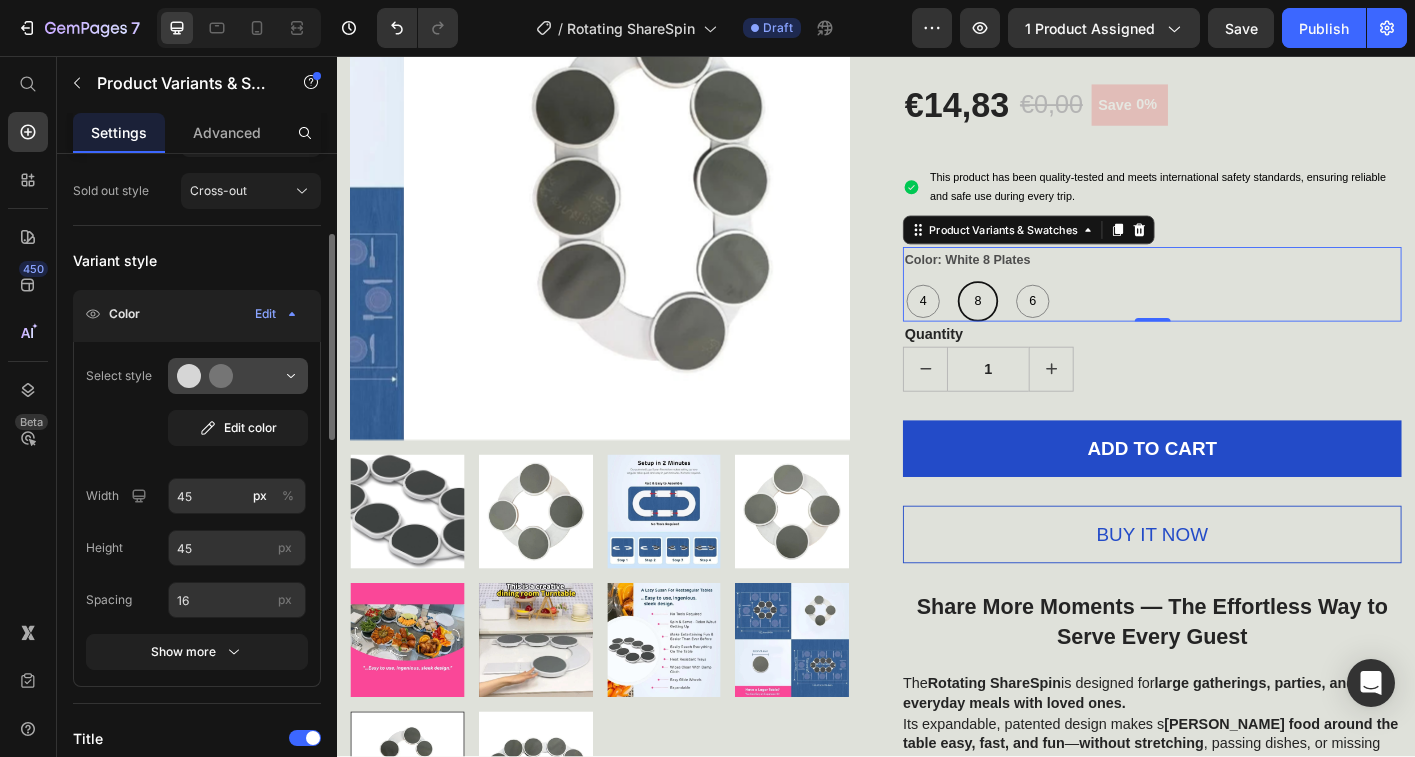 click at bounding box center (238, 376) 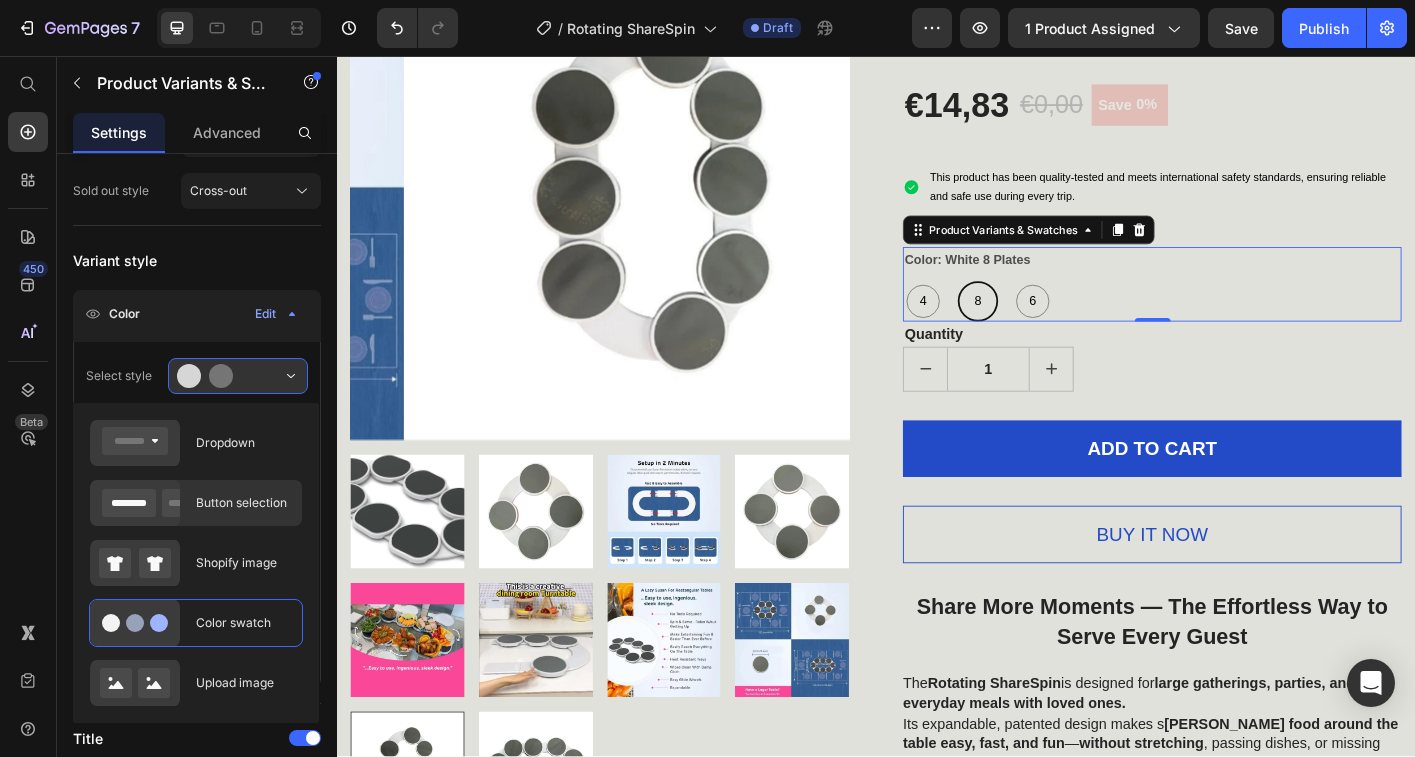 click on "Button selection" 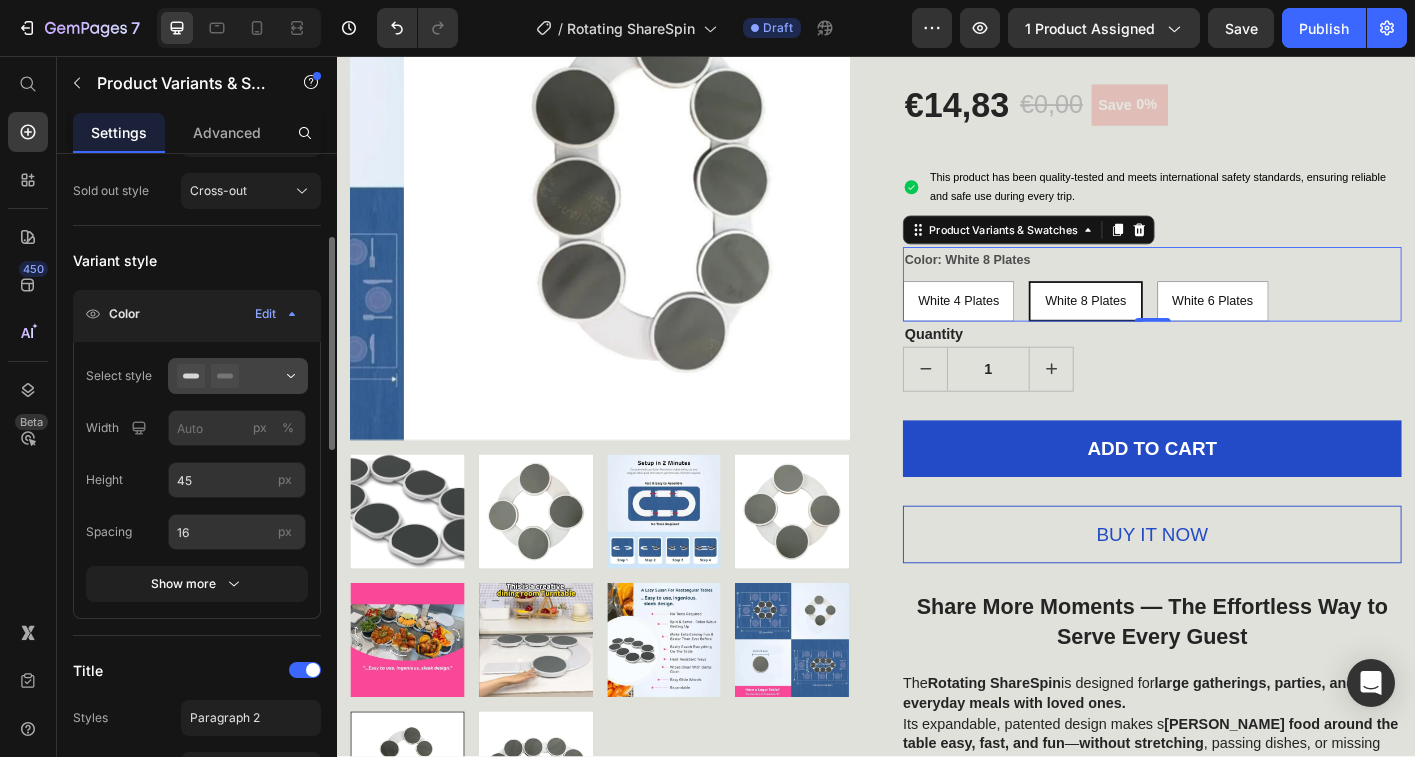 click at bounding box center (238, 376) 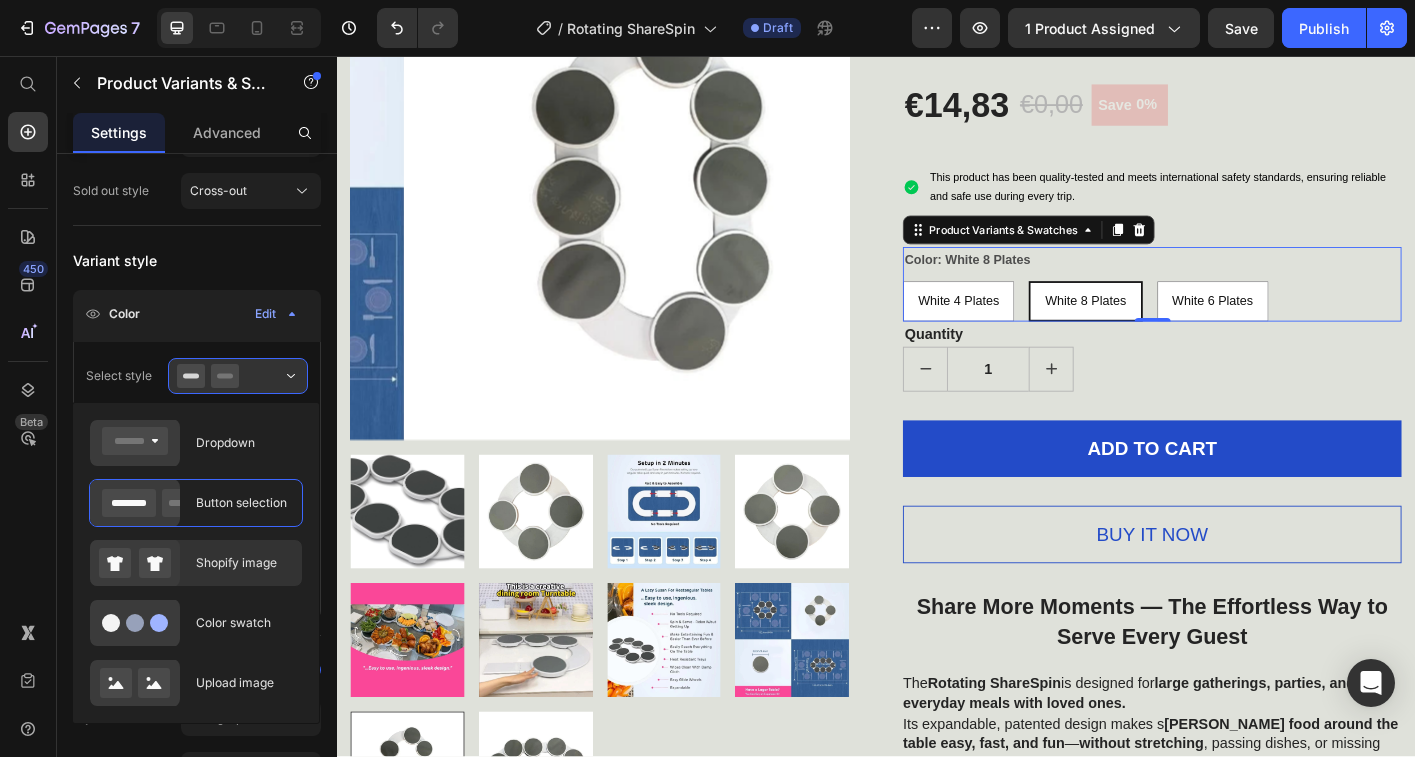 click on "Shopify image" at bounding box center (243, 563) 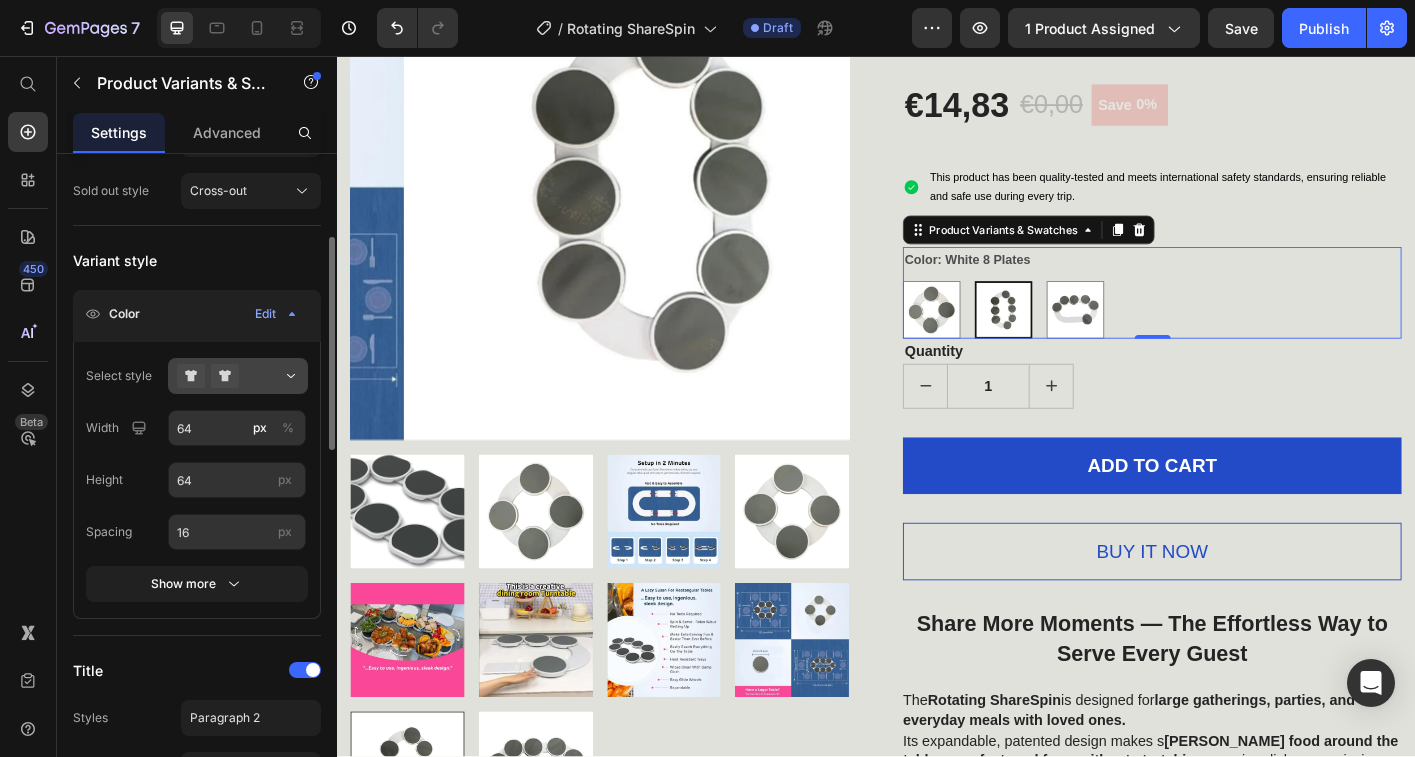 click at bounding box center [238, 376] 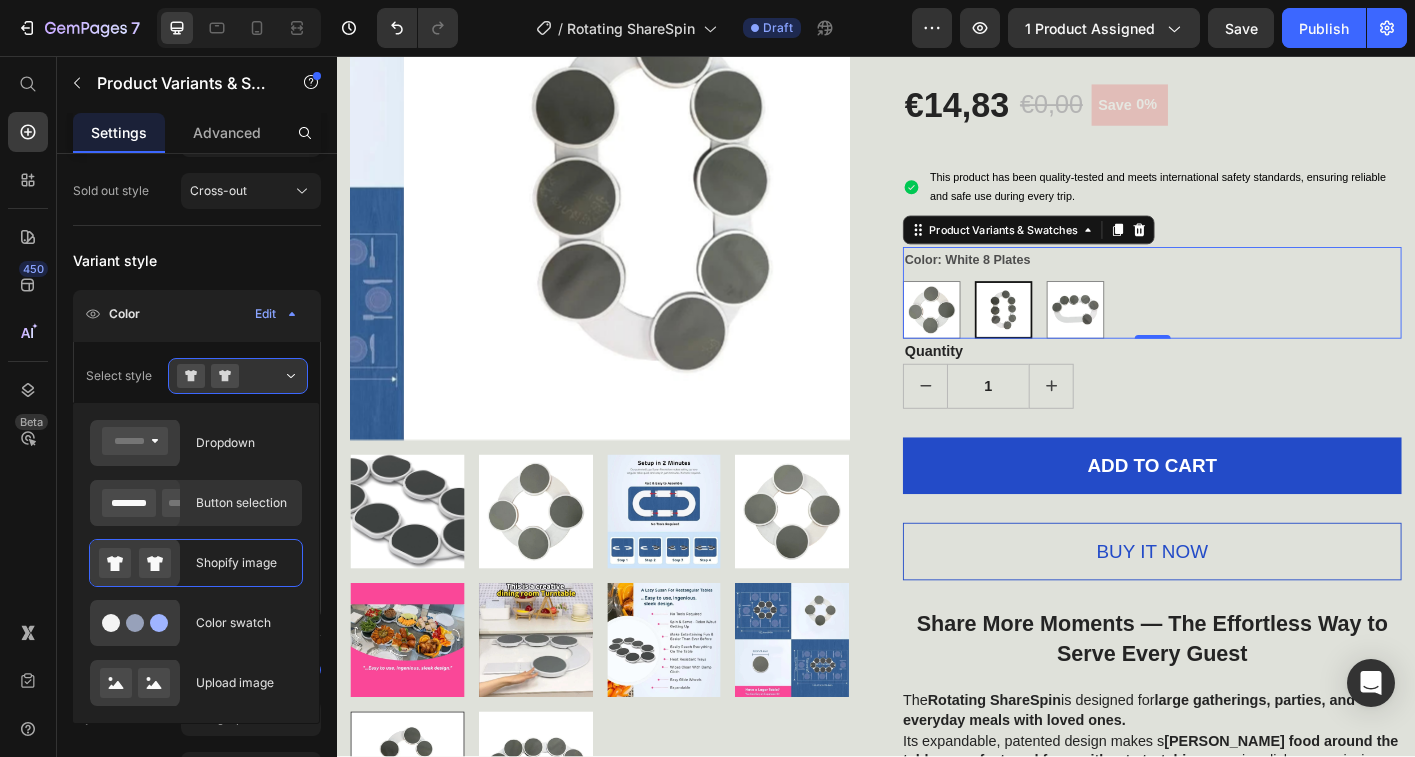 click on "Button selection" at bounding box center (243, 503) 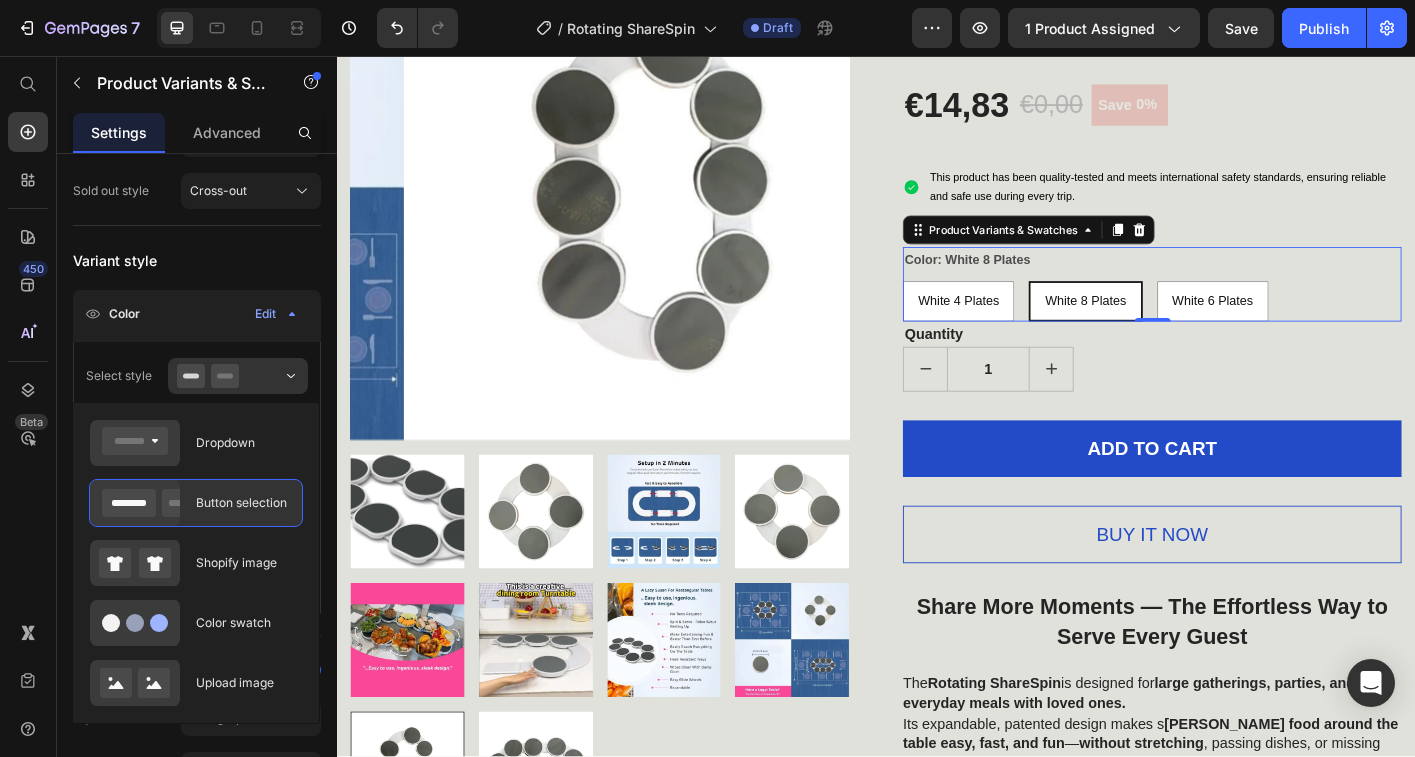 type 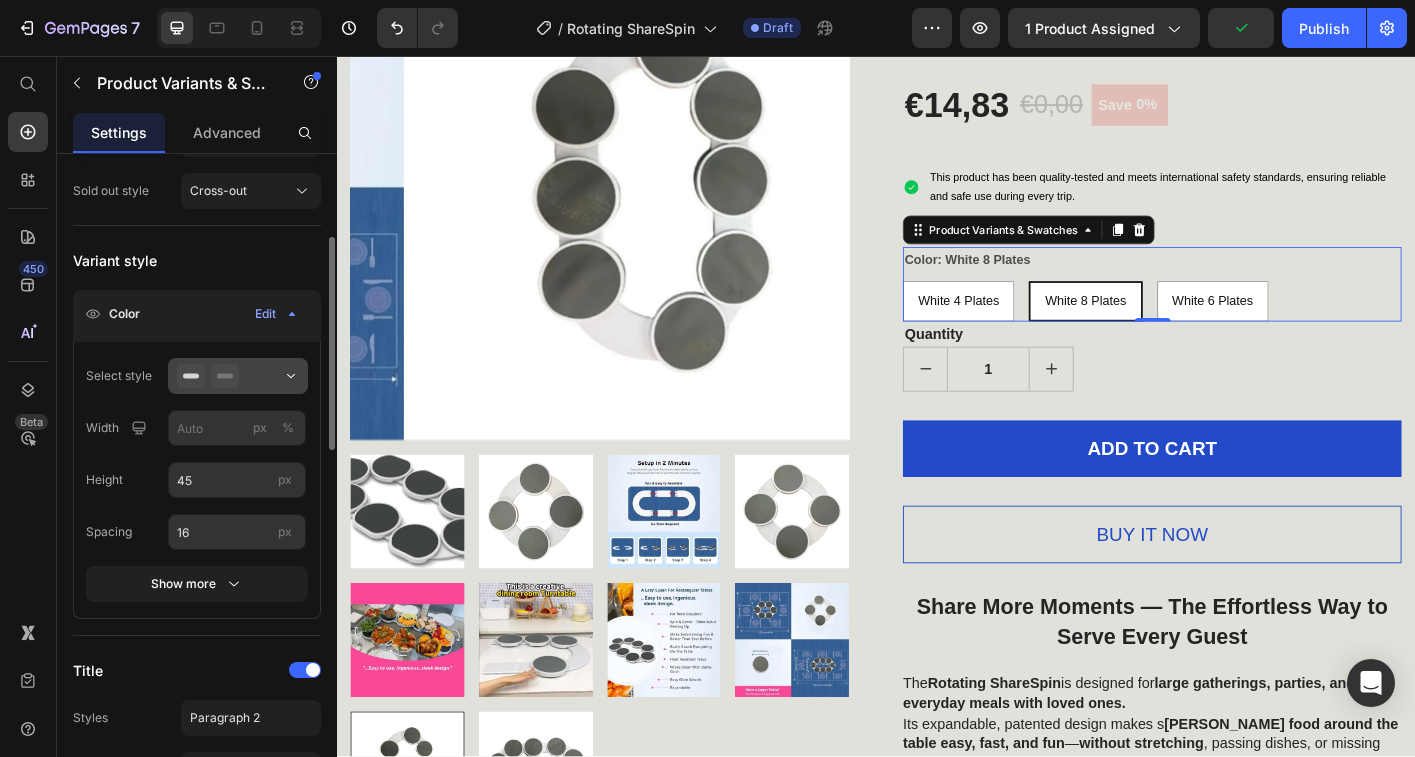 click at bounding box center (238, 376) 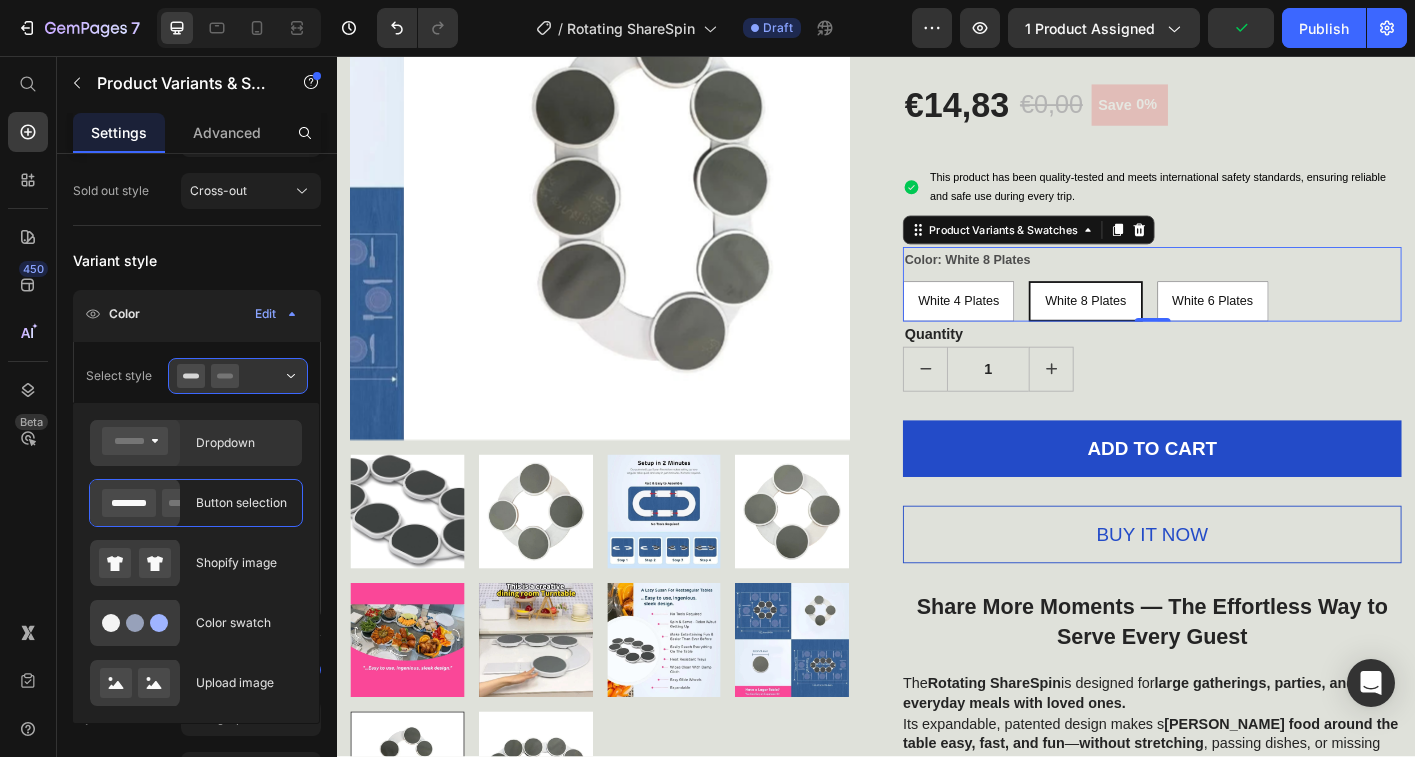 click on "Dropdown" at bounding box center (243, 443) 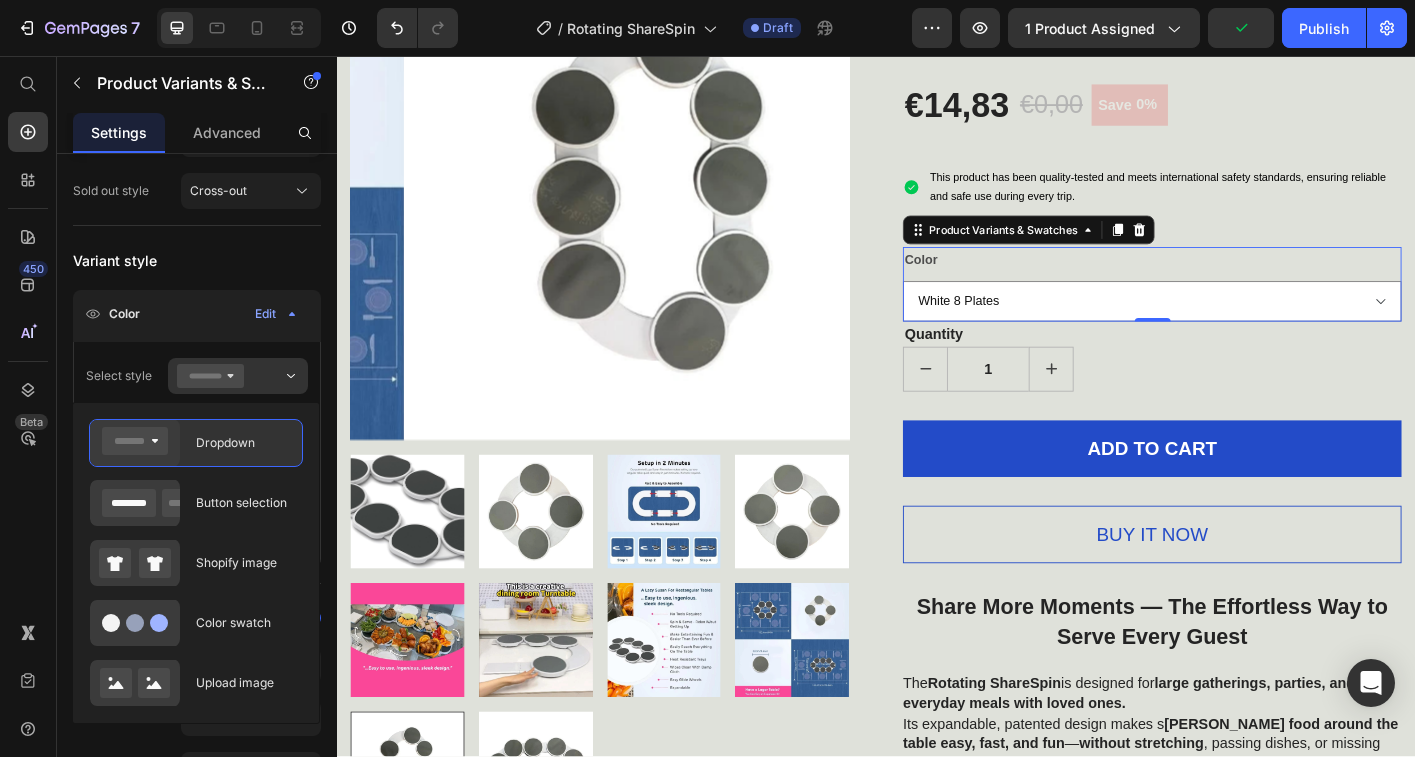 type on "100" 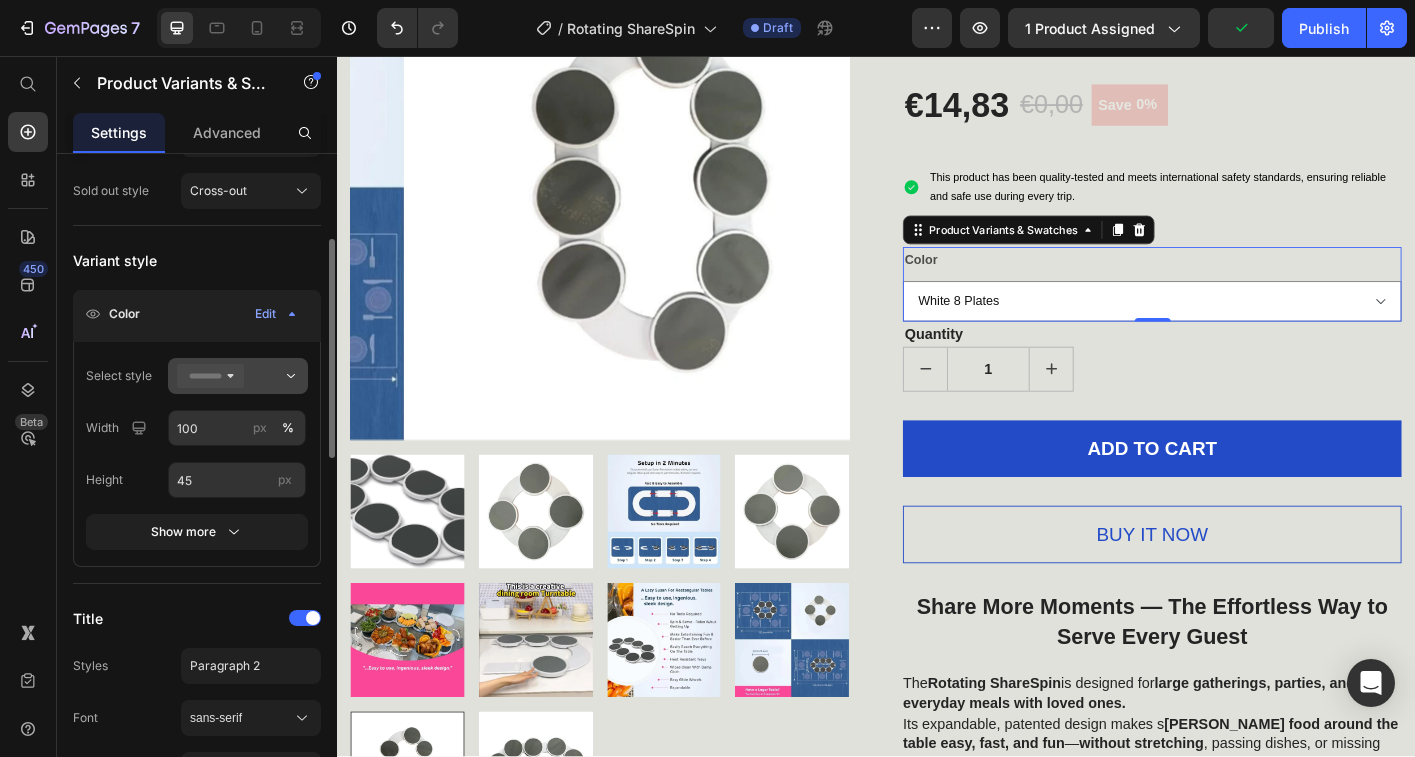 click at bounding box center [238, 376] 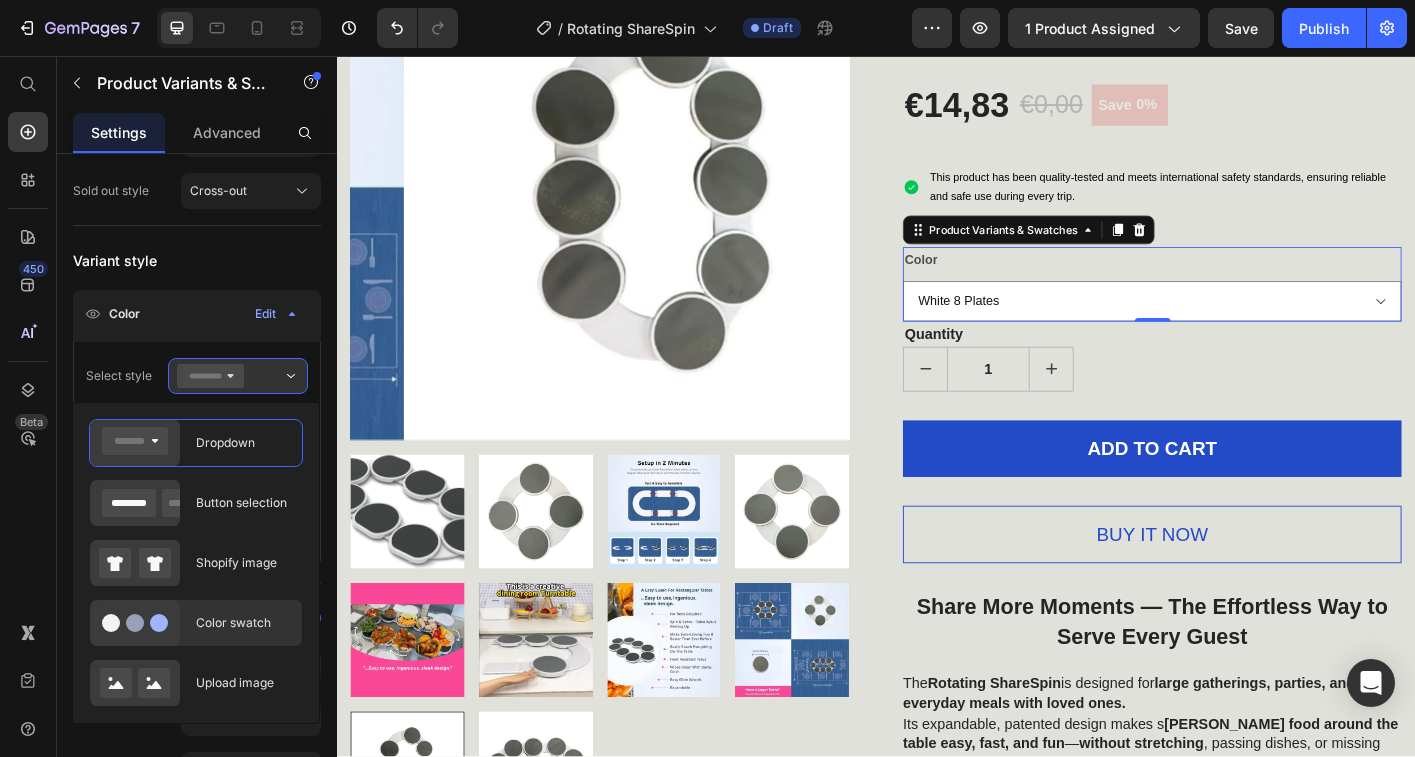click on "Color swatch" at bounding box center [243, 623] 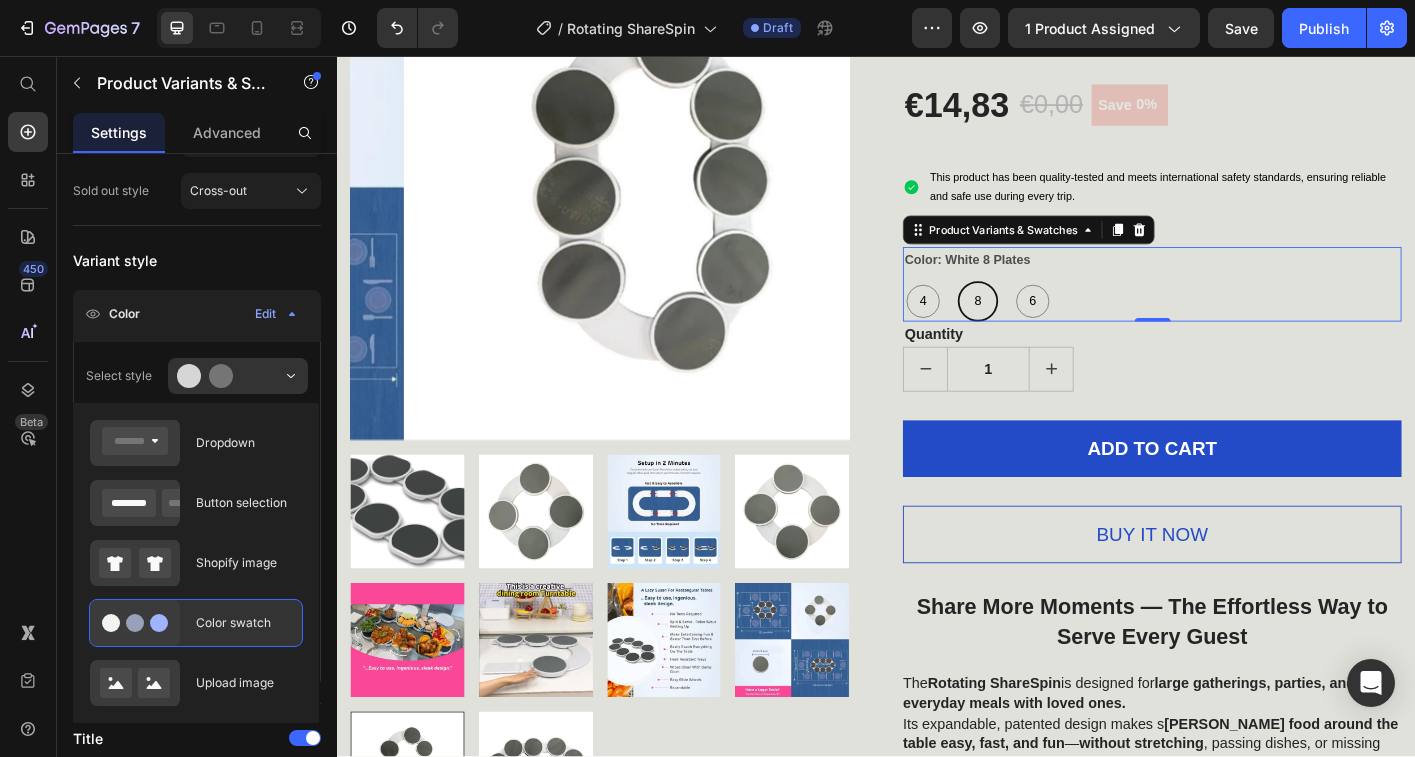 type on "45" 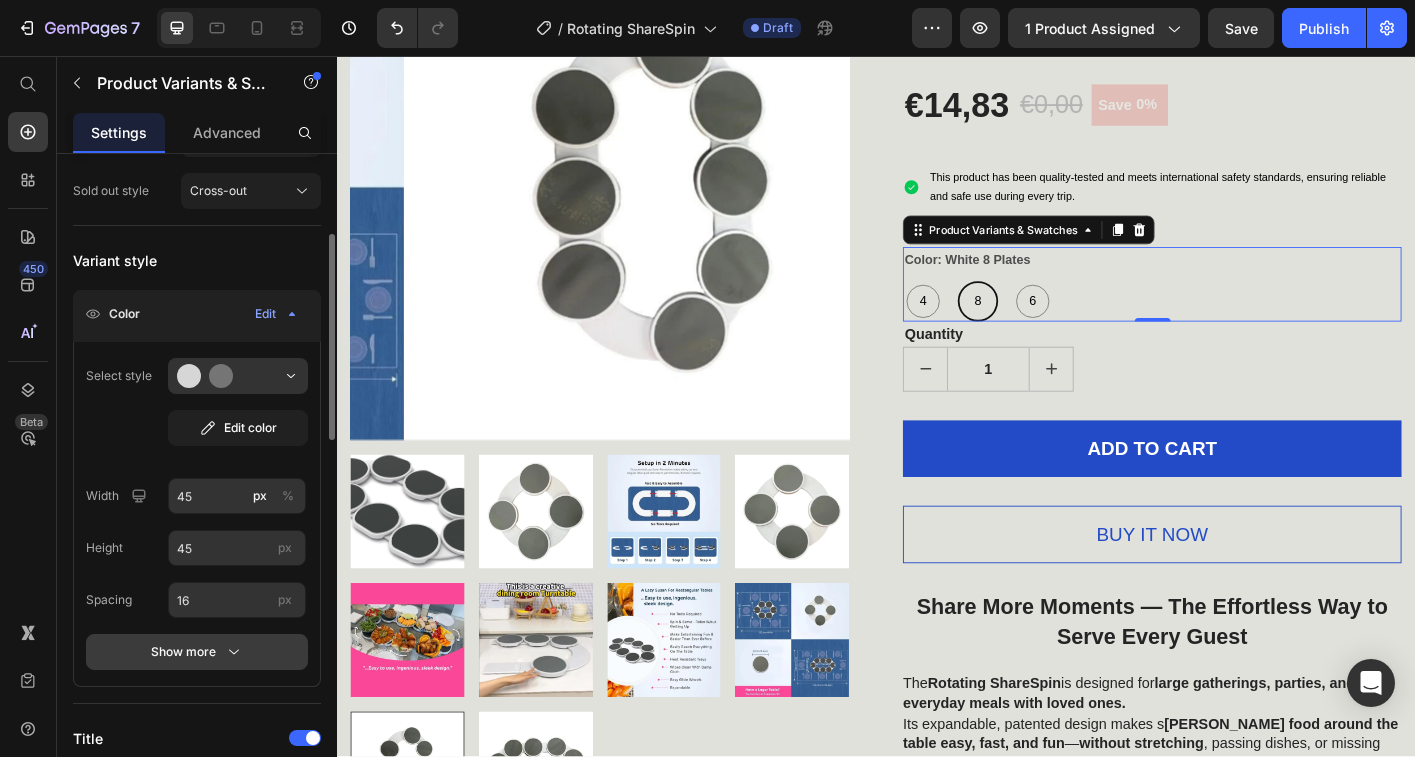 click on "Show more" at bounding box center (197, 652) 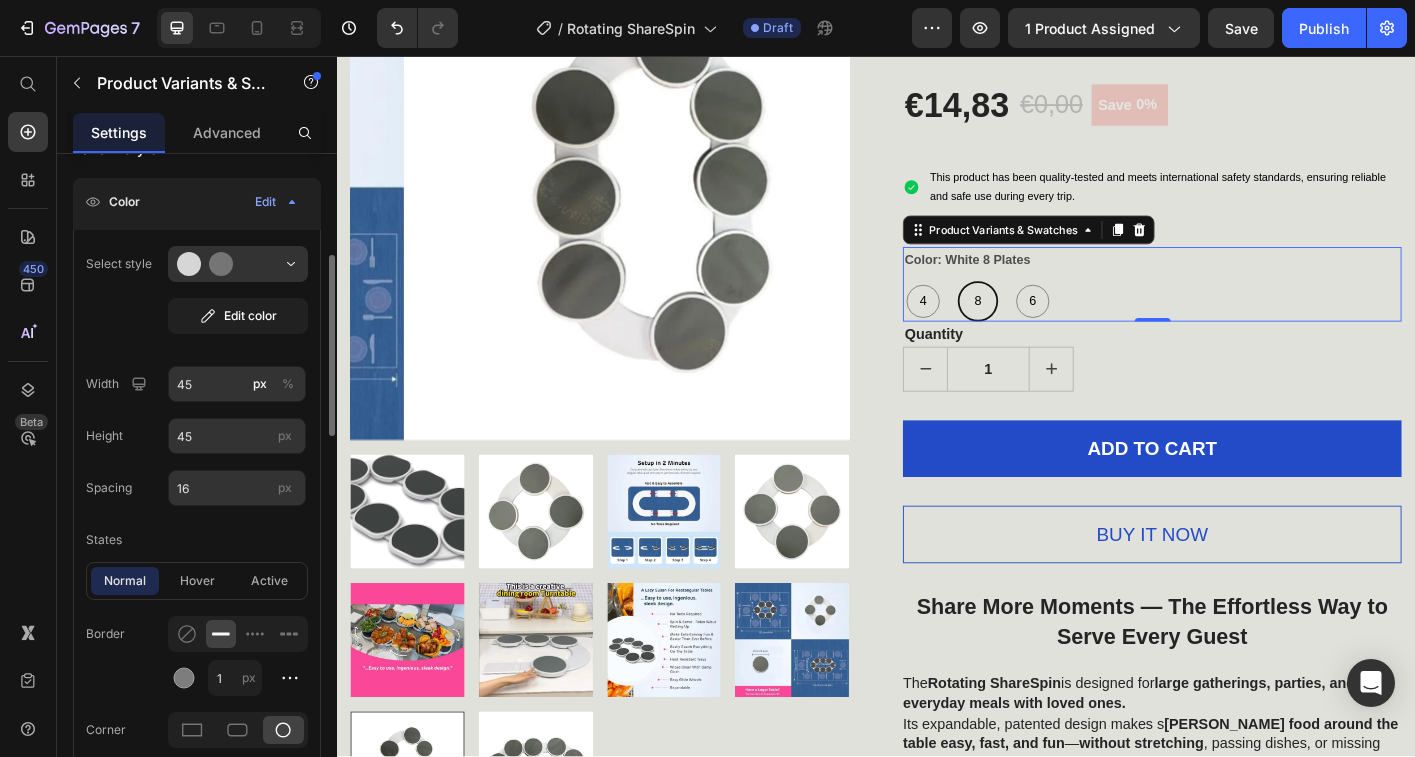 scroll, scrollTop: 394, scrollLeft: 0, axis: vertical 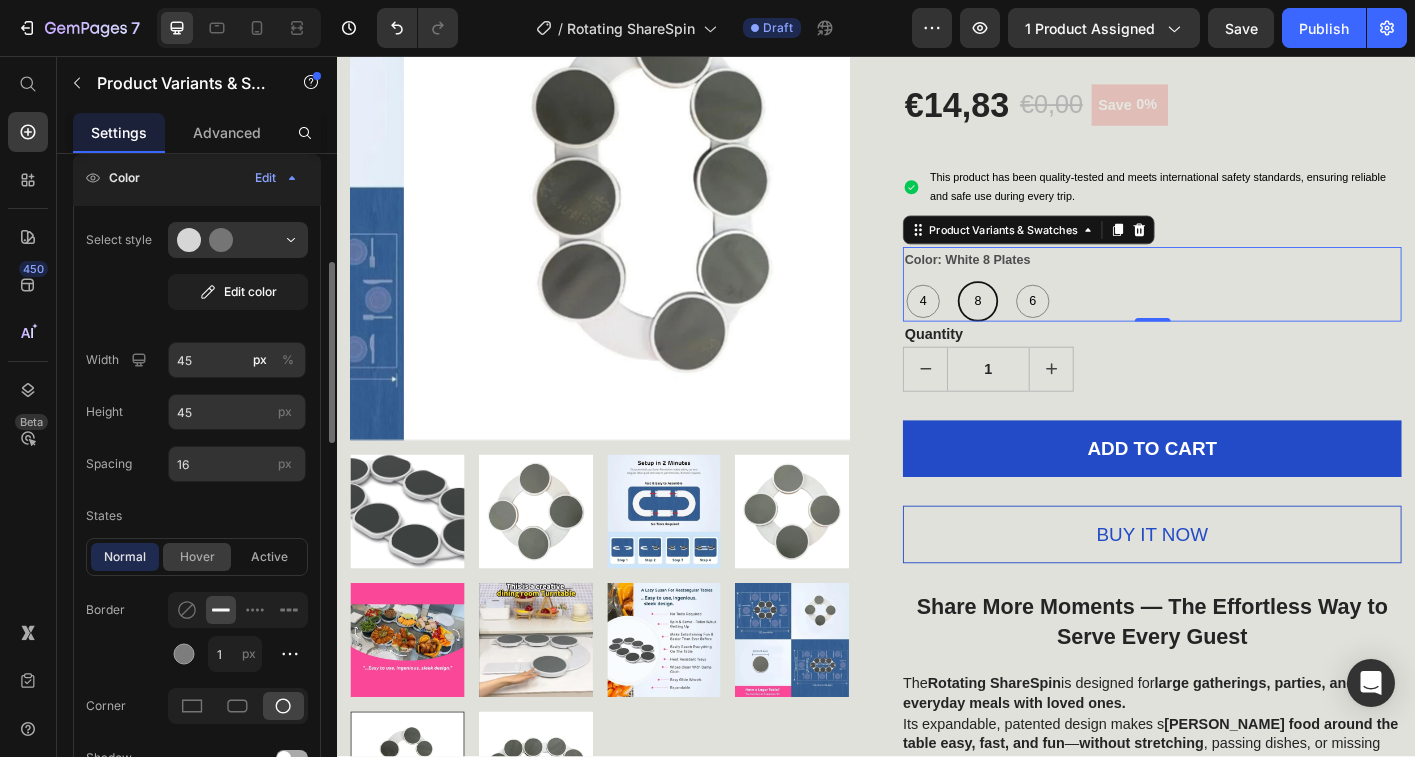 click on "hover" at bounding box center (197, 557) 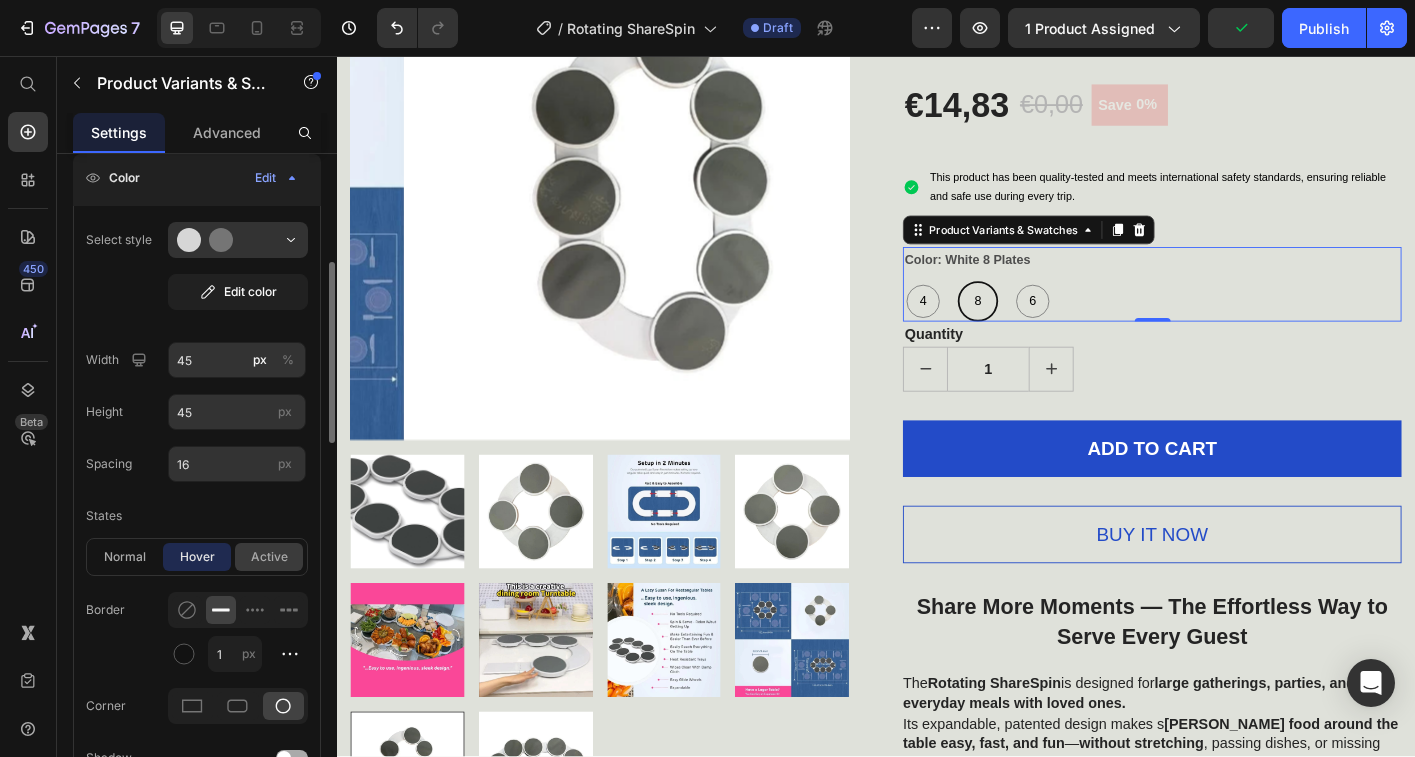 click on "active" at bounding box center (269, 557) 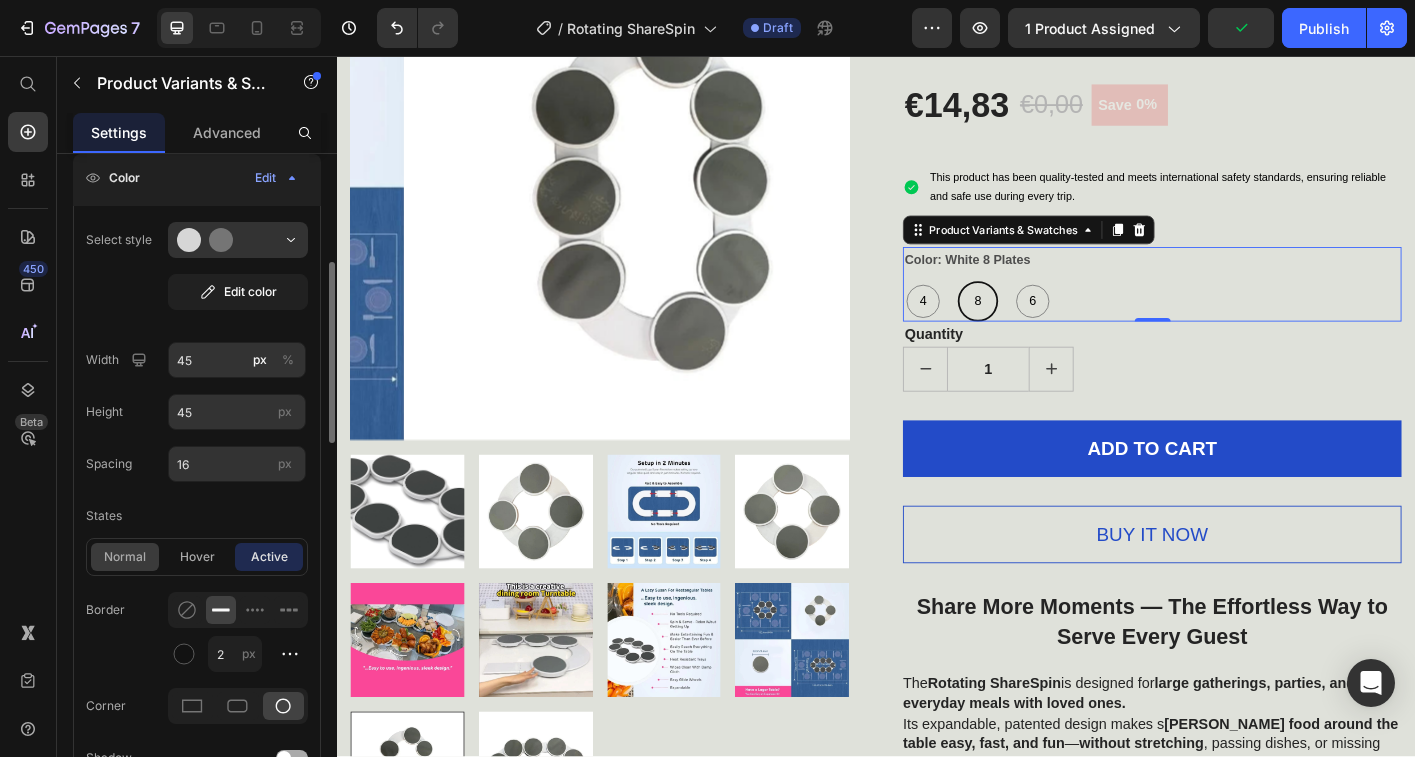 click on "normal" at bounding box center [125, 557] 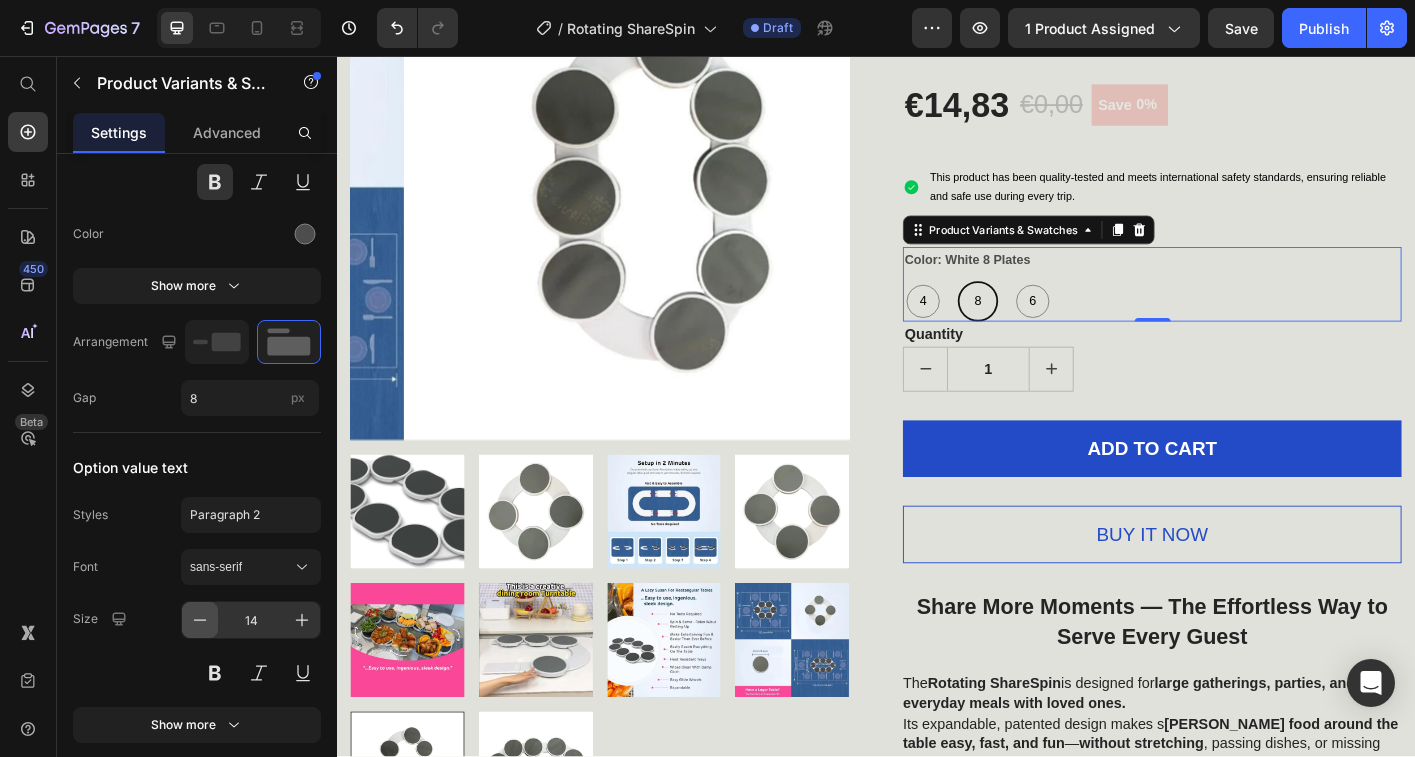 scroll, scrollTop: 1526, scrollLeft: 0, axis: vertical 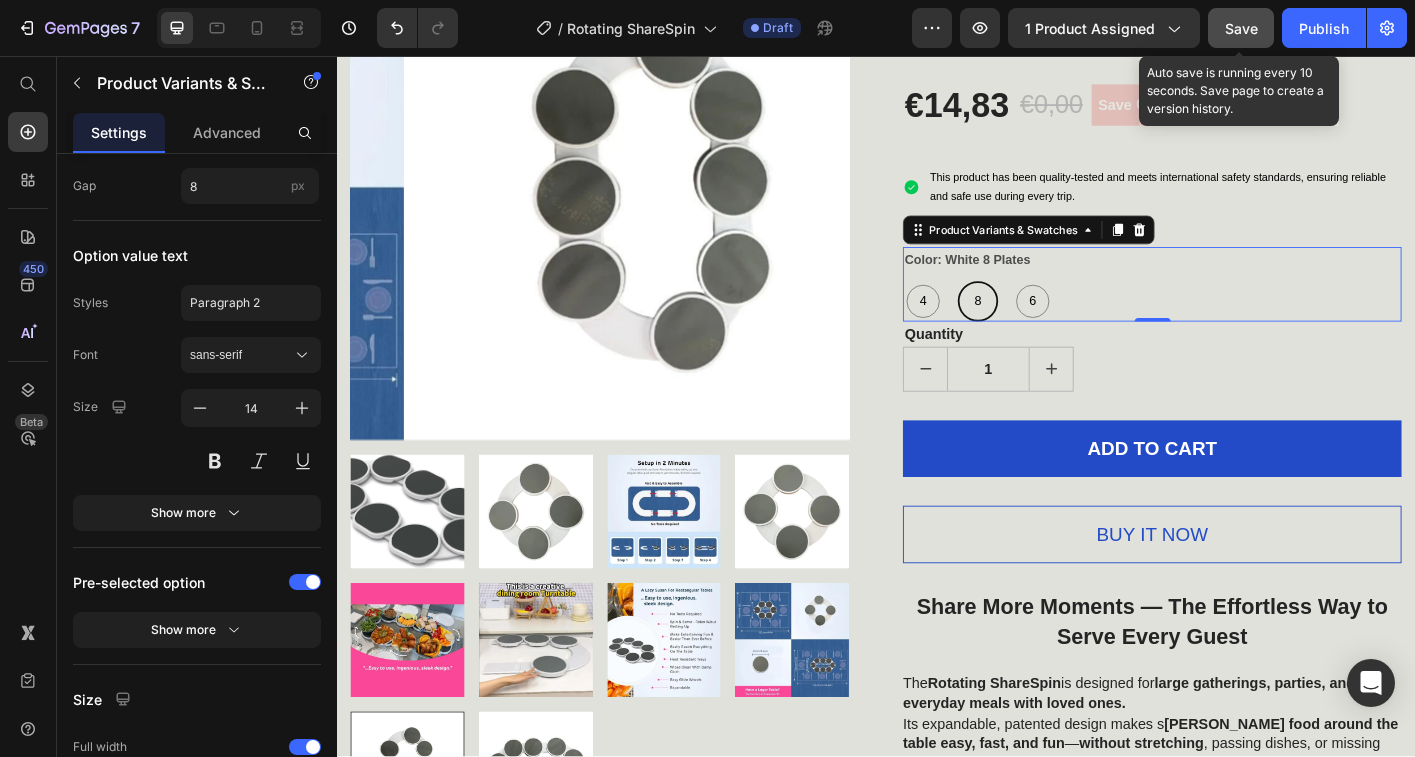 click on "Save" at bounding box center [1241, 28] 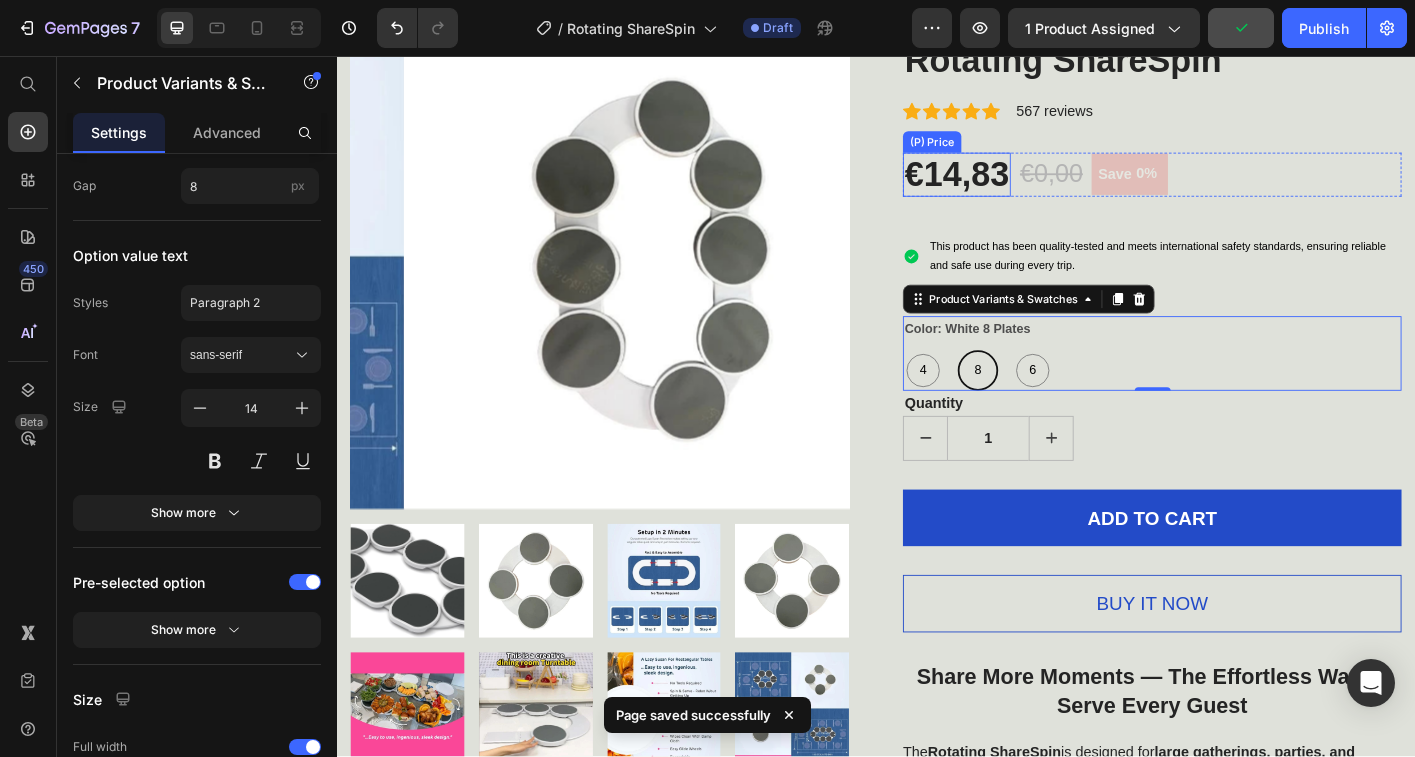 scroll, scrollTop: 79, scrollLeft: 0, axis: vertical 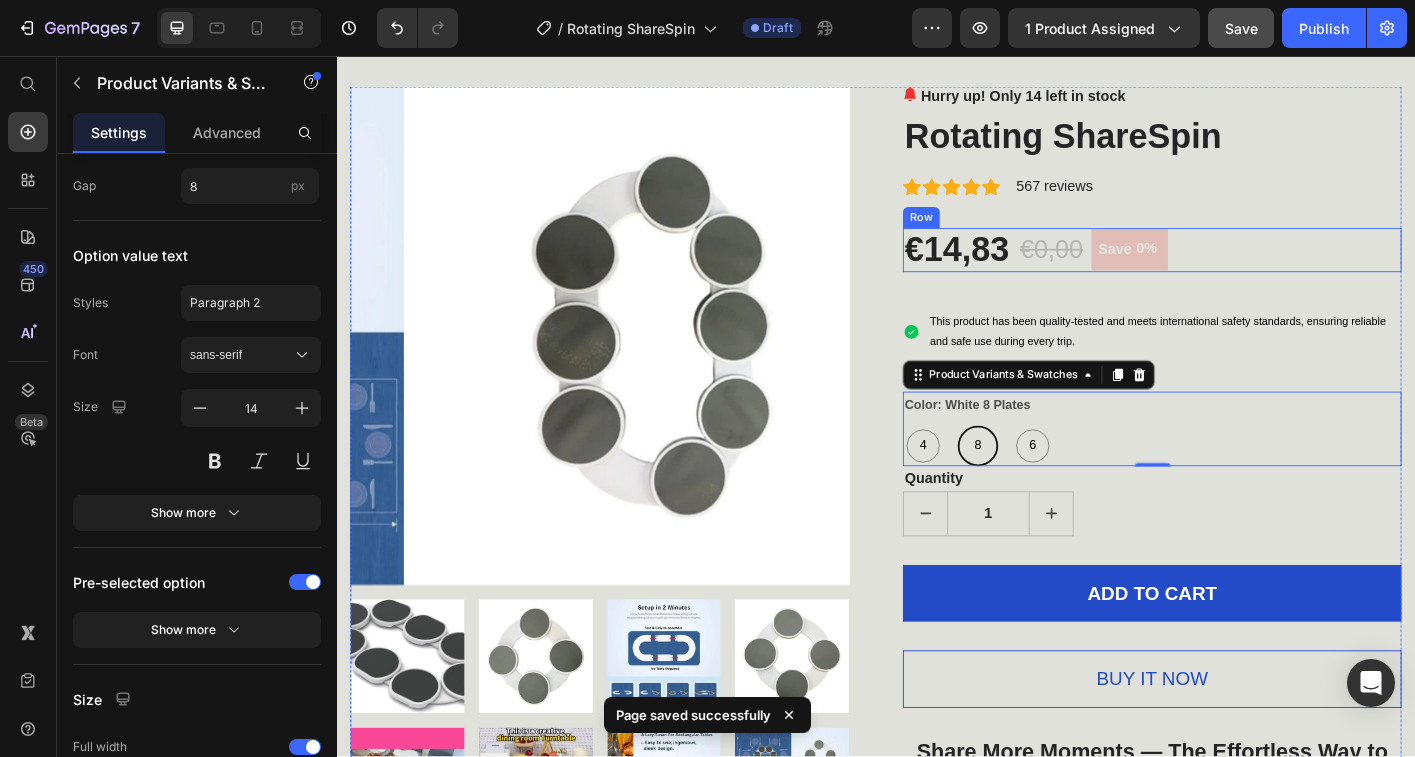 click on "€14,83 (P) Price €0,00 (P) Price Save 0% (P) Tag Row" at bounding box center [1244, 273] 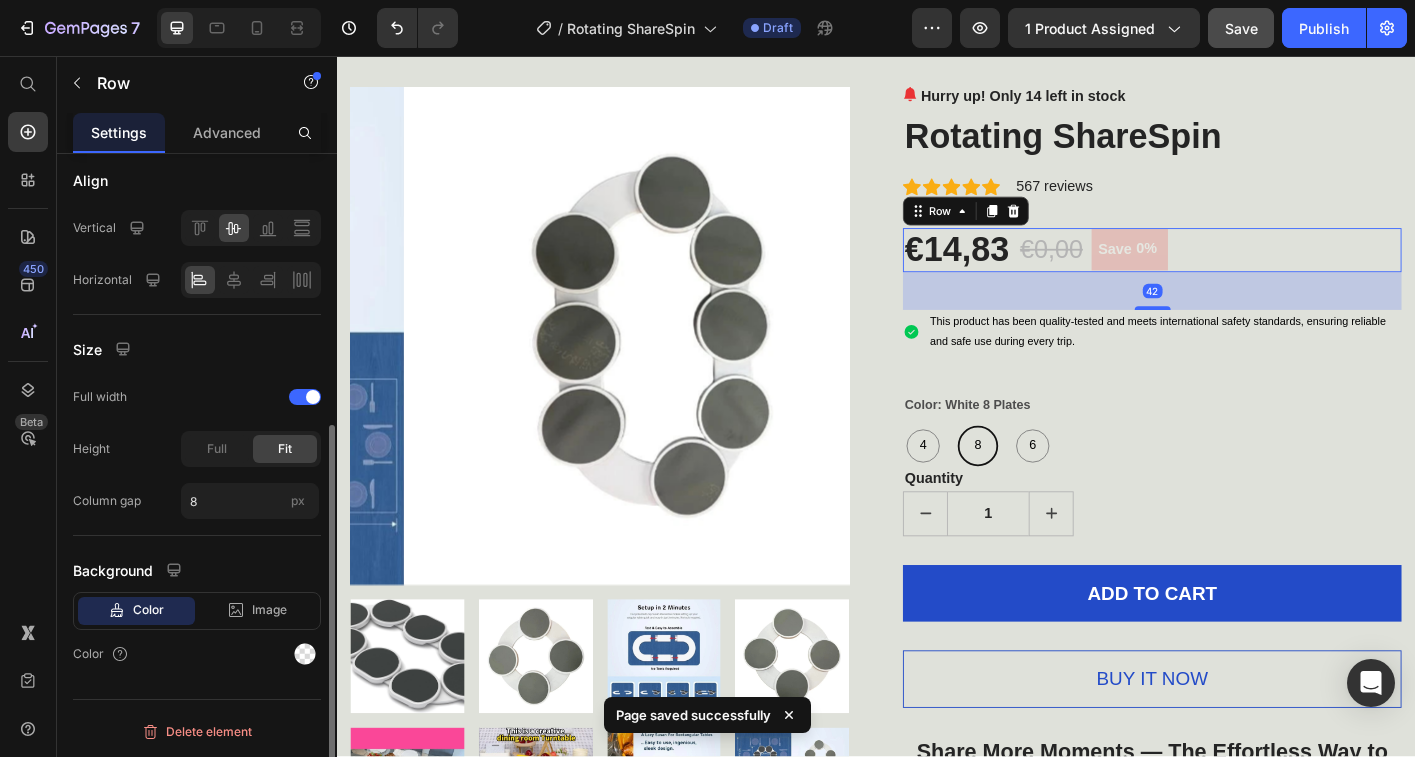 scroll, scrollTop: 0, scrollLeft: 0, axis: both 